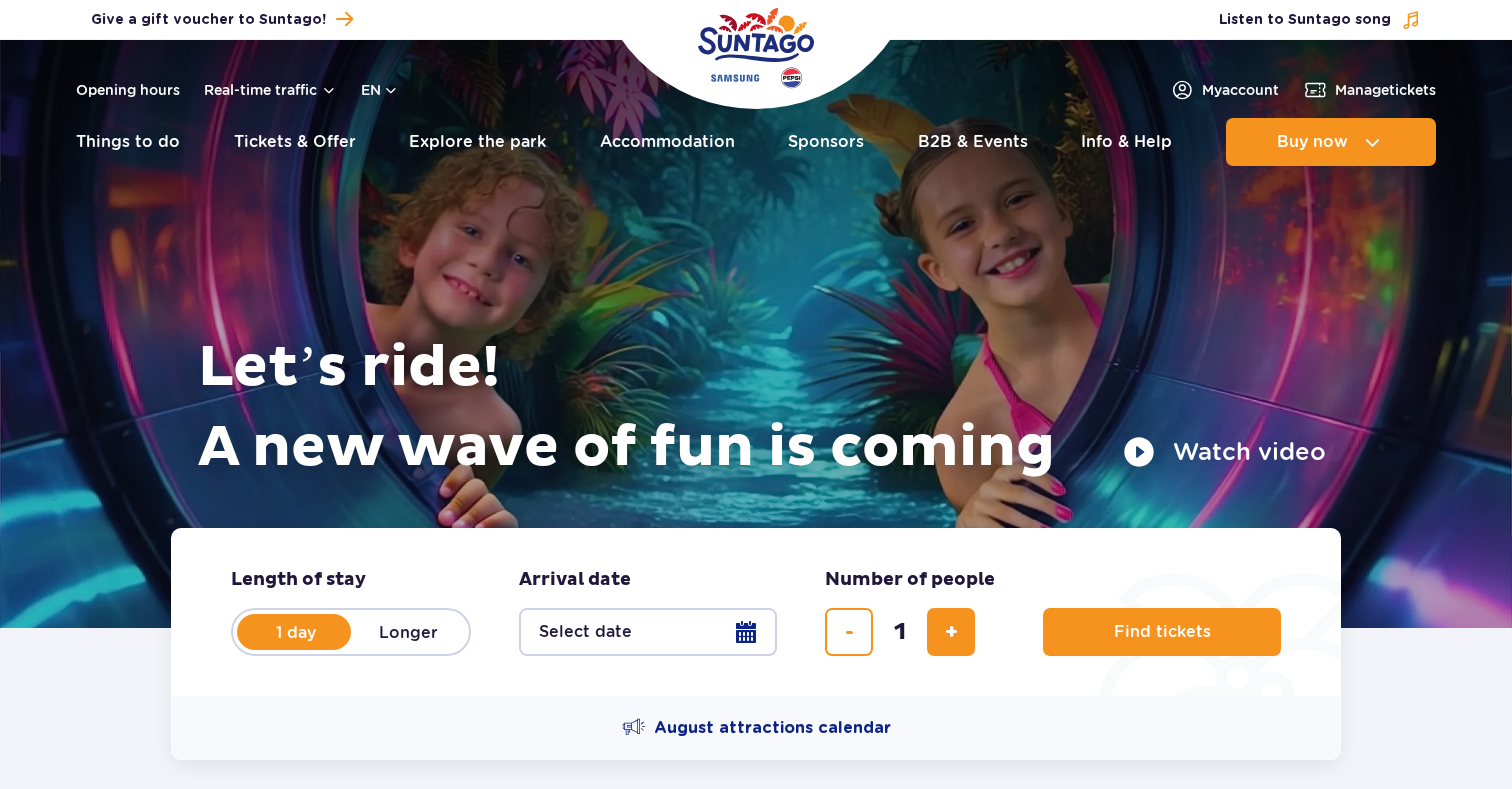 scroll, scrollTop: 0, scrollLeft: 0, axis: both 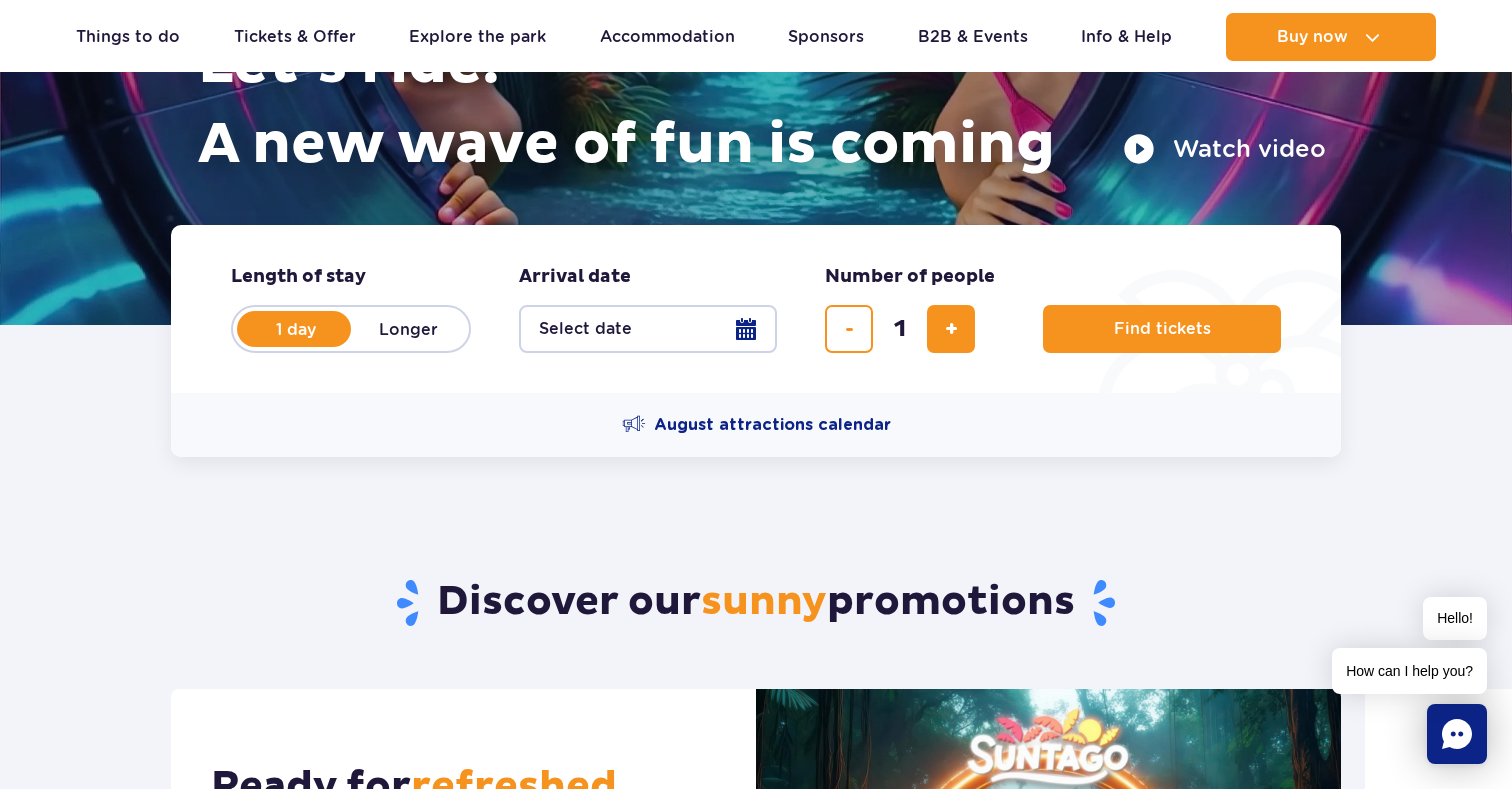 click on "Select date" at bounding box center [648, 329] 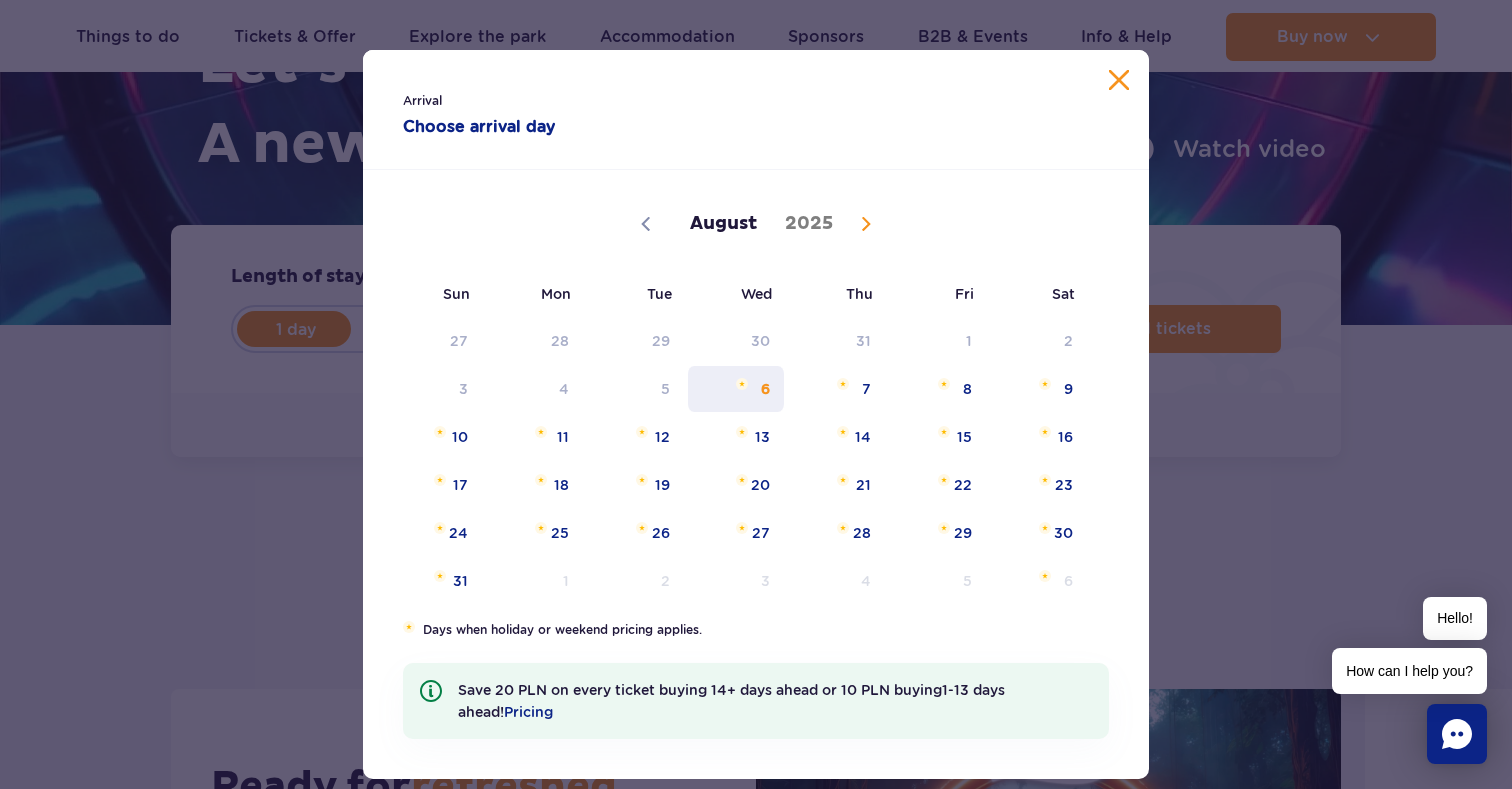 click on "6" at bounding box center (736, 389) 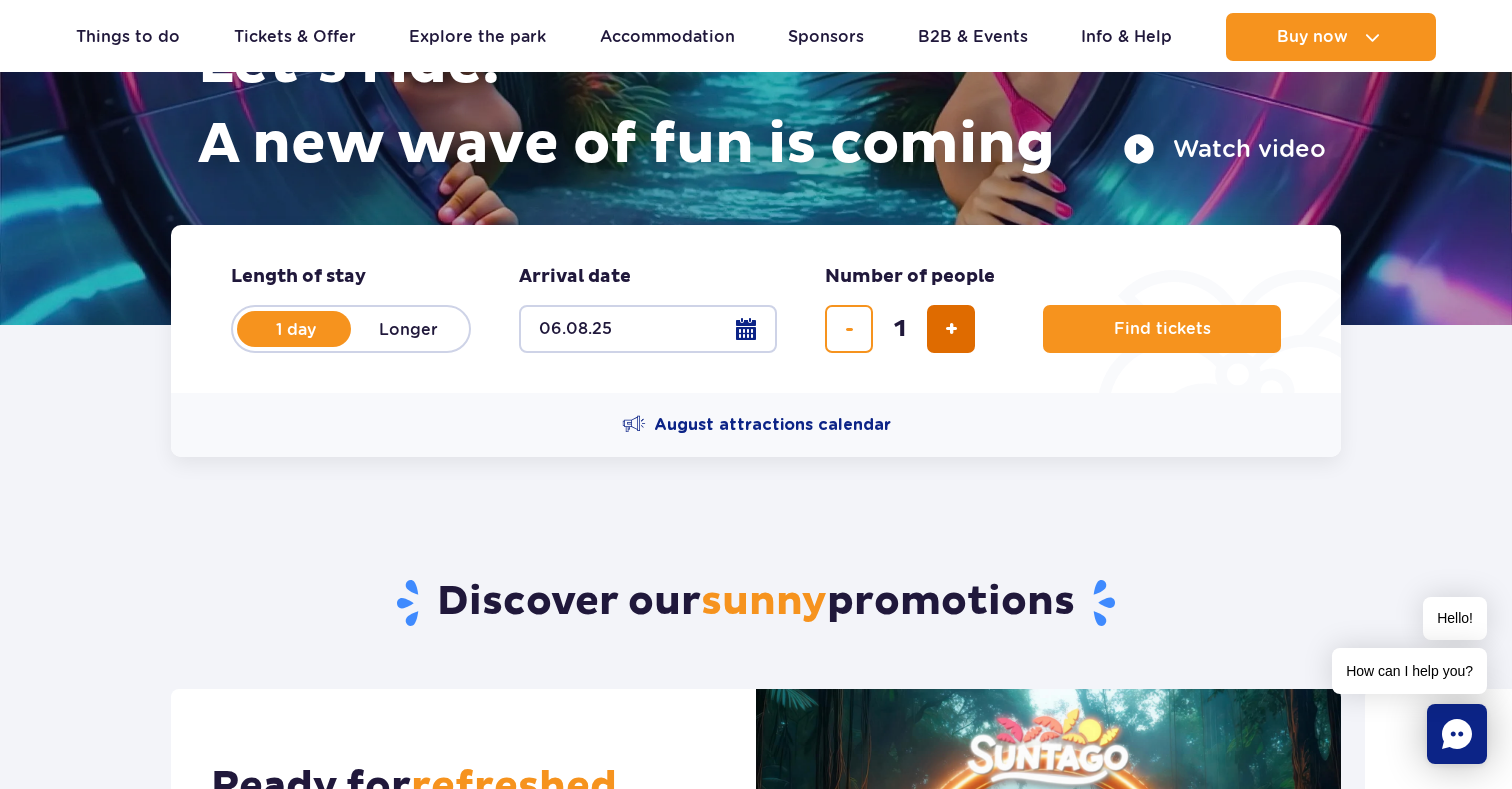 click at bounding box center [951, 329] 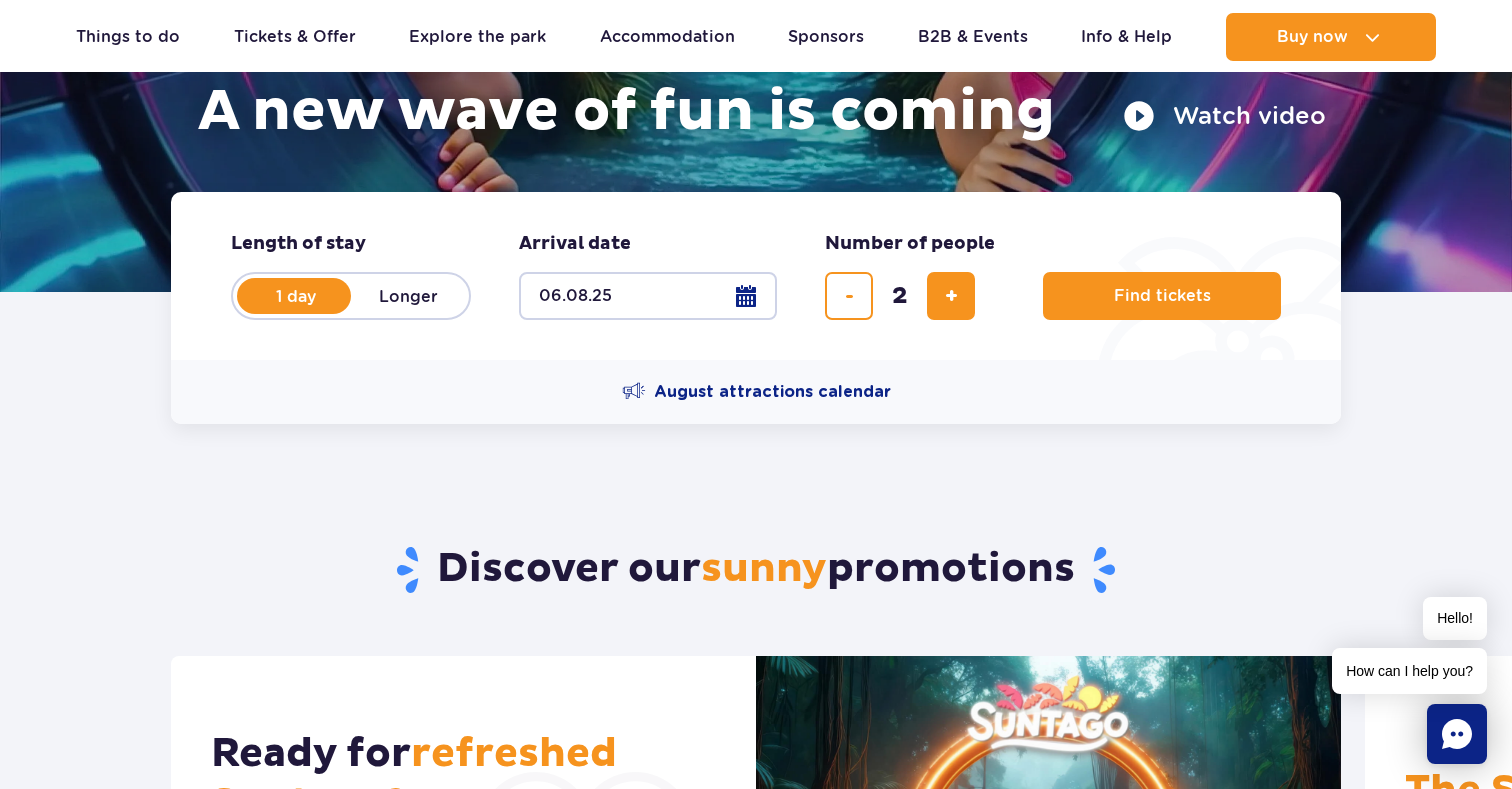 scroll, scrollTop: 374, scrollLeft: 0, axis: vertical 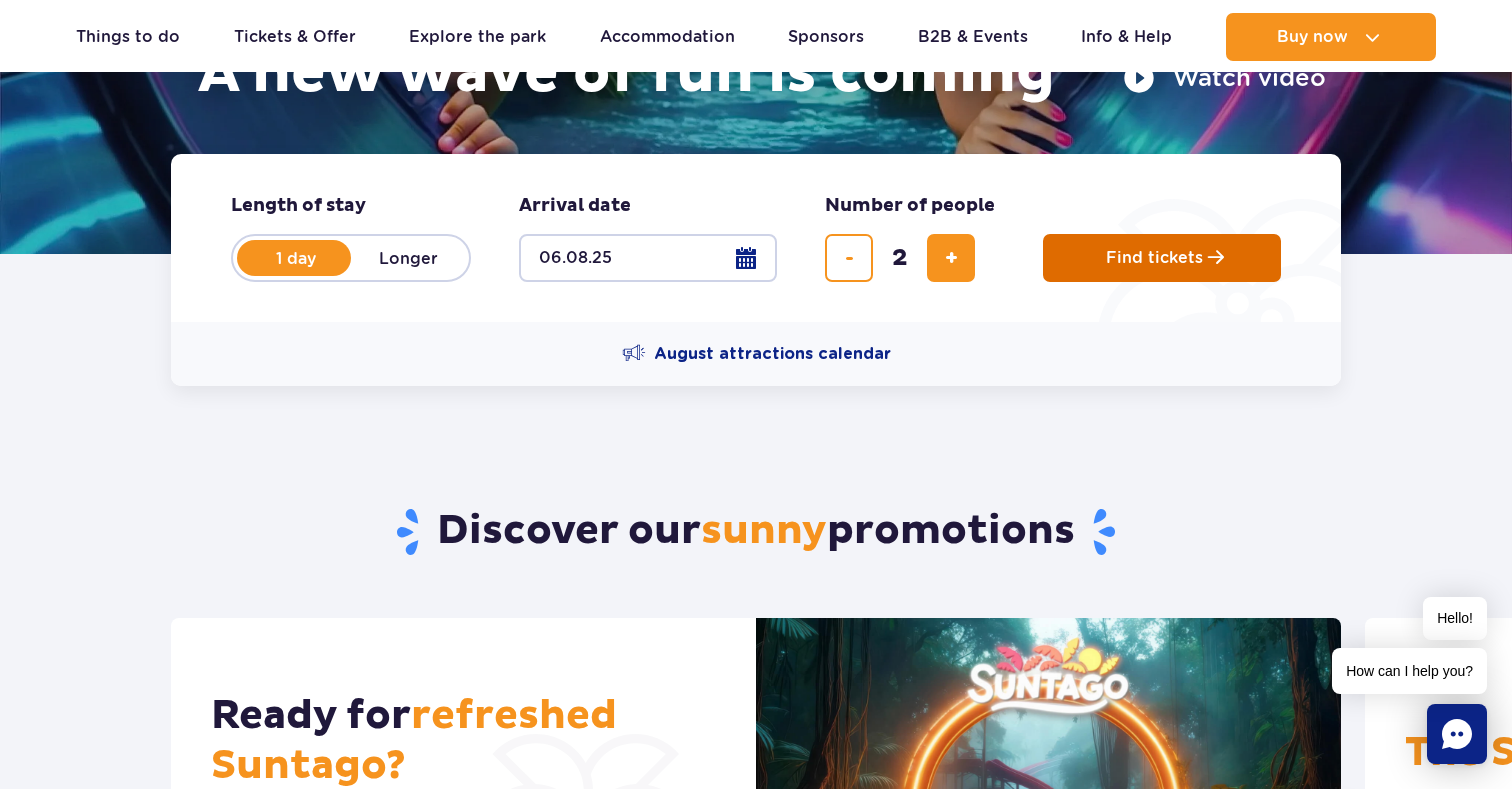 click on "Find tickets" at bounding box center (1162, 258) 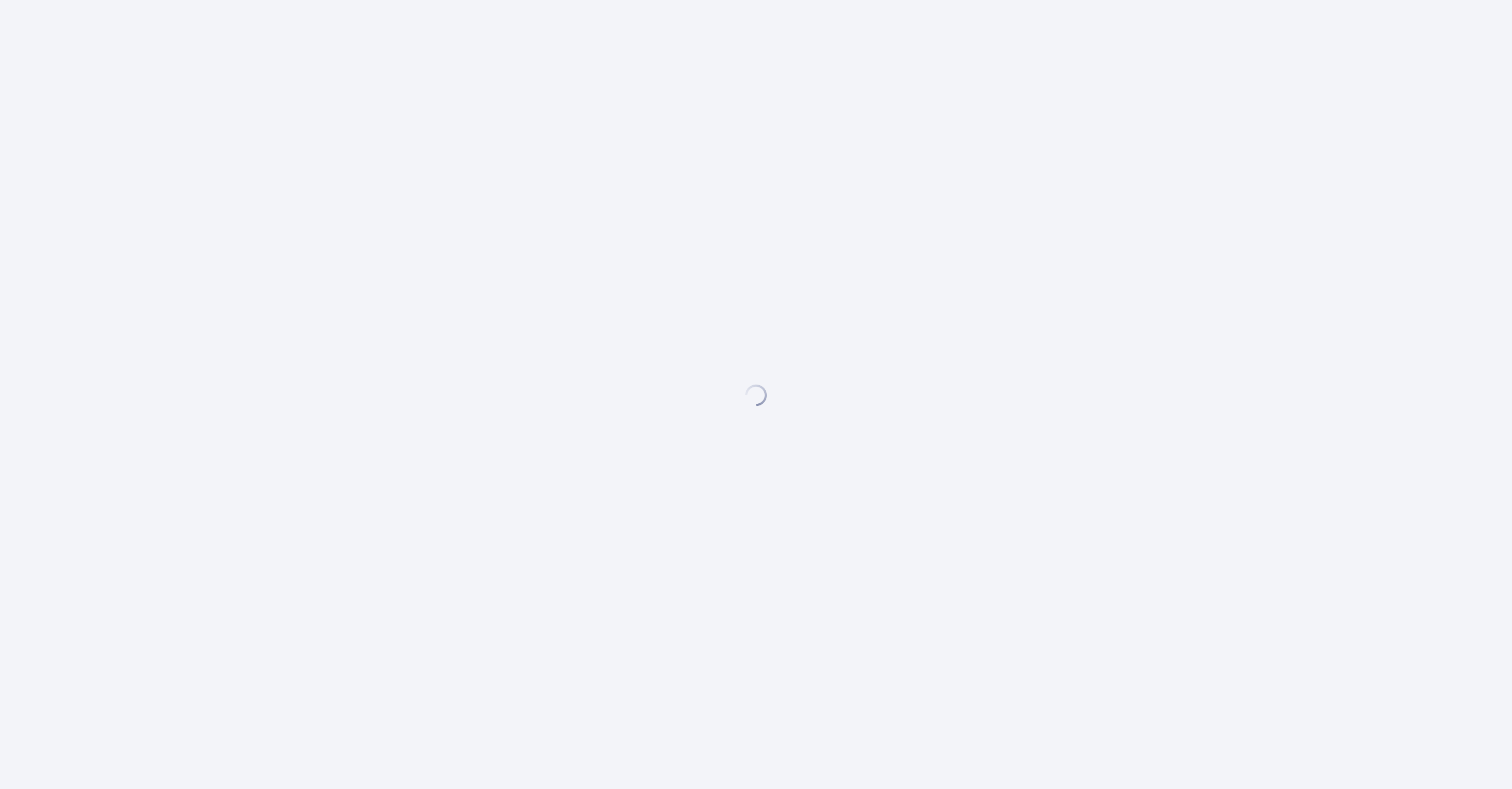 scroll, scrollTop: 0, scrollLeft: 0, axis: both 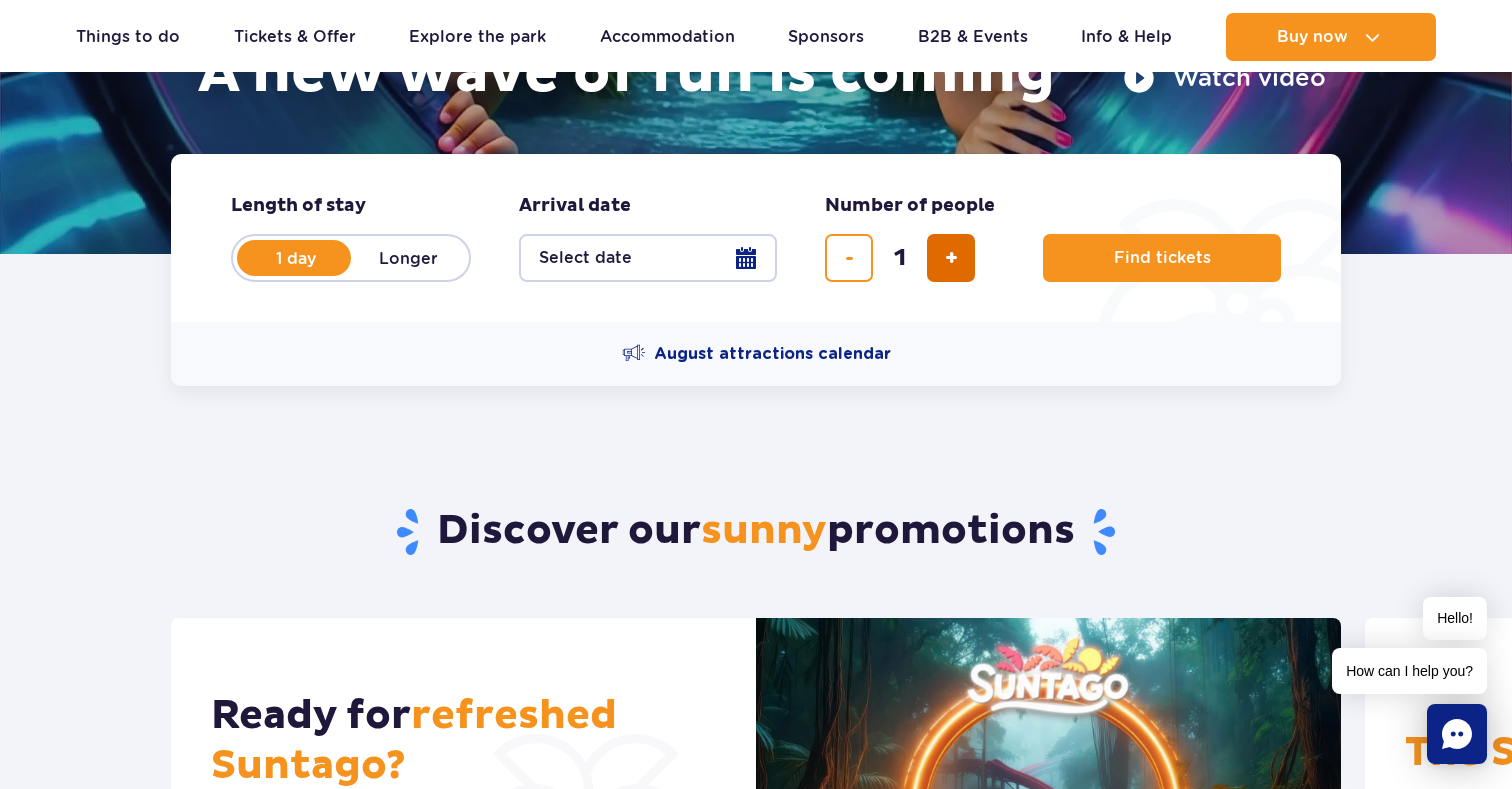 click at bounding box center [951, 258] 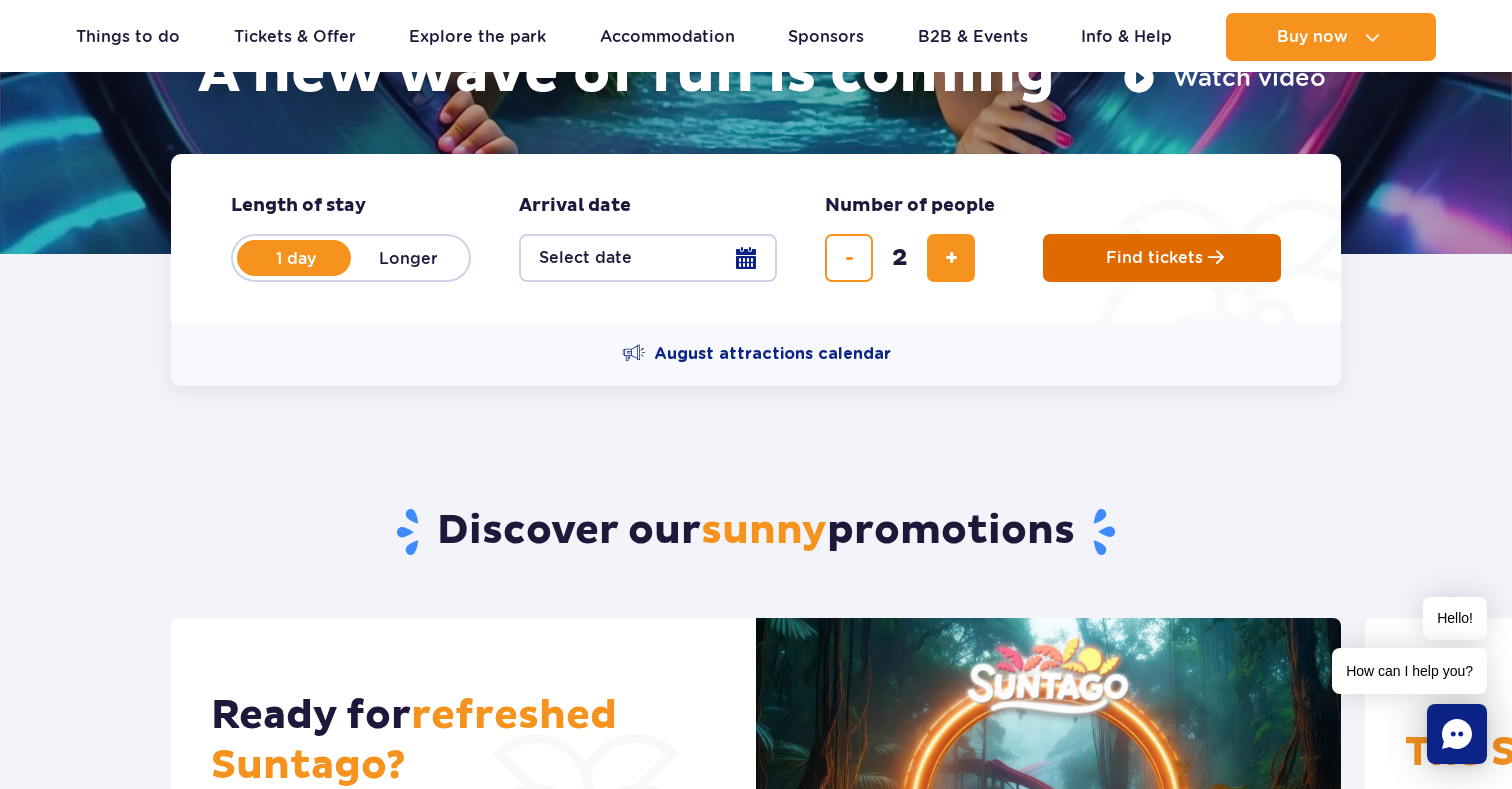 click on "Find tickets" at bounding box center (1154, 258) 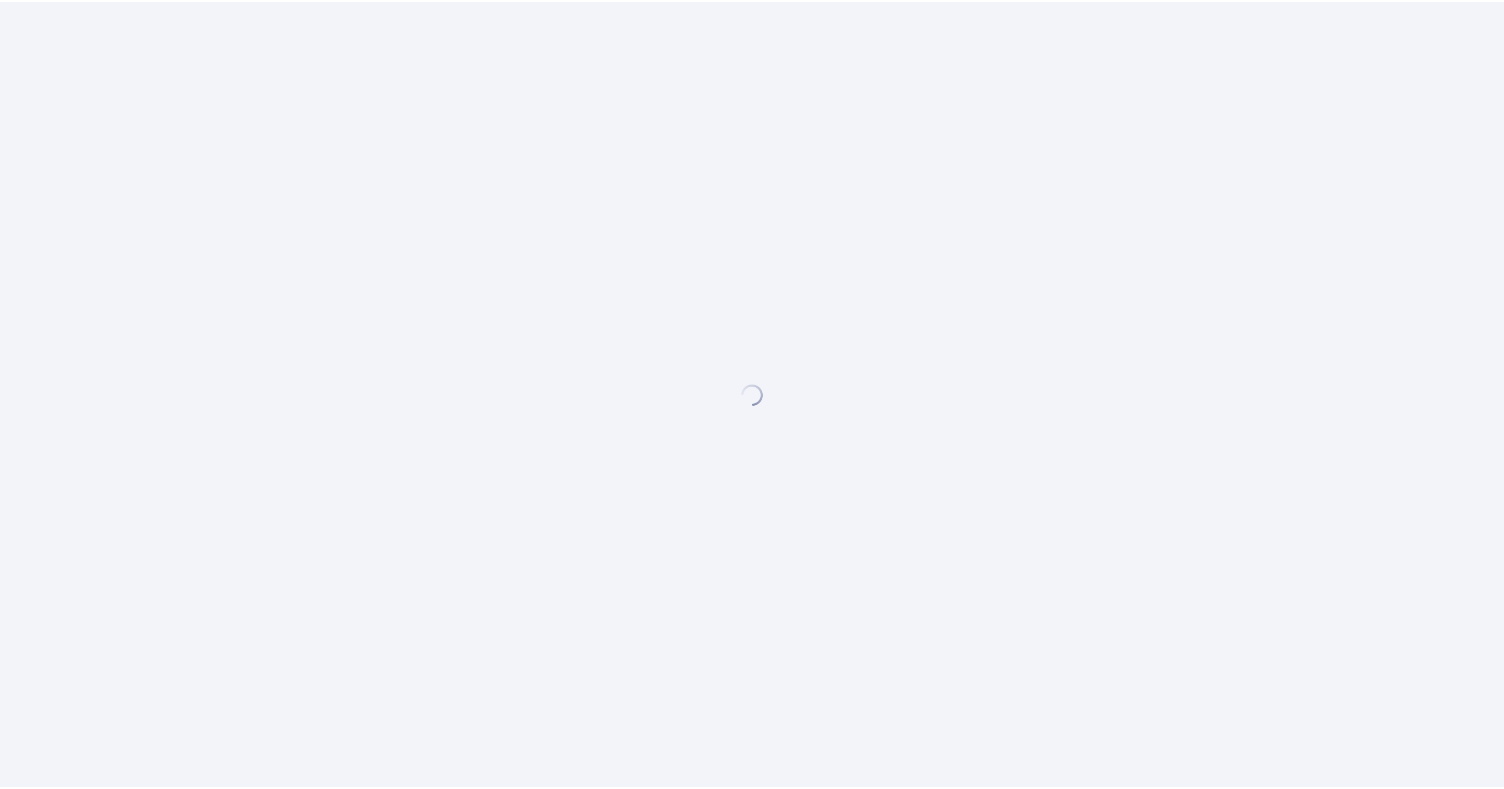 scroll, scrollTop: 0, scrollLeft: 0, axis: both 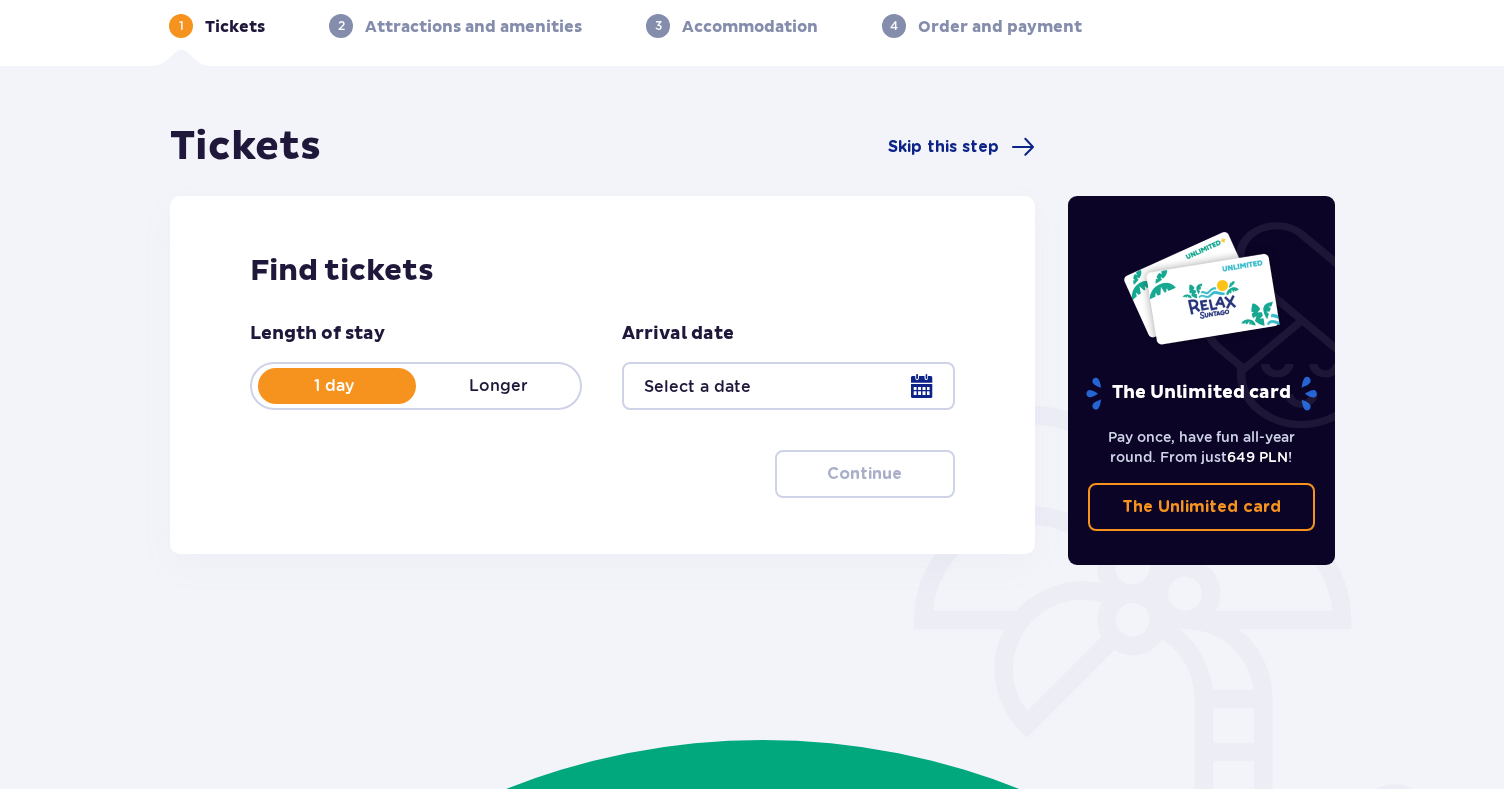click at bounding box center [788, 386] 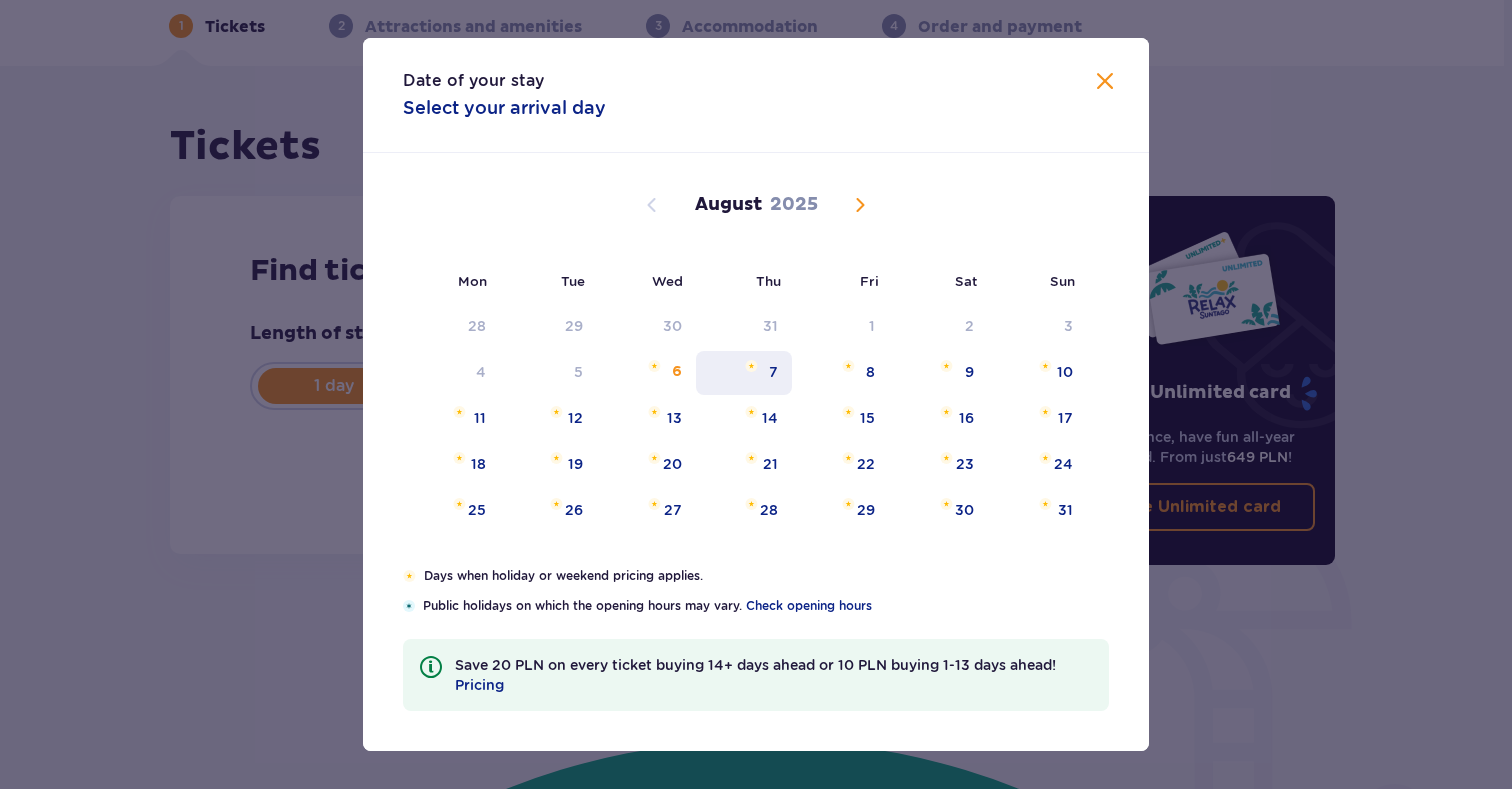 click on "7" at bounding box center (744, 373) 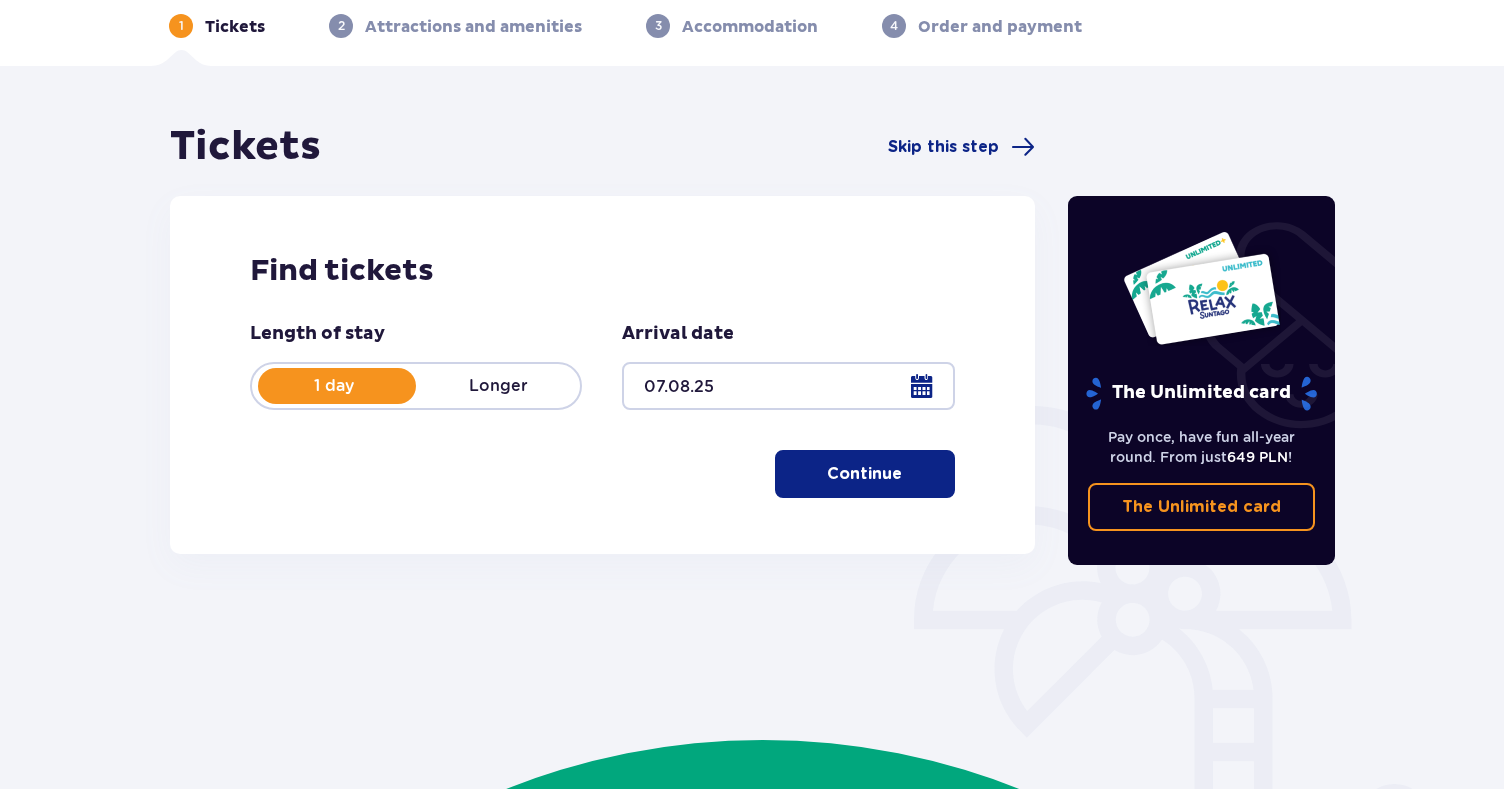 click on "Continue" at bounding box center [864, 474] 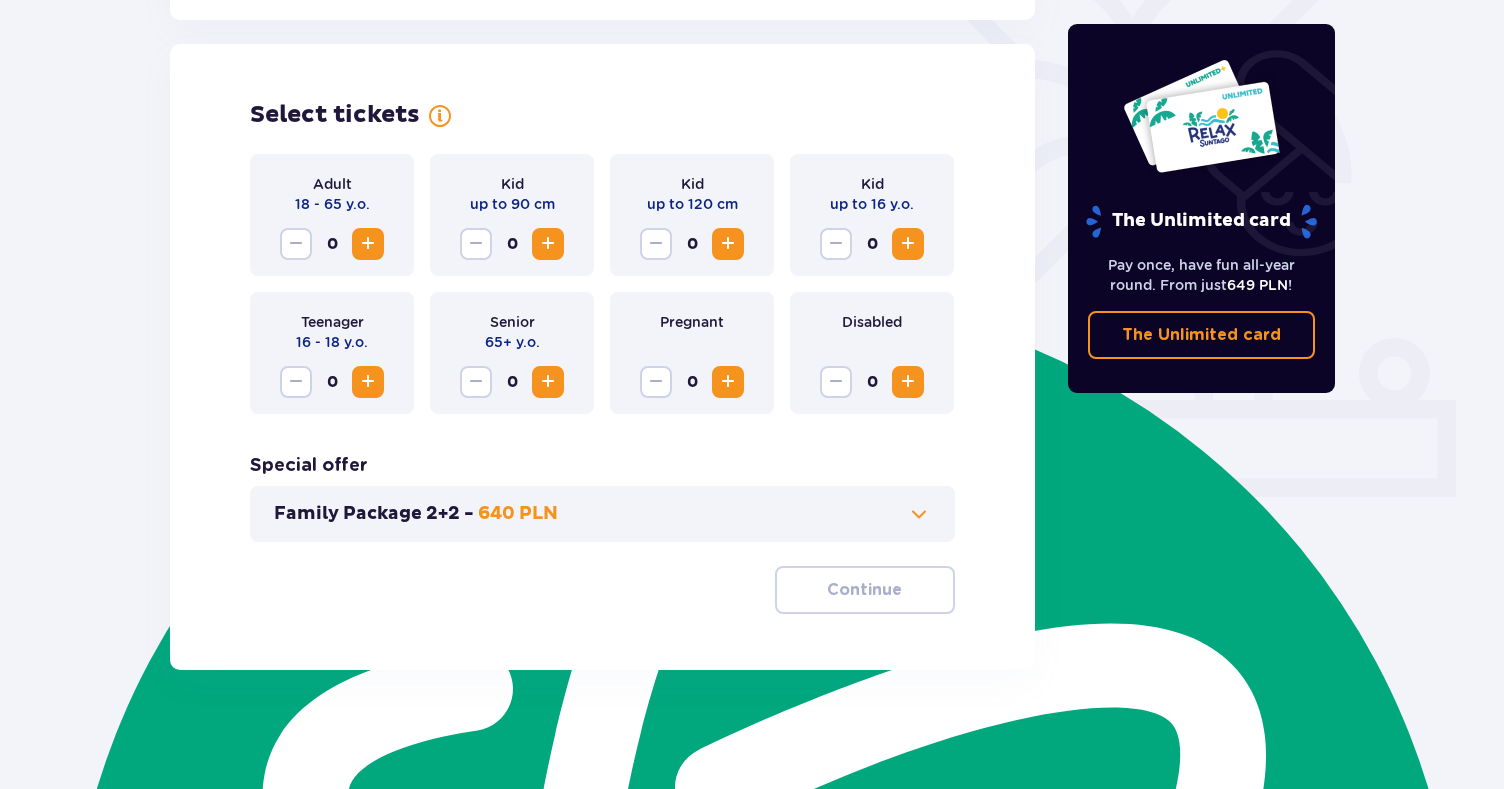 scroll, scrollTop: 537, scrollLeft: 0, axis: vertical 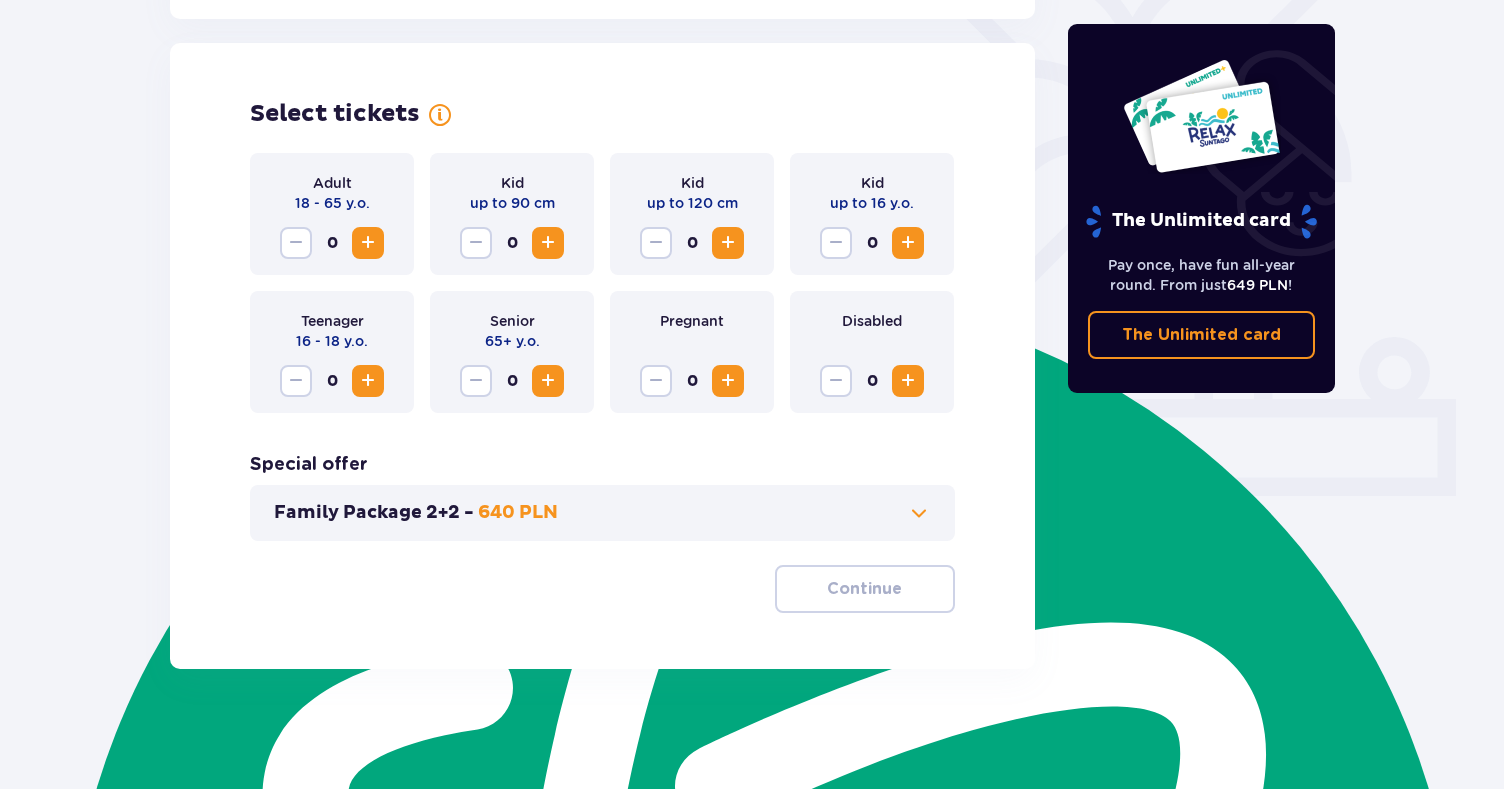 click at bounding box center [368, 243] 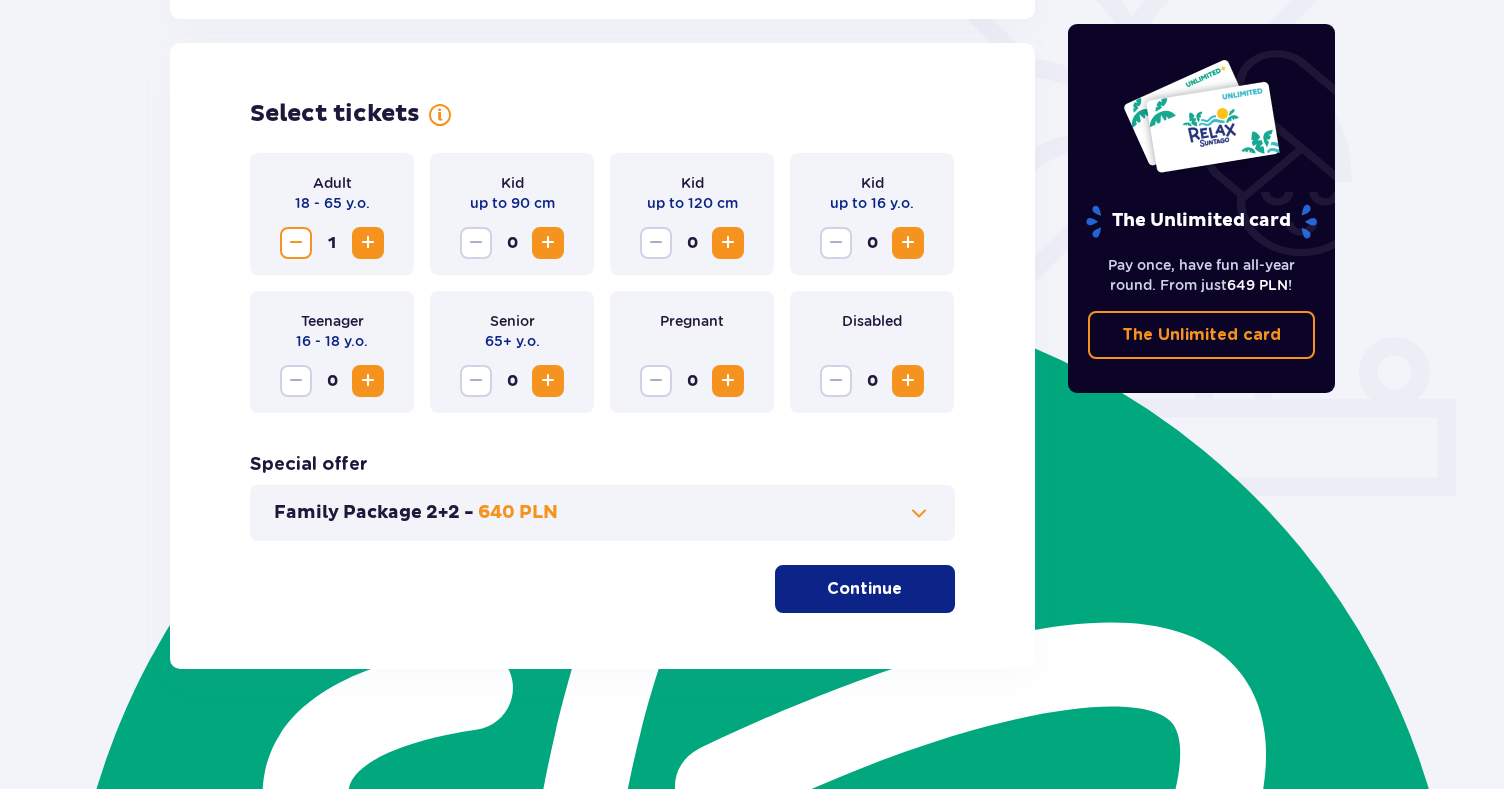 click at bounding box center [368, 243] 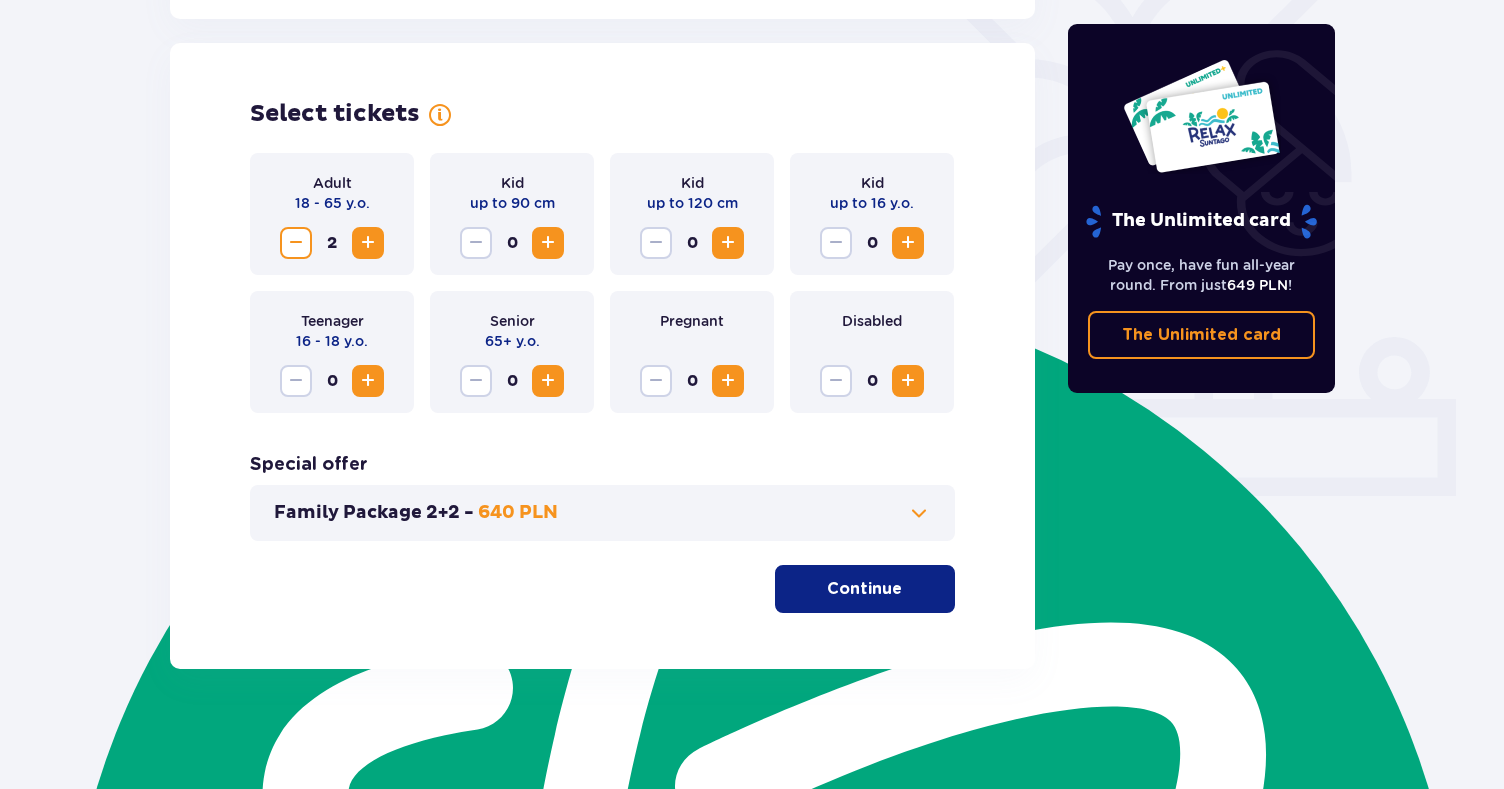 click on "Continue" at bounding box center (864, 589) 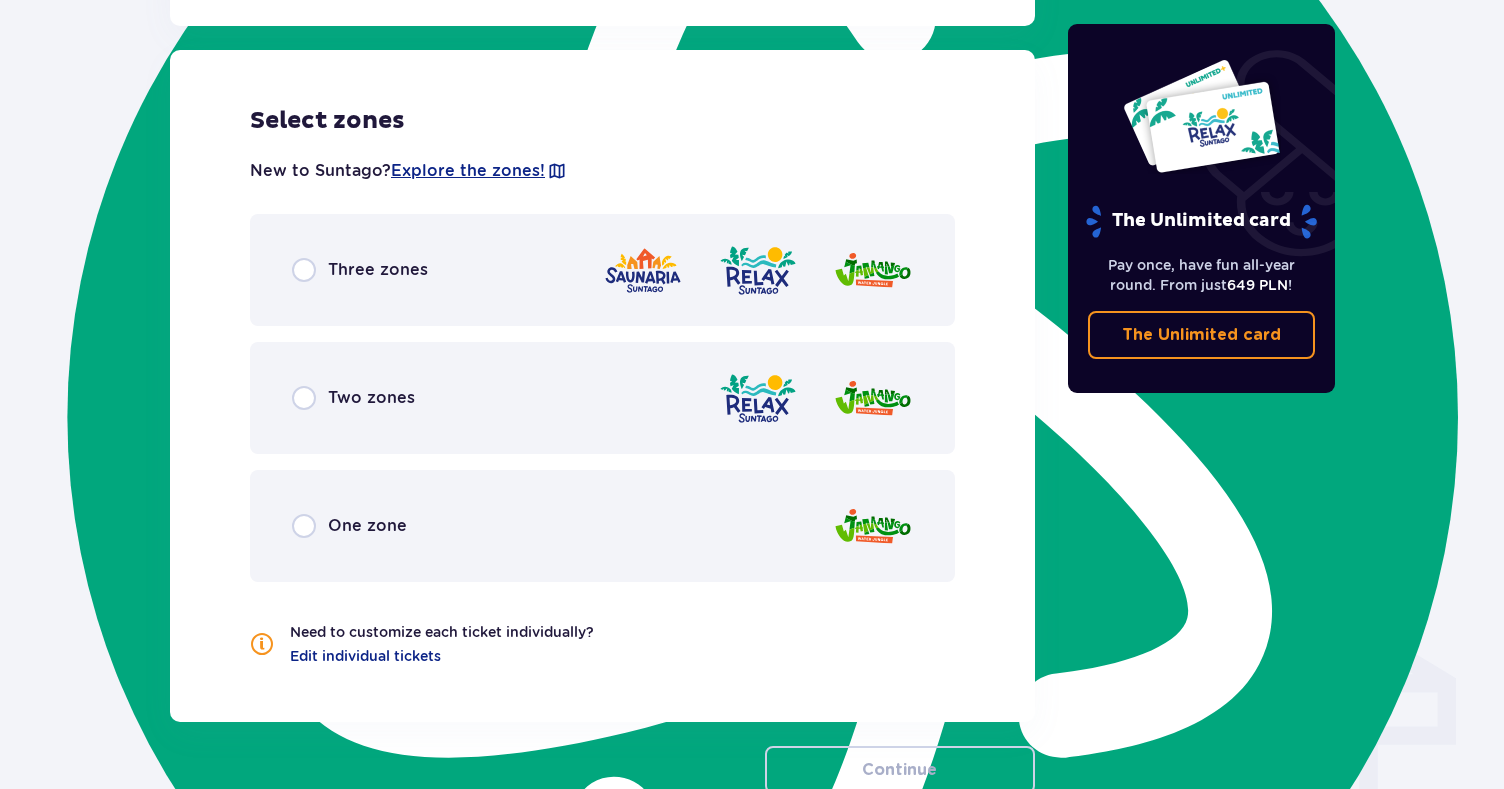 scroll, scrollTop: 1110, scrollLeft: 0, axis: vertical 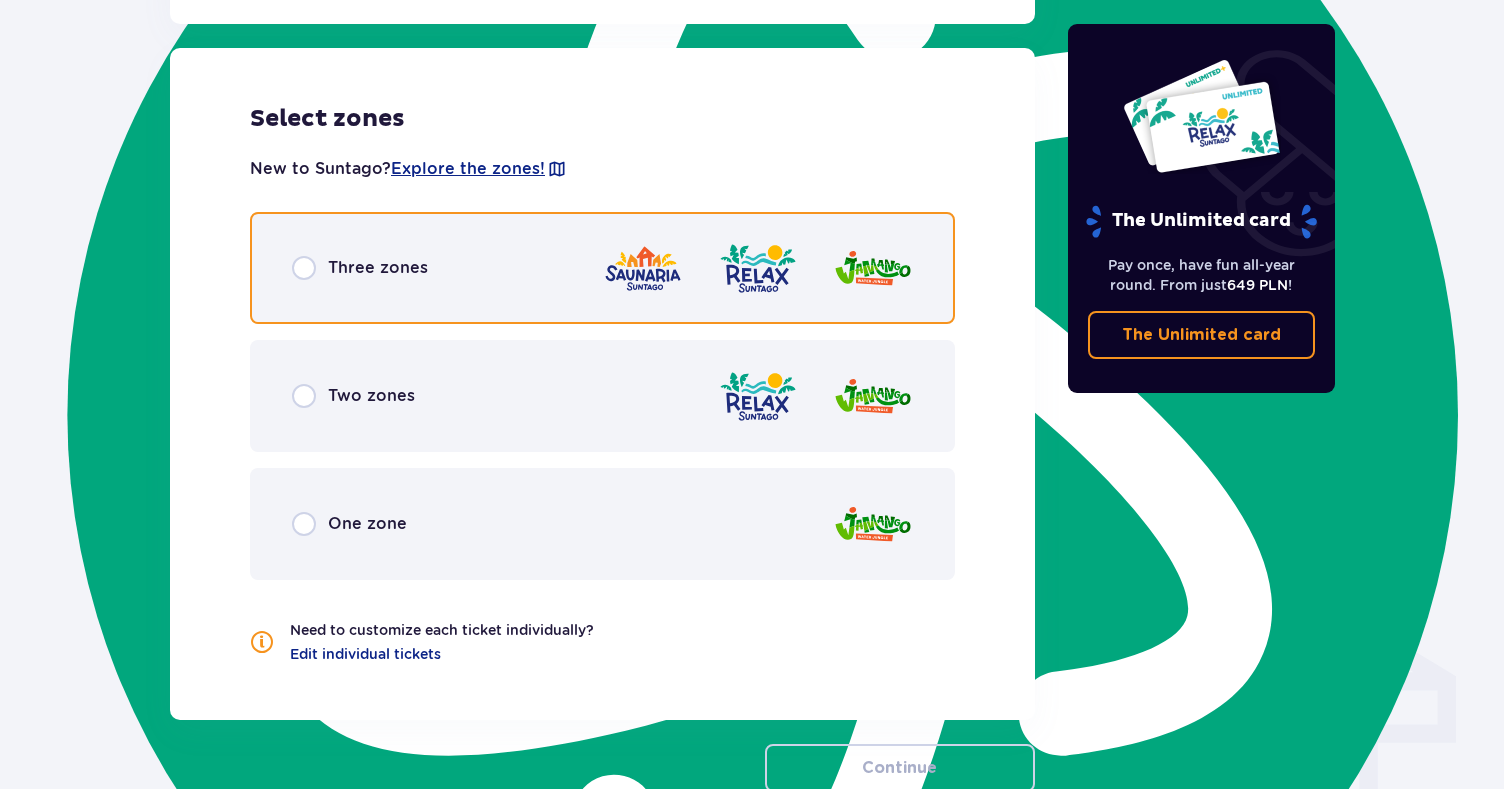 click at bounding box center (304, 268) 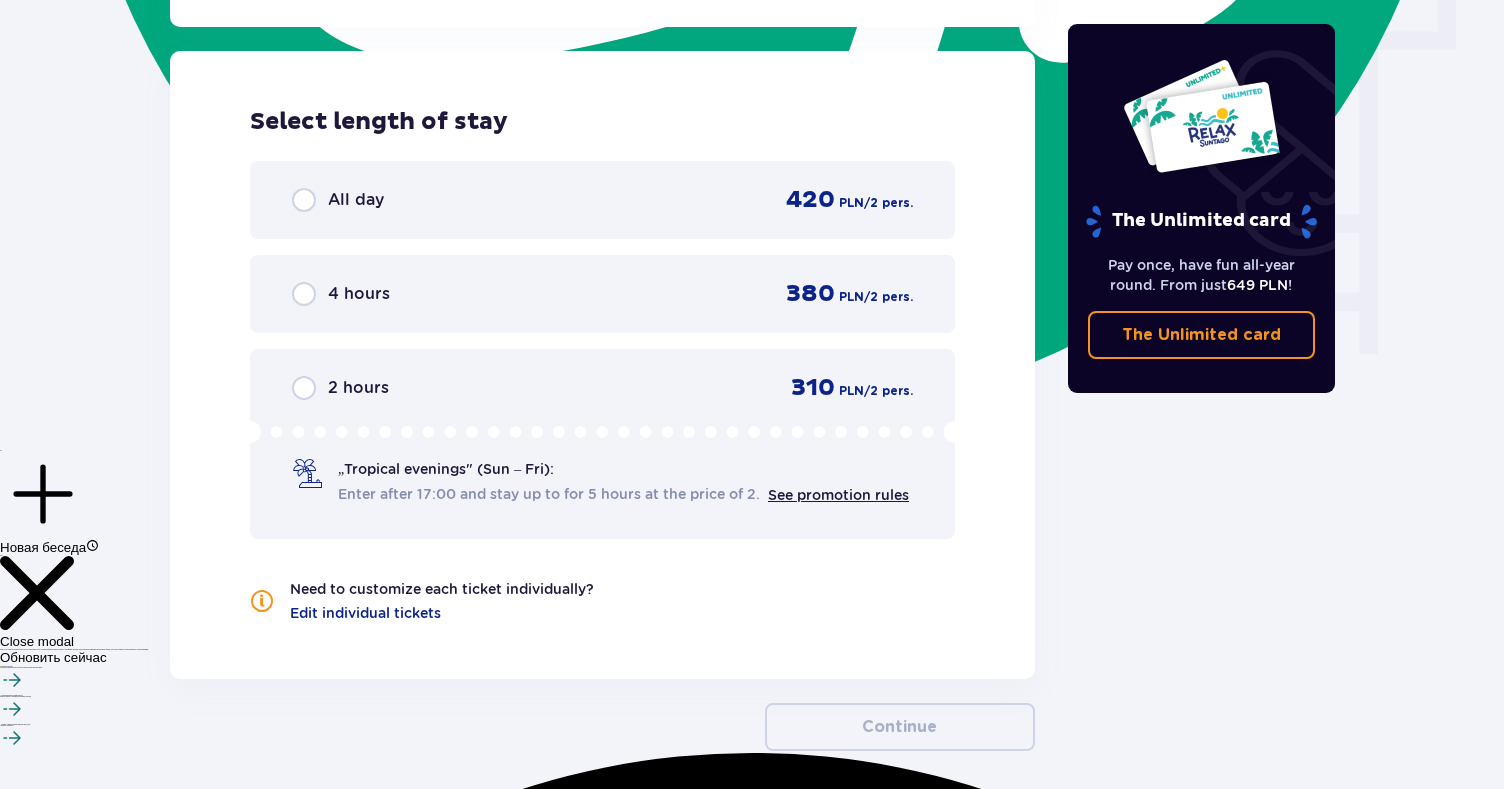 scroll, scrollTop: 1806, scrollLeft: 0, axis: vertical 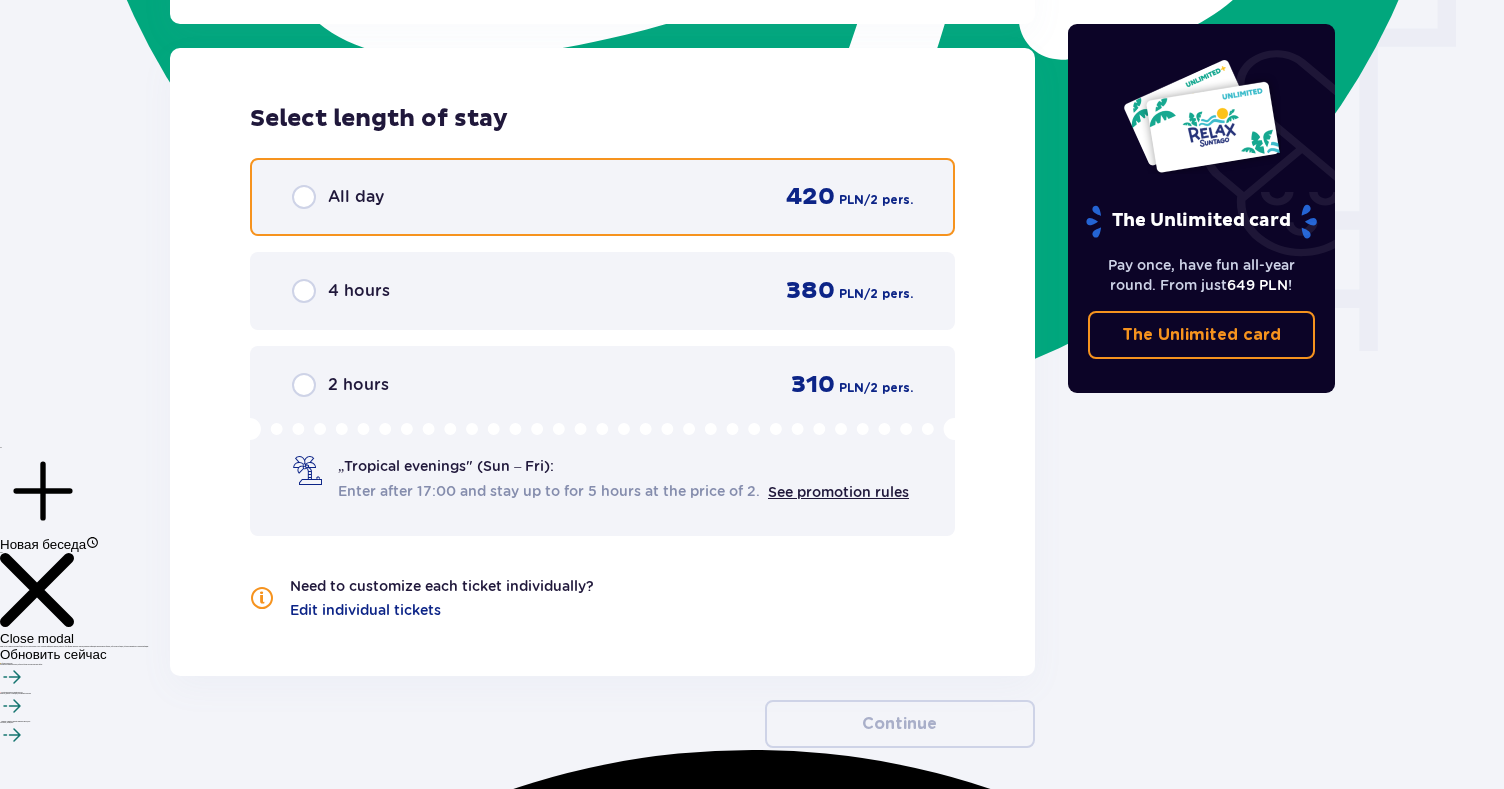 click at bounding box center [304, 197] 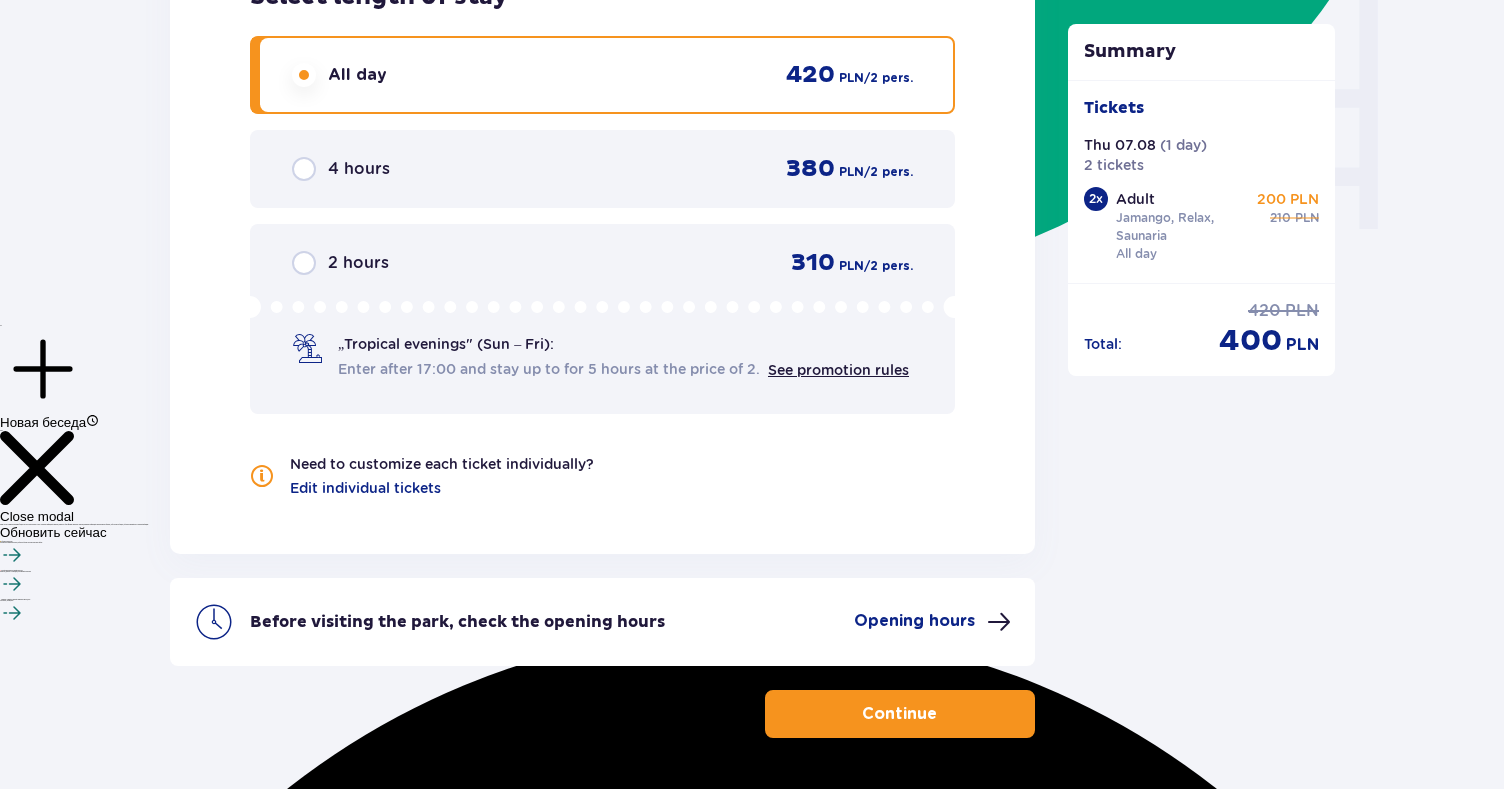 scroll, scrollTop: 1904, scrollLeft: 0, axis: vertical 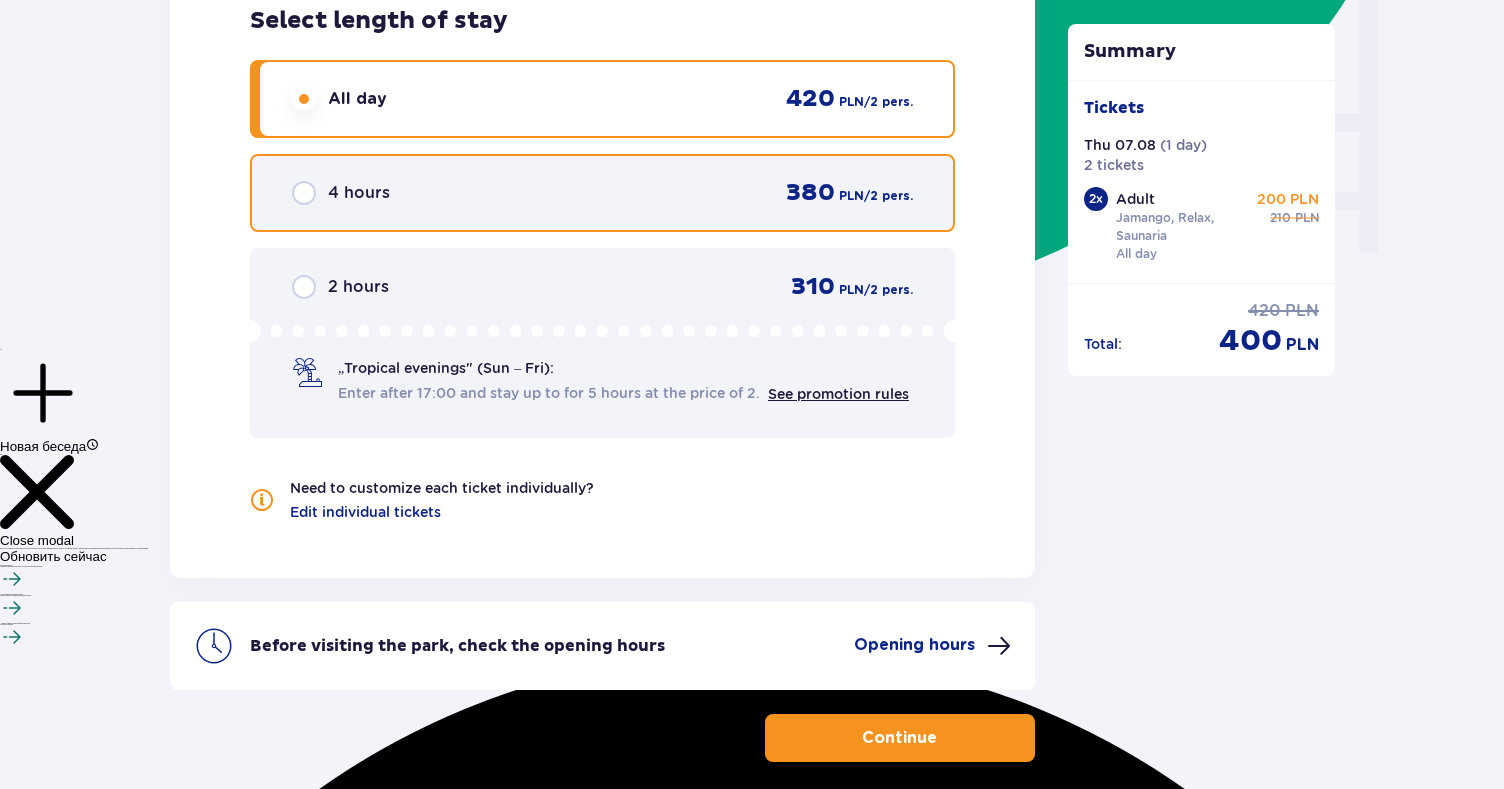 click at bounding box center (304, 193) 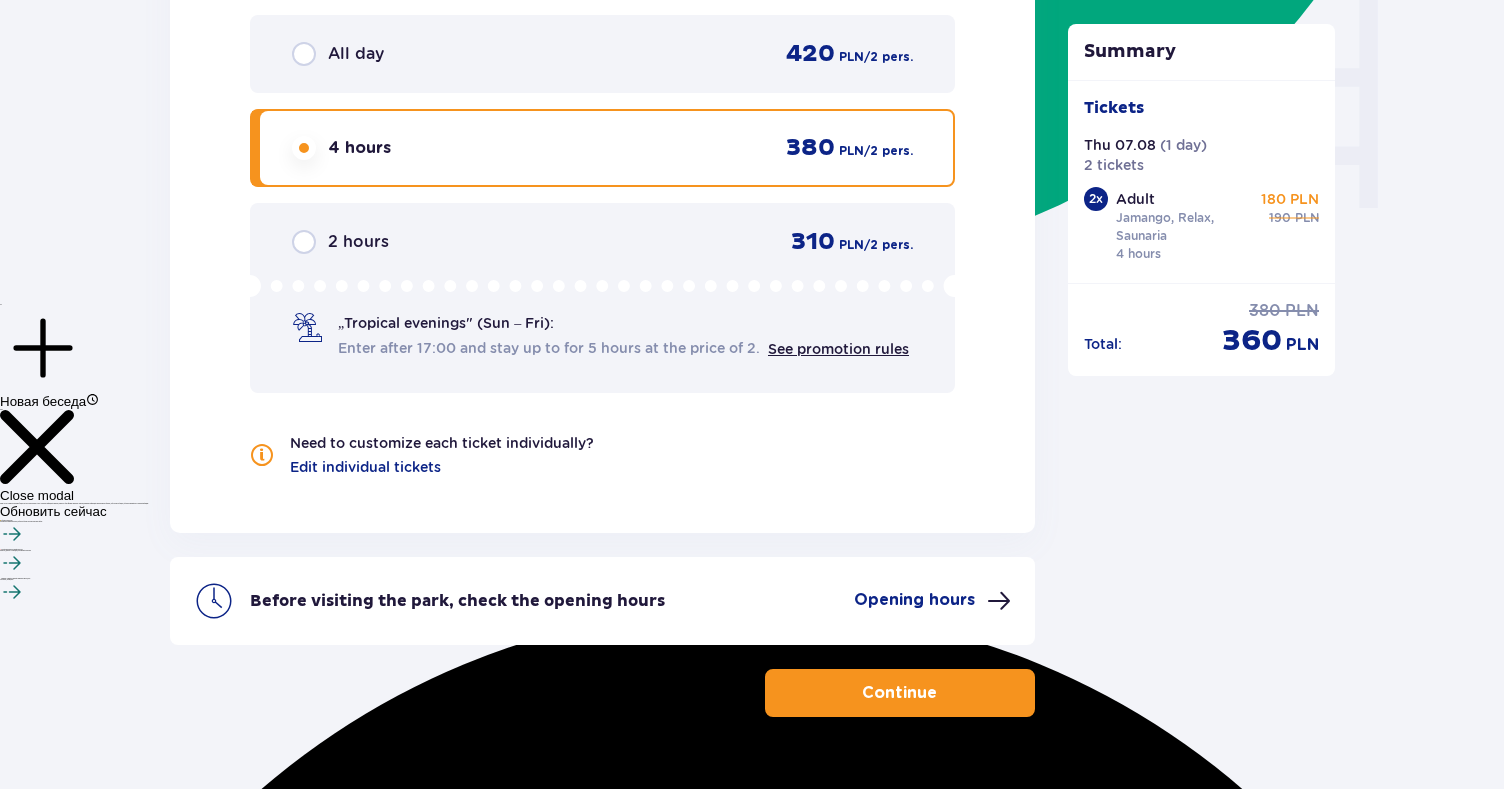 scroll, scrollTop: 1933, scrollLeft: 0, axis: vertical 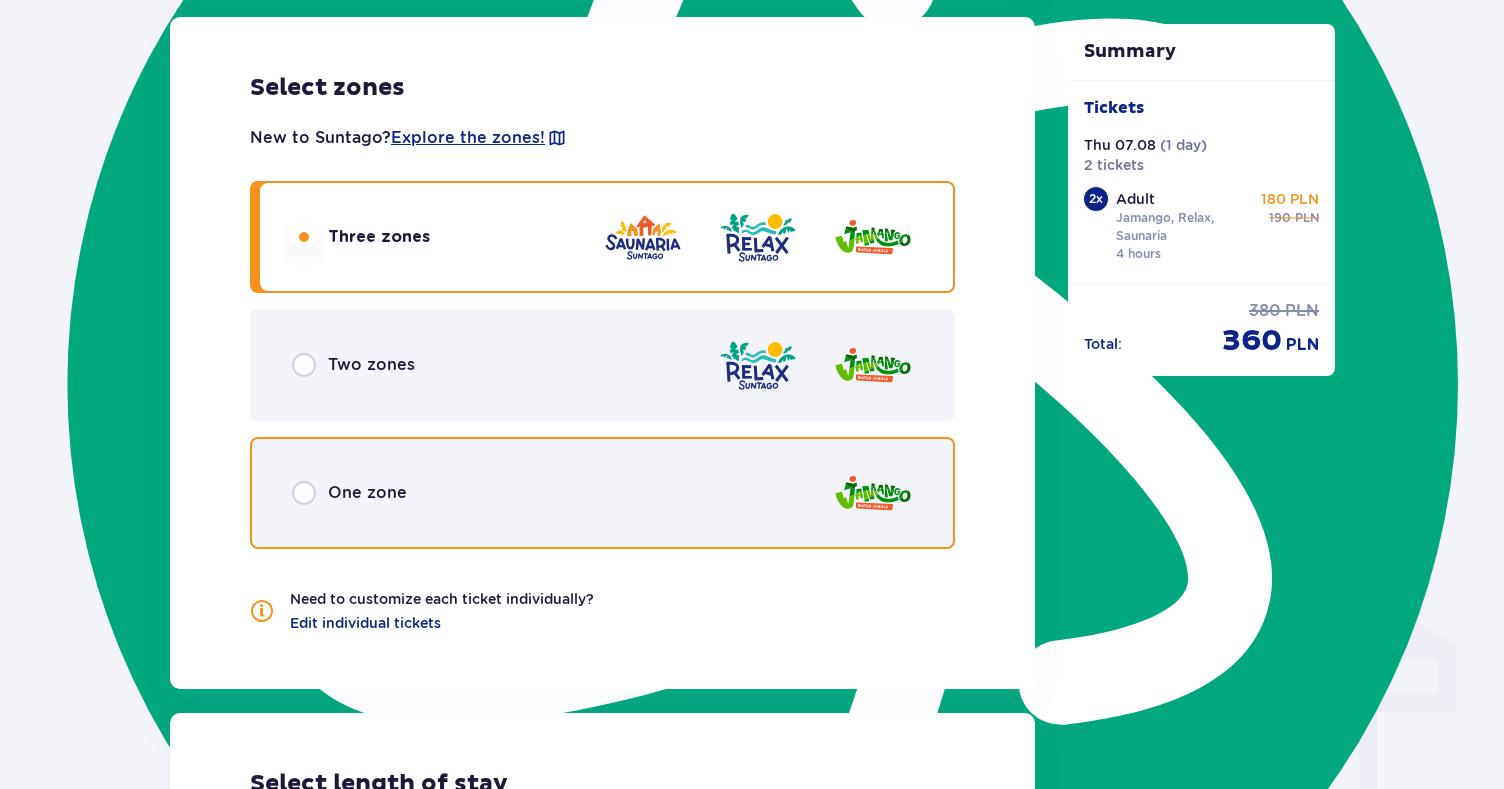 click at bounding box center (304, 493) 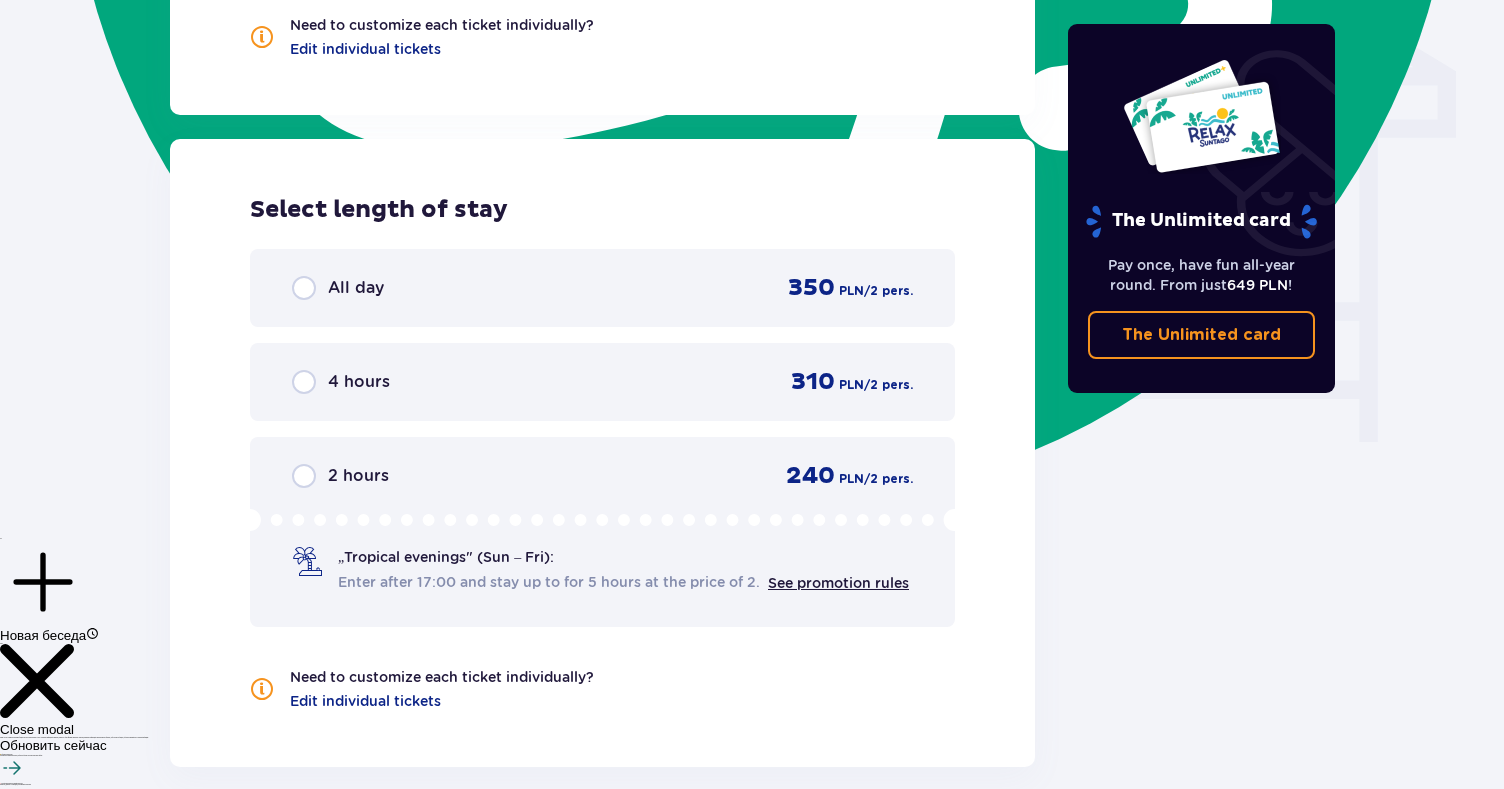scroll, scrollTop: 1780, scrollLeft: 0, axis: vertical 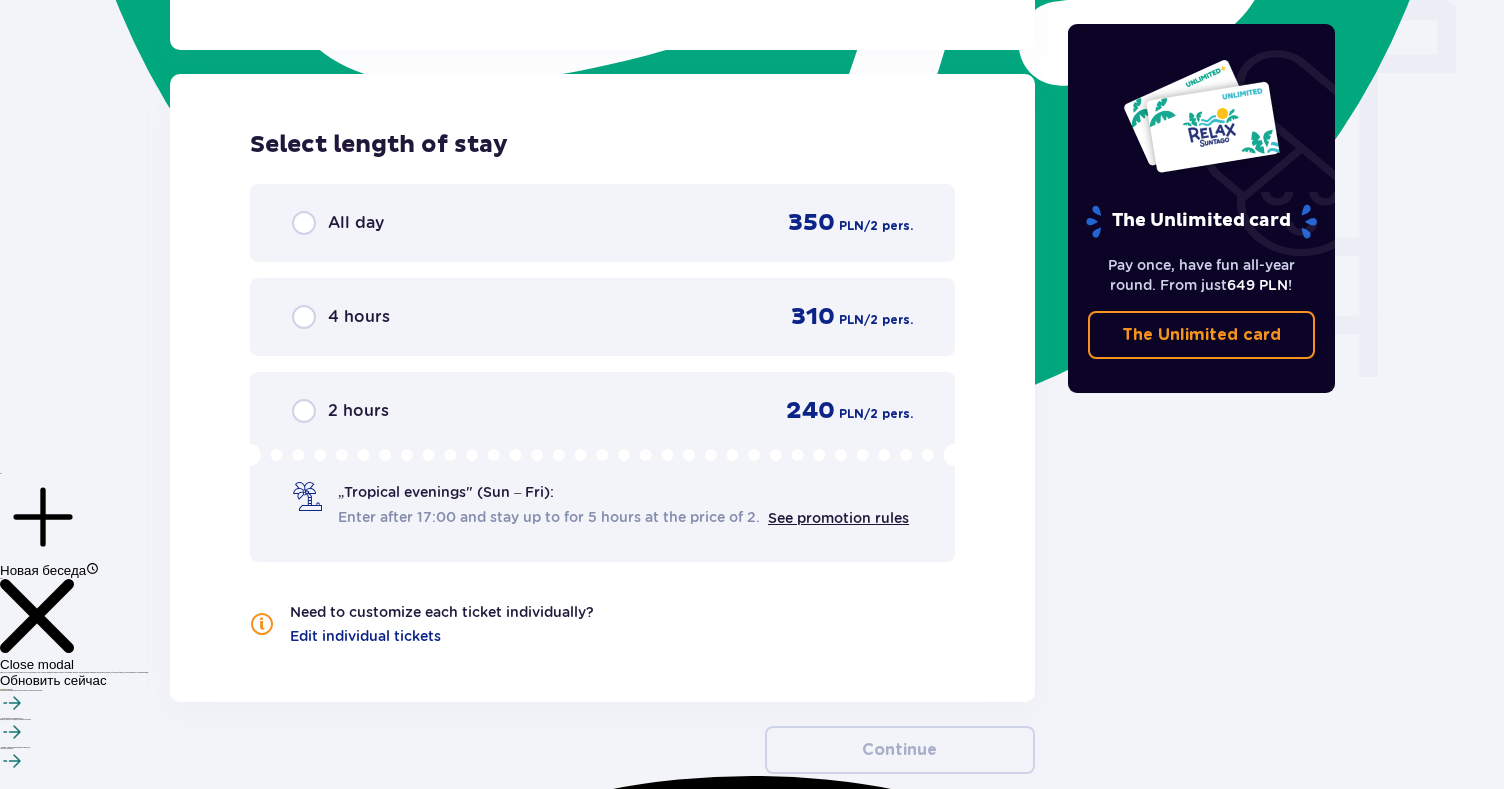 click on "4 hours" at bounding box center [341, 317] 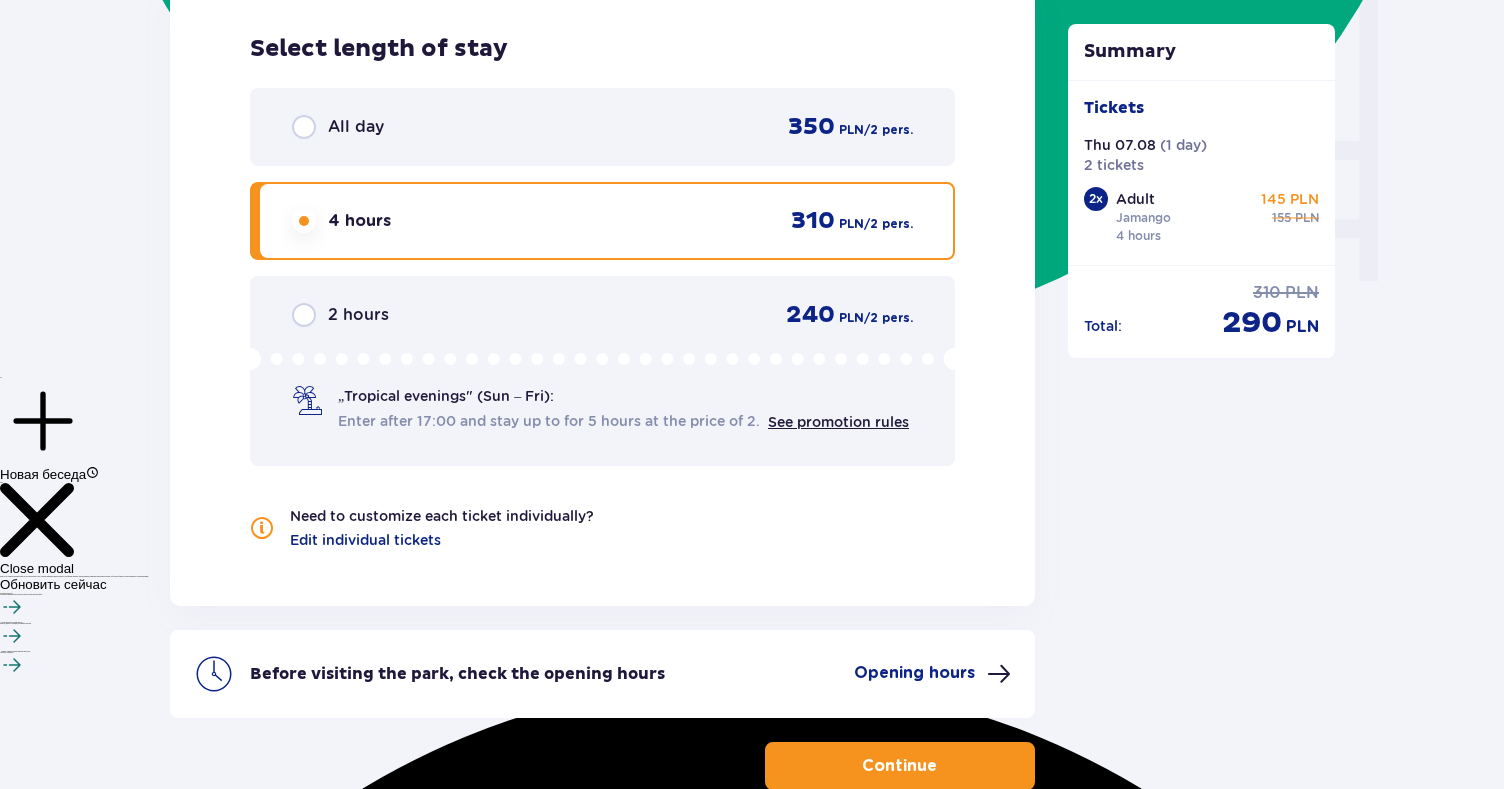 scroll, scrollTop: 1868, scrollLeft: 0, axis: vertical 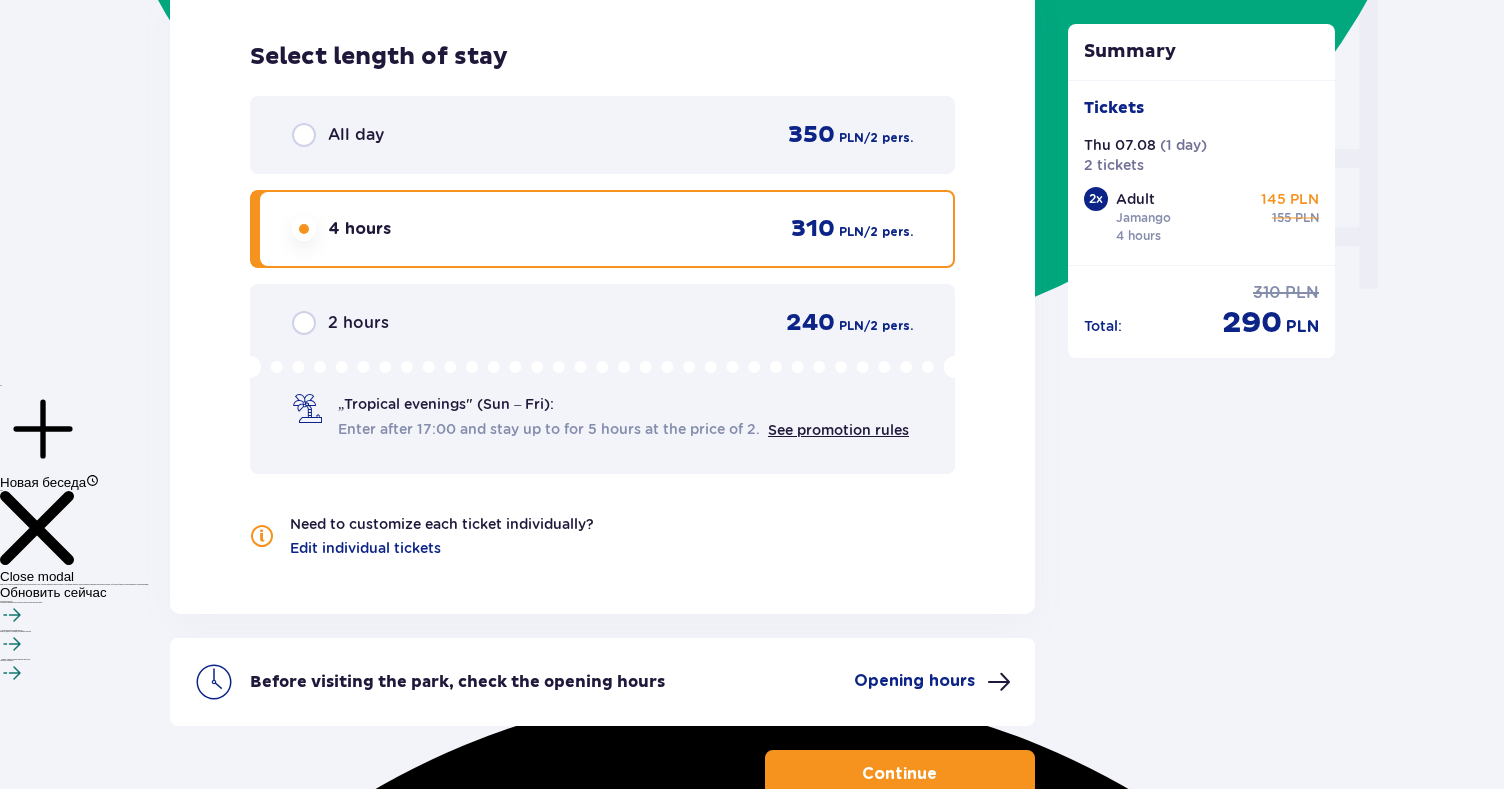 click on "Opening hours" at bounding box center [914, 681] 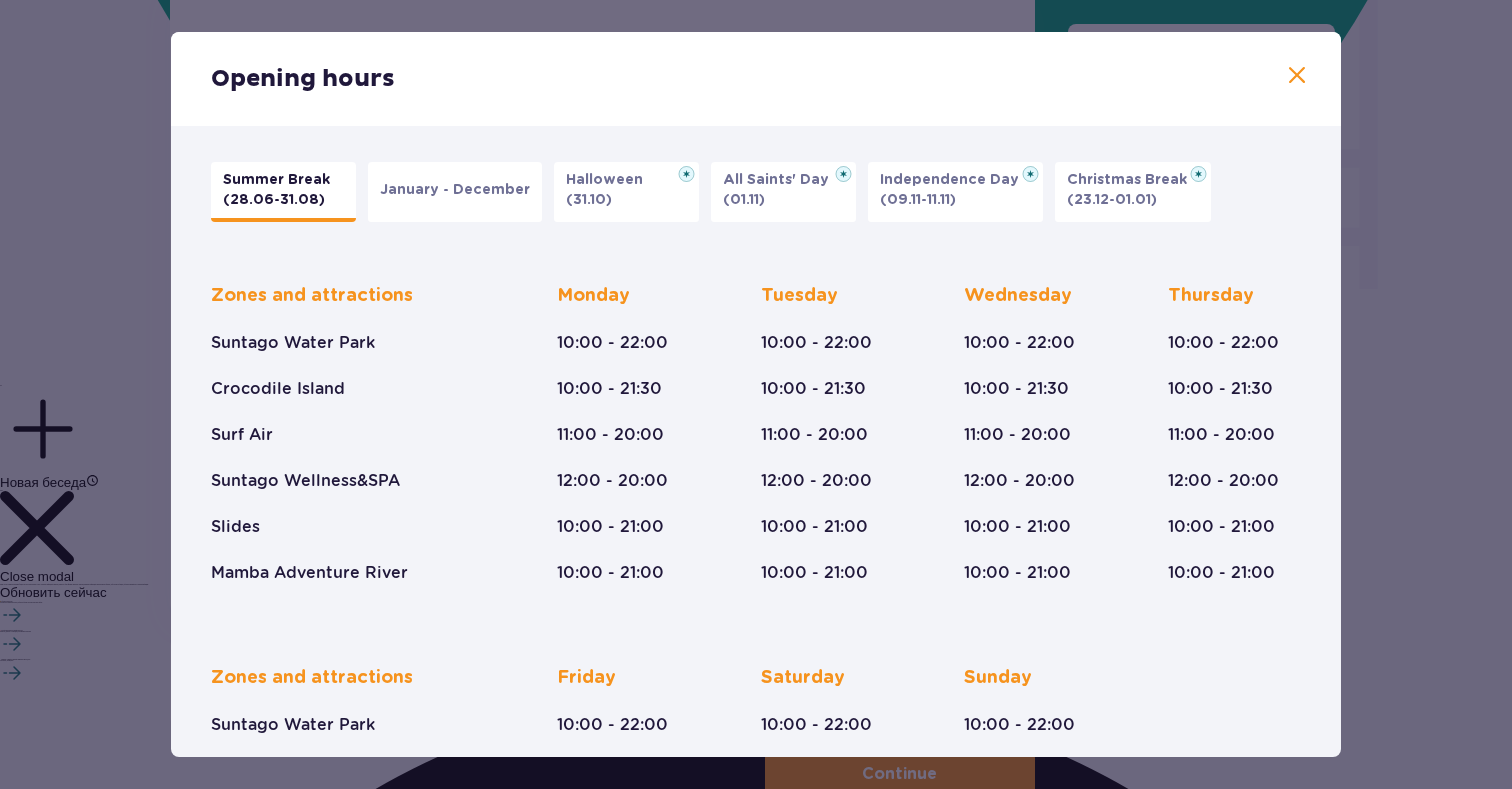 click on "Opening hours Summer Break  (28.06-31.08) January - December Halloween  (31.10) All Saints' Day  (01.11) Independence Day  (09.11-11.11) Christmas Break  (23.12-01.01) Zones and attractions Suntago Water Park Crocodile Island Surf Air Suntago Wellness&SPA Slides Mamba Adventure River Monday 10:00 - 22:00 10:00 - 21:30 11:00 - 20:00 12:00 - 20:00 10:00 - 21:00 10:00 - 21:00 Tuesday 10:00 - 22:00 10:00 - 21:30 11:00 - 20:00 12:00 - 20:00 10:00 - 21:00 10:00 - 21:00 Wednesday 10:00 - 22:00 10:00 - 21:30 11:00 - 20:00 12:00 - 20:00 10:00 - 21:00 10:00 - 21:00 Thursday 10:00 - 22:00 10:00 - 21:30 11:00 - 20:00 12:00 - 20:00 10:00 - 21:00 10:00 - 21:00 Zones and attractions Suntago Water Park Crocodile Island Surf Air Suntago Wellness&SPA Slides Mamba Adventure River Friday 10:00 - 22:00 10:00 - 21:30 11:00 - 20:00 12:00 - 20:00 10:00 - 21:00 10:00 - 21:00 Saturday 10:00 - 22:00 10:00 - 21:30 11:00 - 20:00 12:00 - 20:00 10:00 - 21:00 10:00 - 21:00 Sunday 10:00 - 22:00 10:00 - 21:30 11:00 - 20:00 12:00 - 20:00" at bounding box center (756, 394) 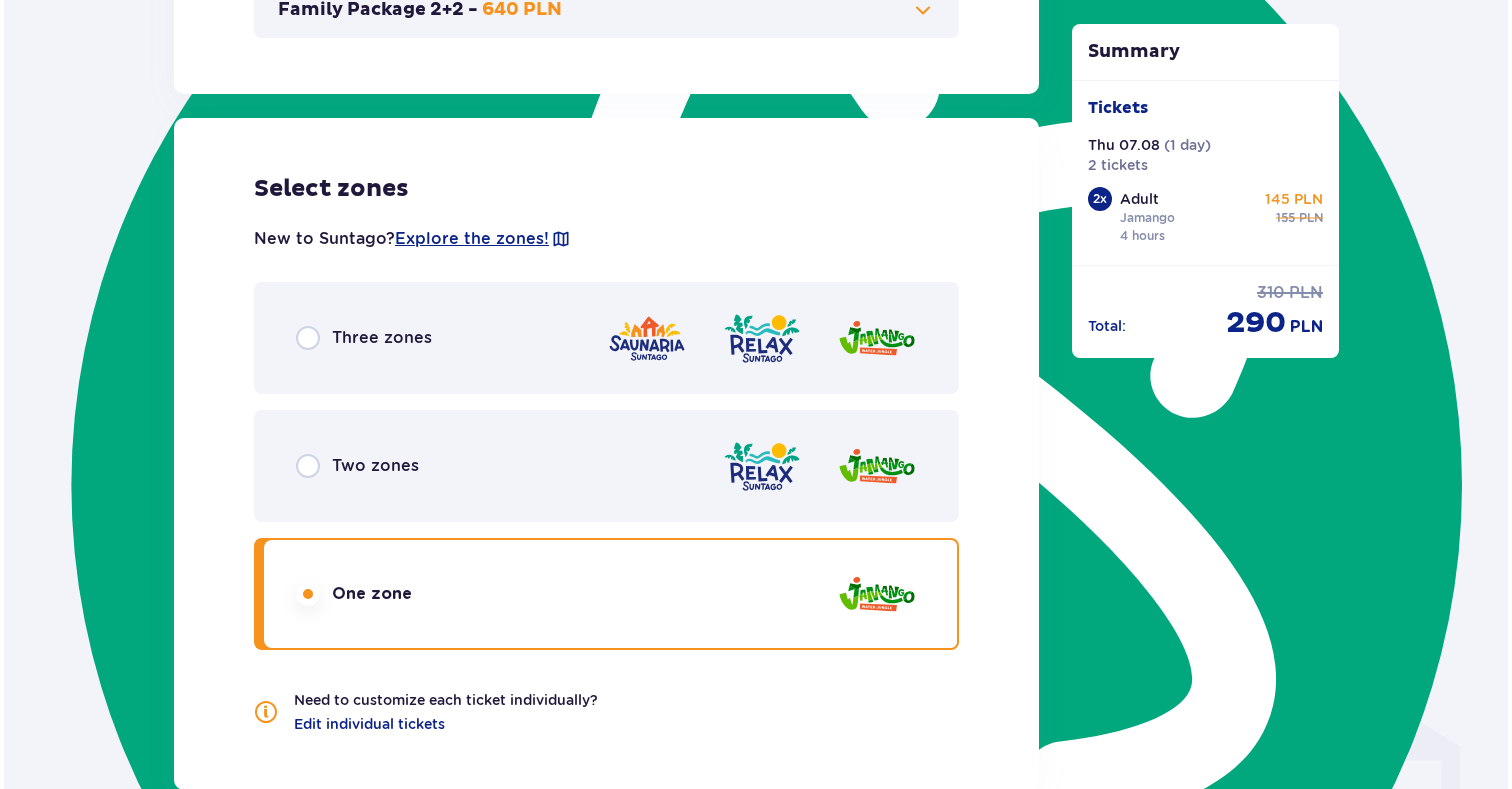 scroll, scrollTop: 1025, scrollLeft: 0, axis: vertical 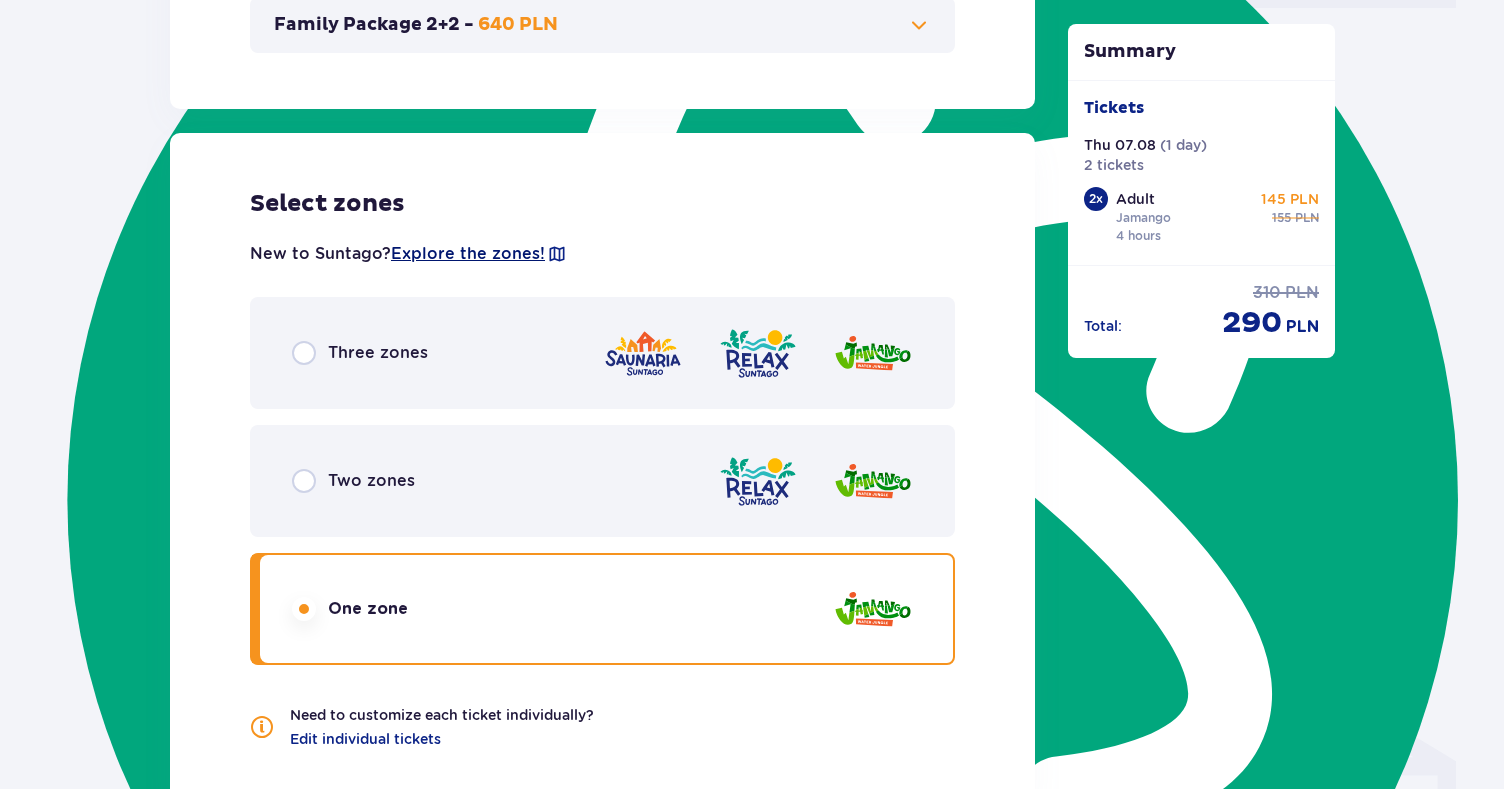 click on "Explore the zones!" at bounding box center [468, 254] 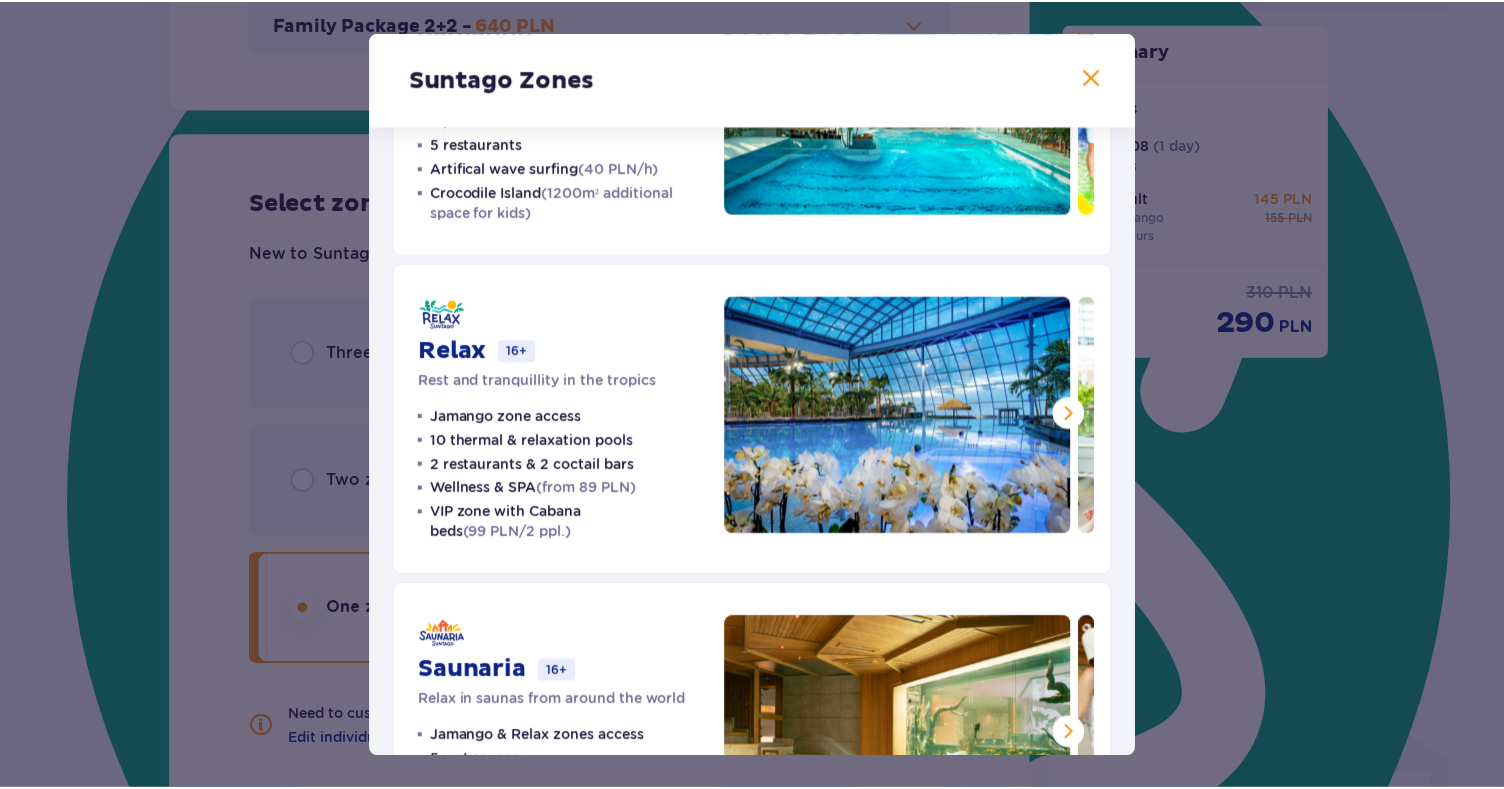 scroll, scrollTop: 361, scrollLeft: 0, axis: vertical 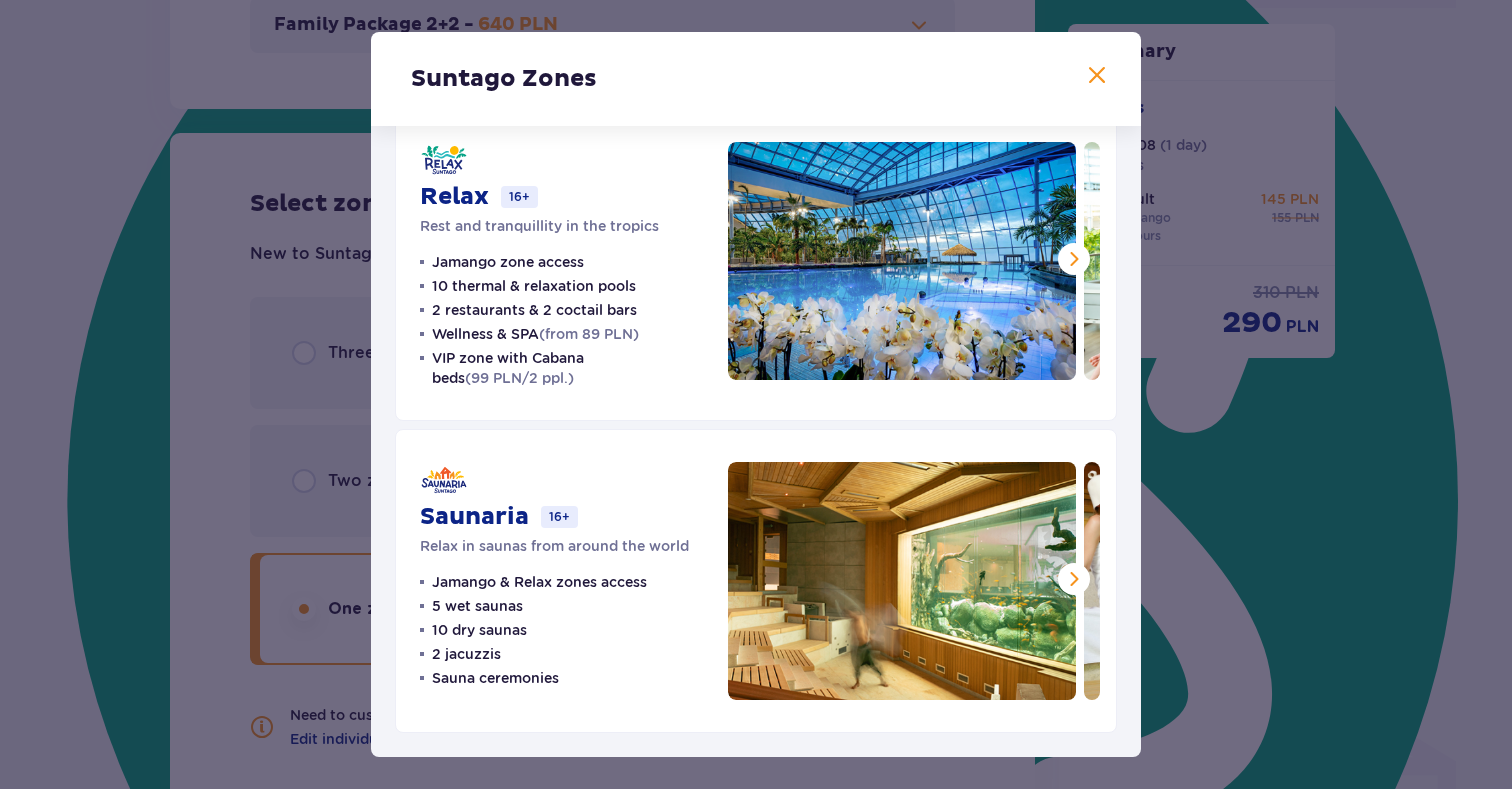 click on "Suntago Zones Jamango Water fun for the whole family 35 slides 7 pools 5 restaurants Artifical wave surfing  (40 PLN/h) Crocodile Island  (1200m² additional space for kids) Relax 16+ Rest and tranquillity in the tropics Jamango zone access 10 thermal & relaxation pools 2 restaurants & 2 coctail bars Wellness & SPA  (from 89 PLN) VIP zone with Cabana beds  (99 PLN/2 ppl.) Saunaria 16+ Relax in saunas from around the world Jamango & Relax zones access 5 wet saunas 10 dry saunas 2 jacuzzis Sauna ceremonies" at bounding box center (756, 394) 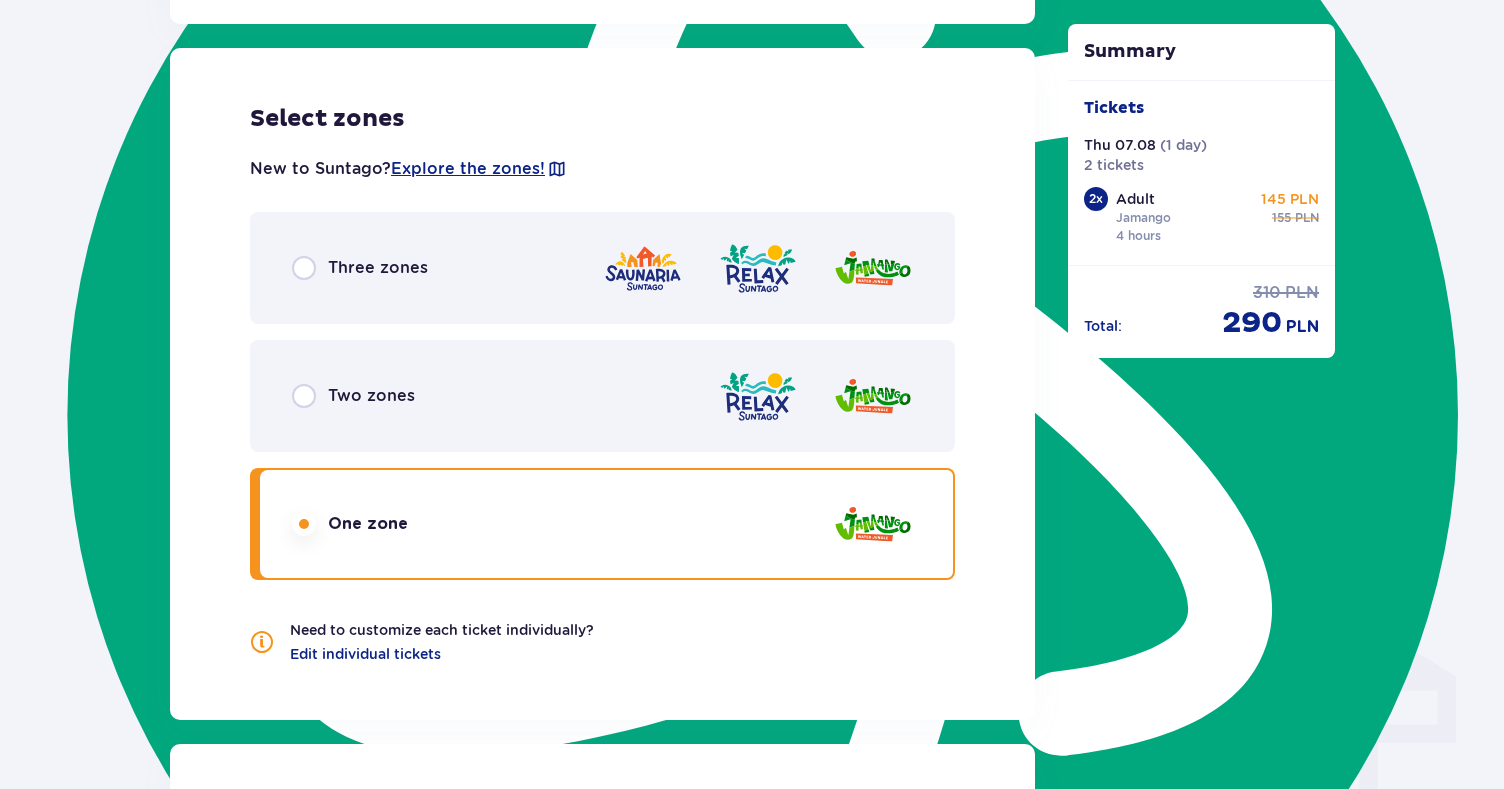 scroll, scrollTop: 1115, scrollLeft: 0, axis: vertical 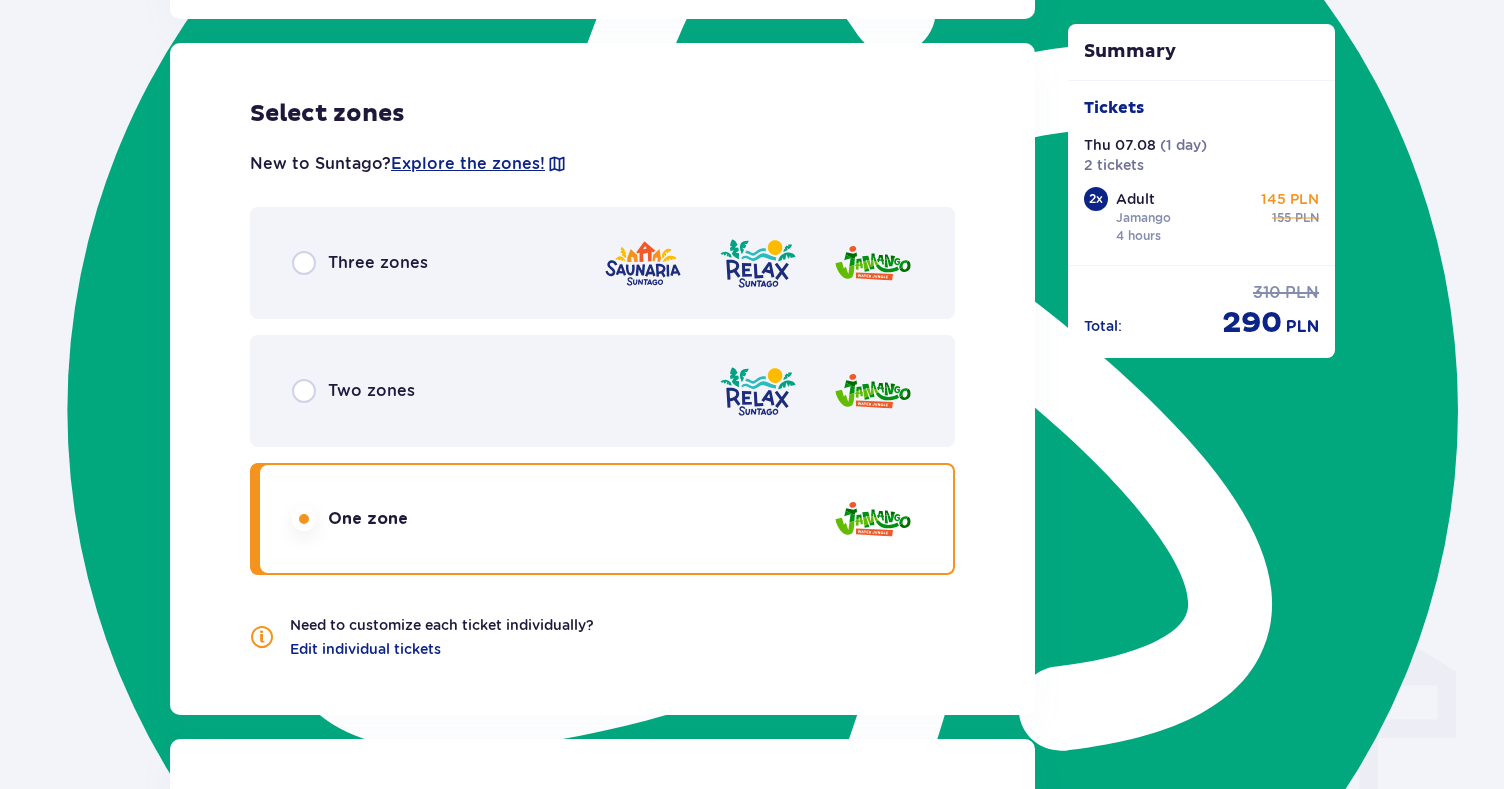 click on "Select zones New to Suntago?  Explore the zones! Three zones Two zones One zone Need to customize each ticket individually? Edit individual tickets" at bounding box center [602, 379] 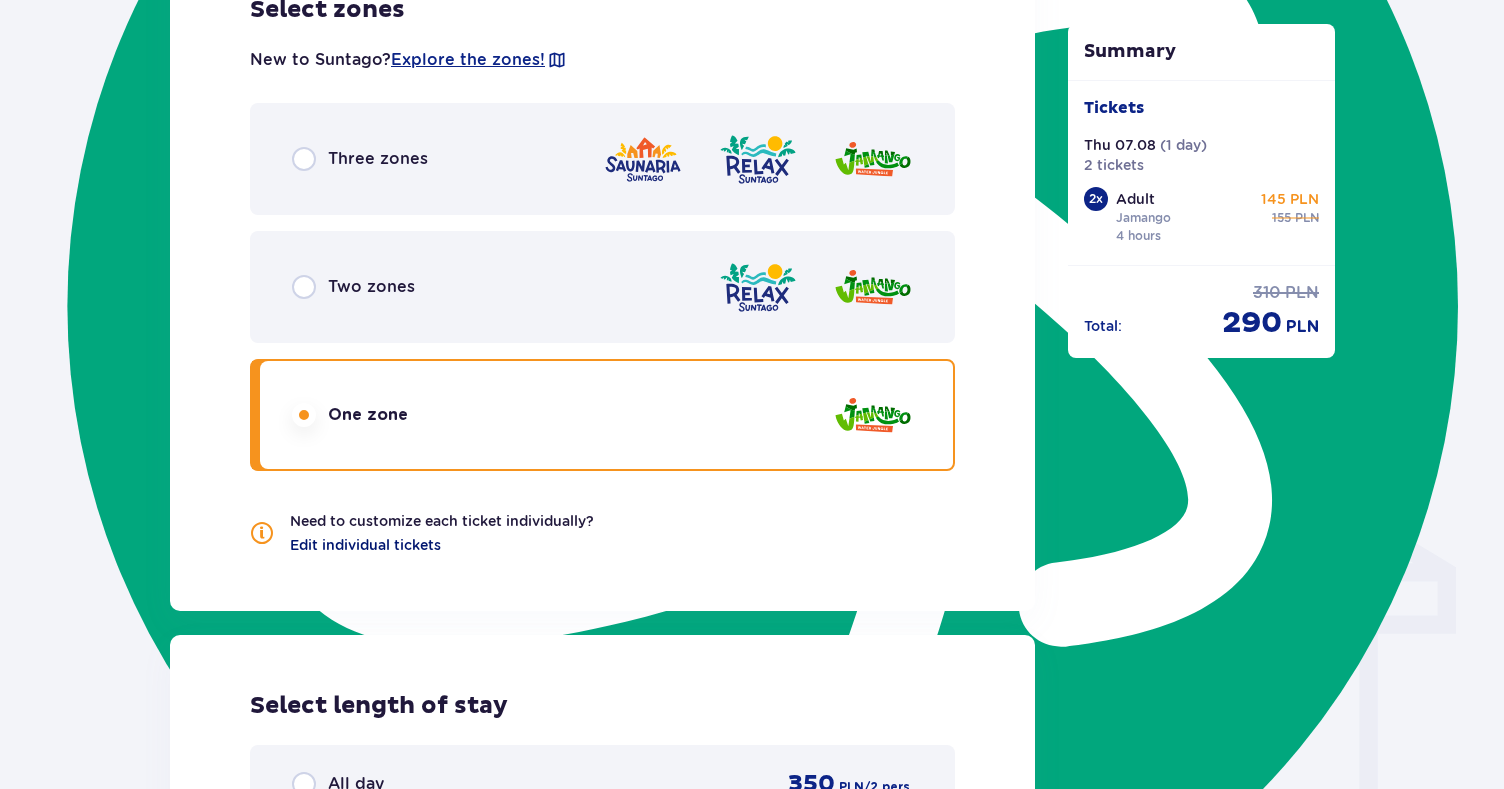 click on "Edit individual tickets" at bounding box center [365, 545] 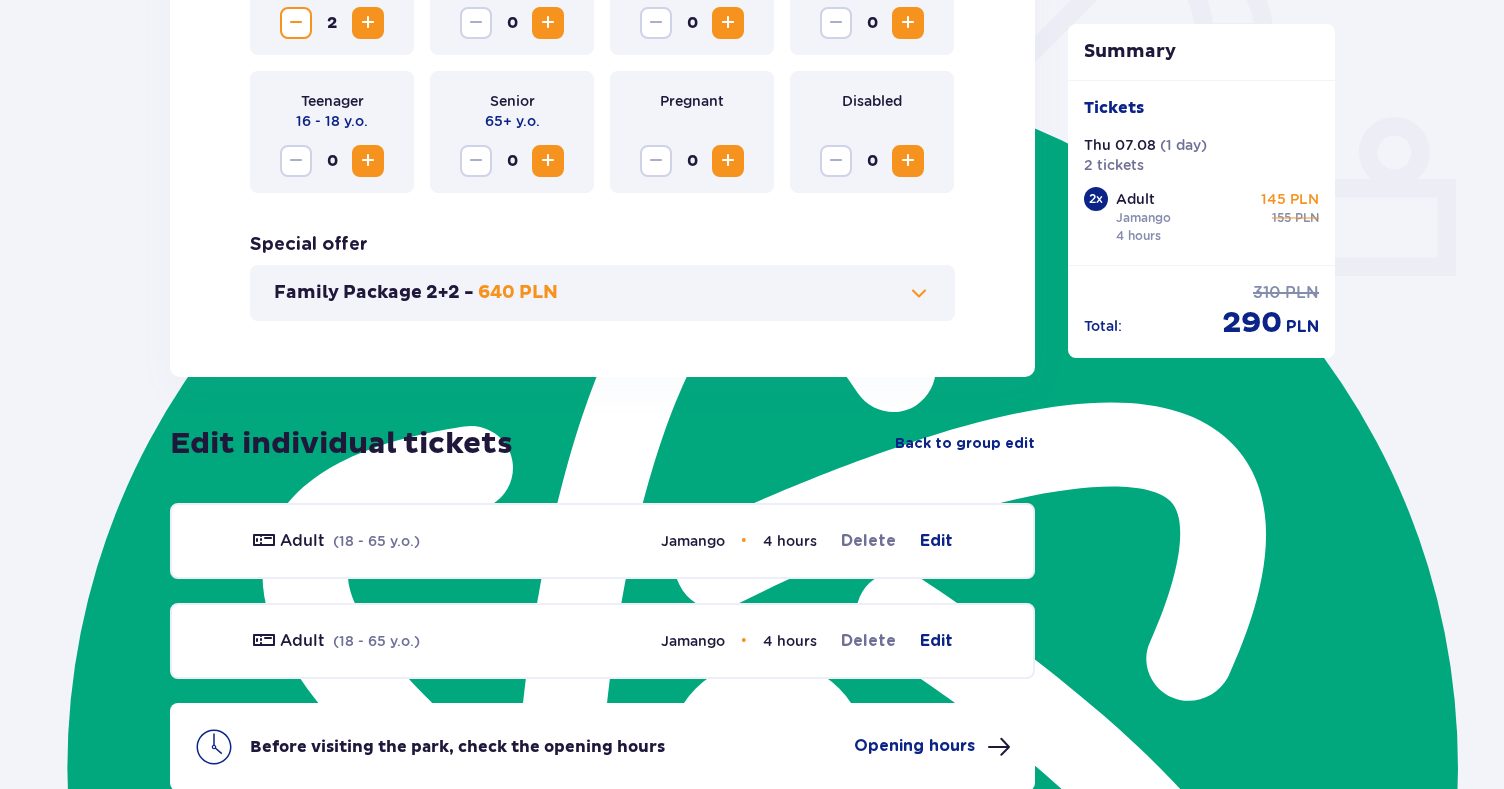 scroll, scrollTop: 754, scrollLeft: 0, axis: vertical 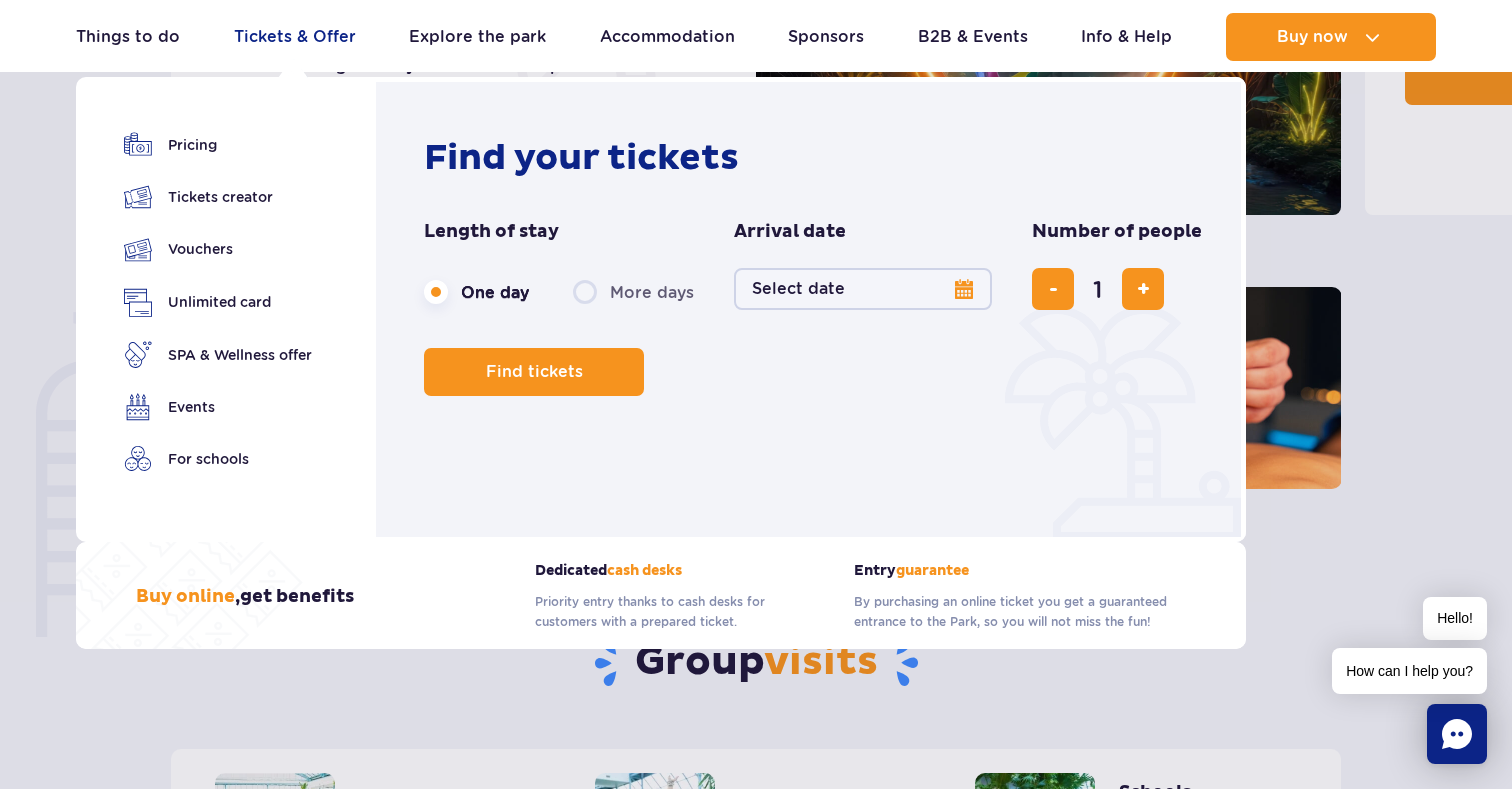 click on "Tickets & Offer" at bounding box center (295, 37) 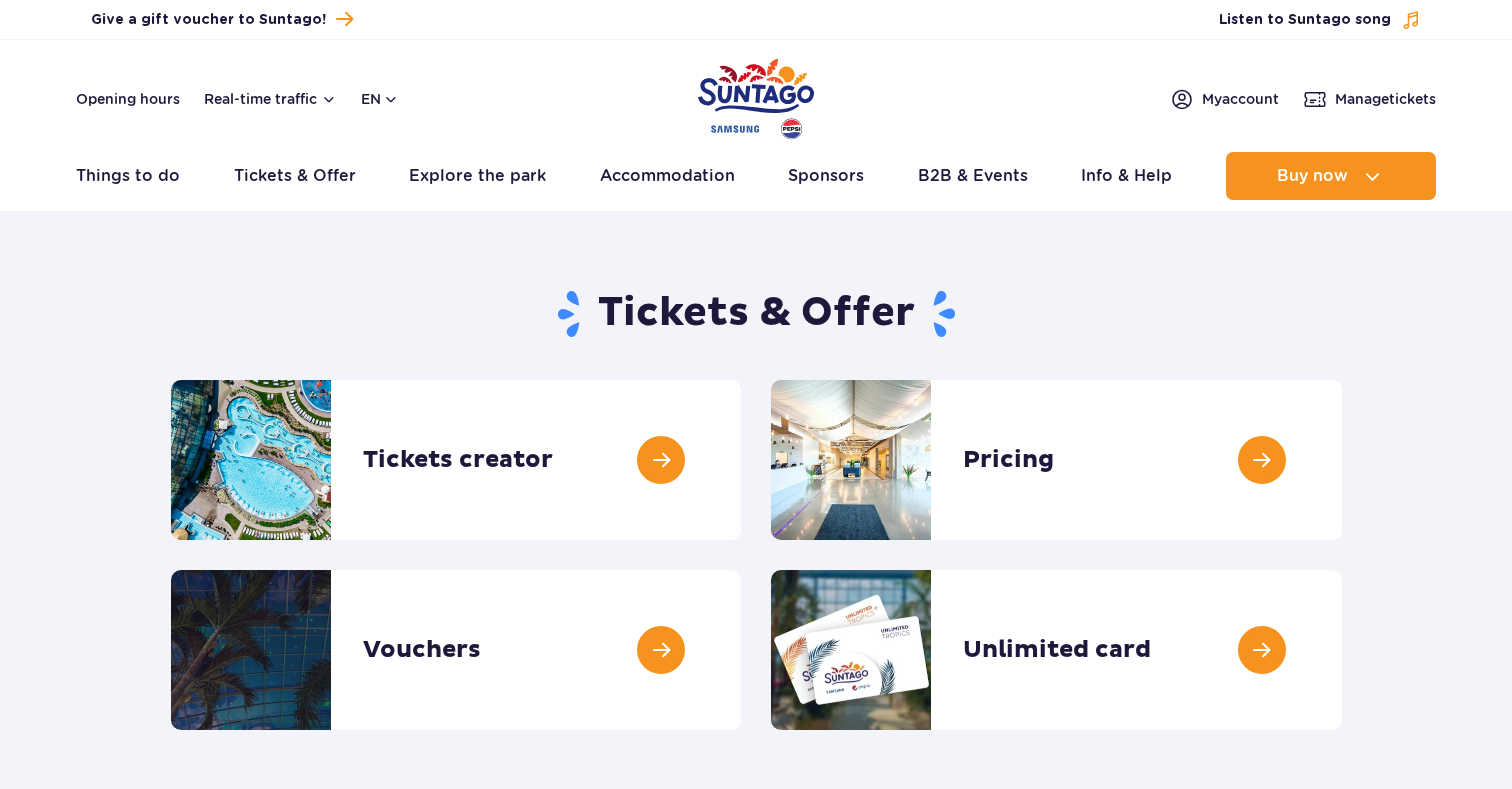 scroll, scrollTop: 0, scrollLeft: 0, axis: both 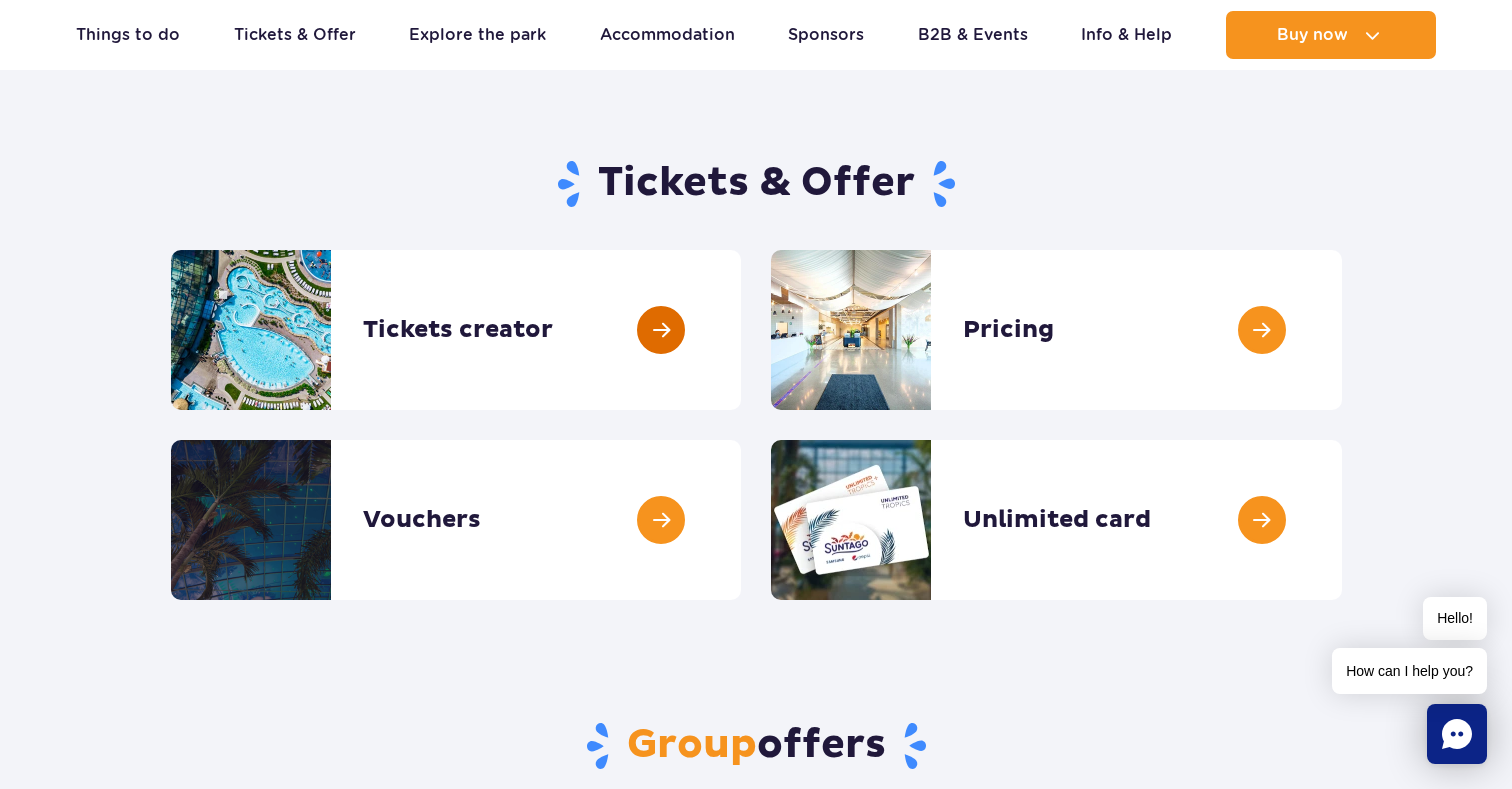 click at bounding box center (741, 330) 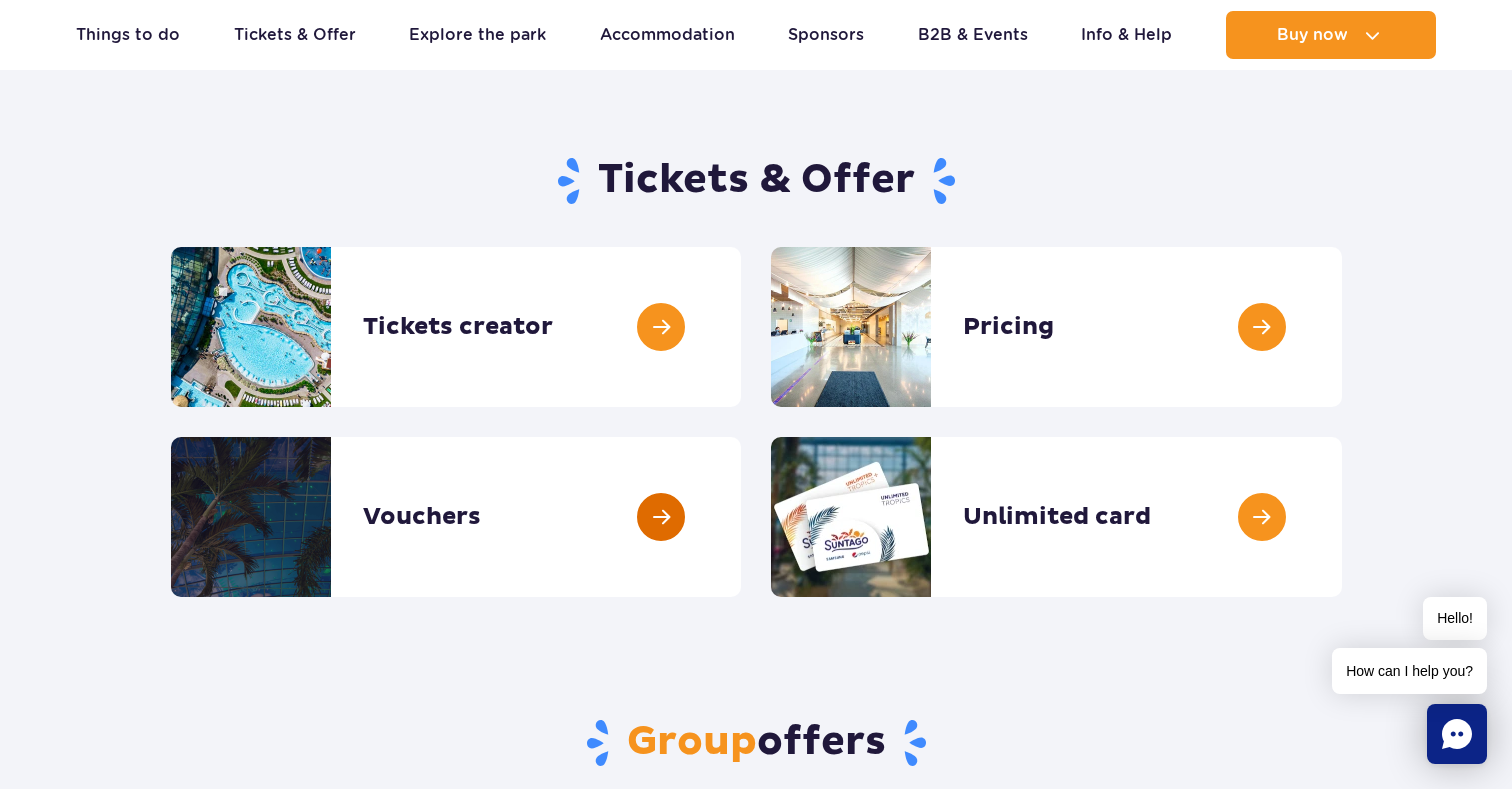 scroll, scrollTop: 0, scrollLeft: 0, axis: both 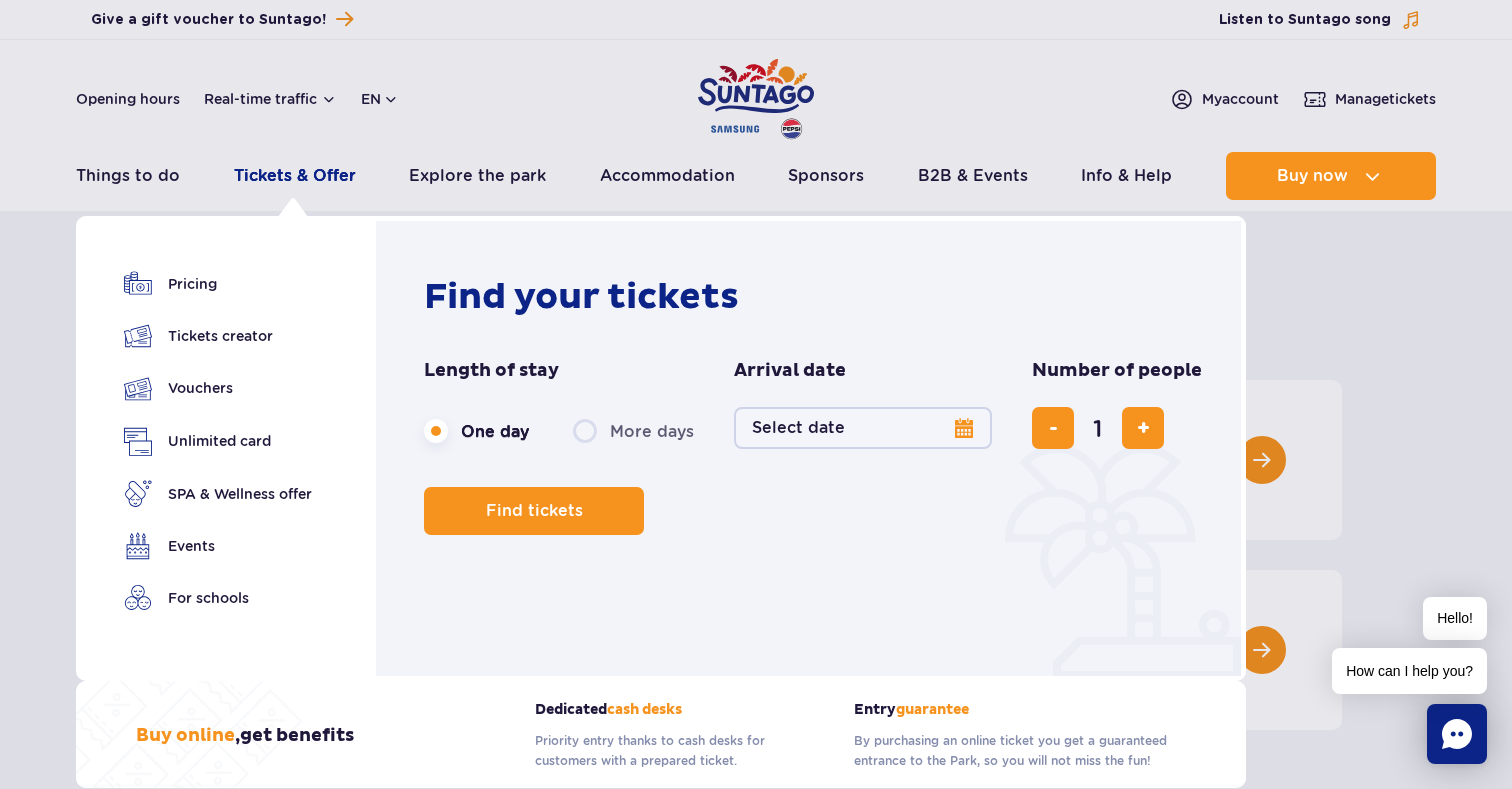 click on "Tickets & Offer" at bounding box center [295, 176] 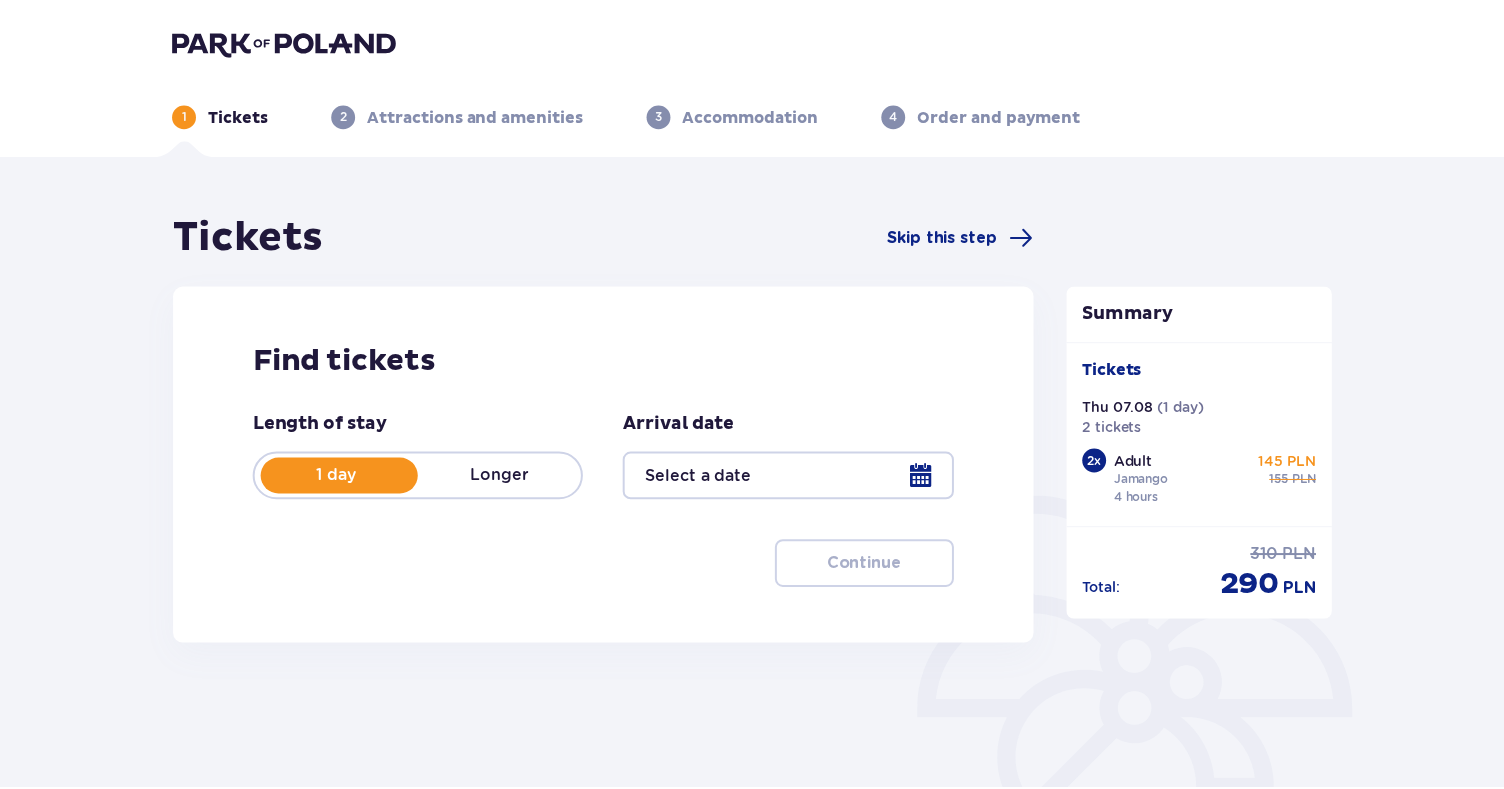 scroll, scrollTop: 0, scrollLeft: 0, axis: both 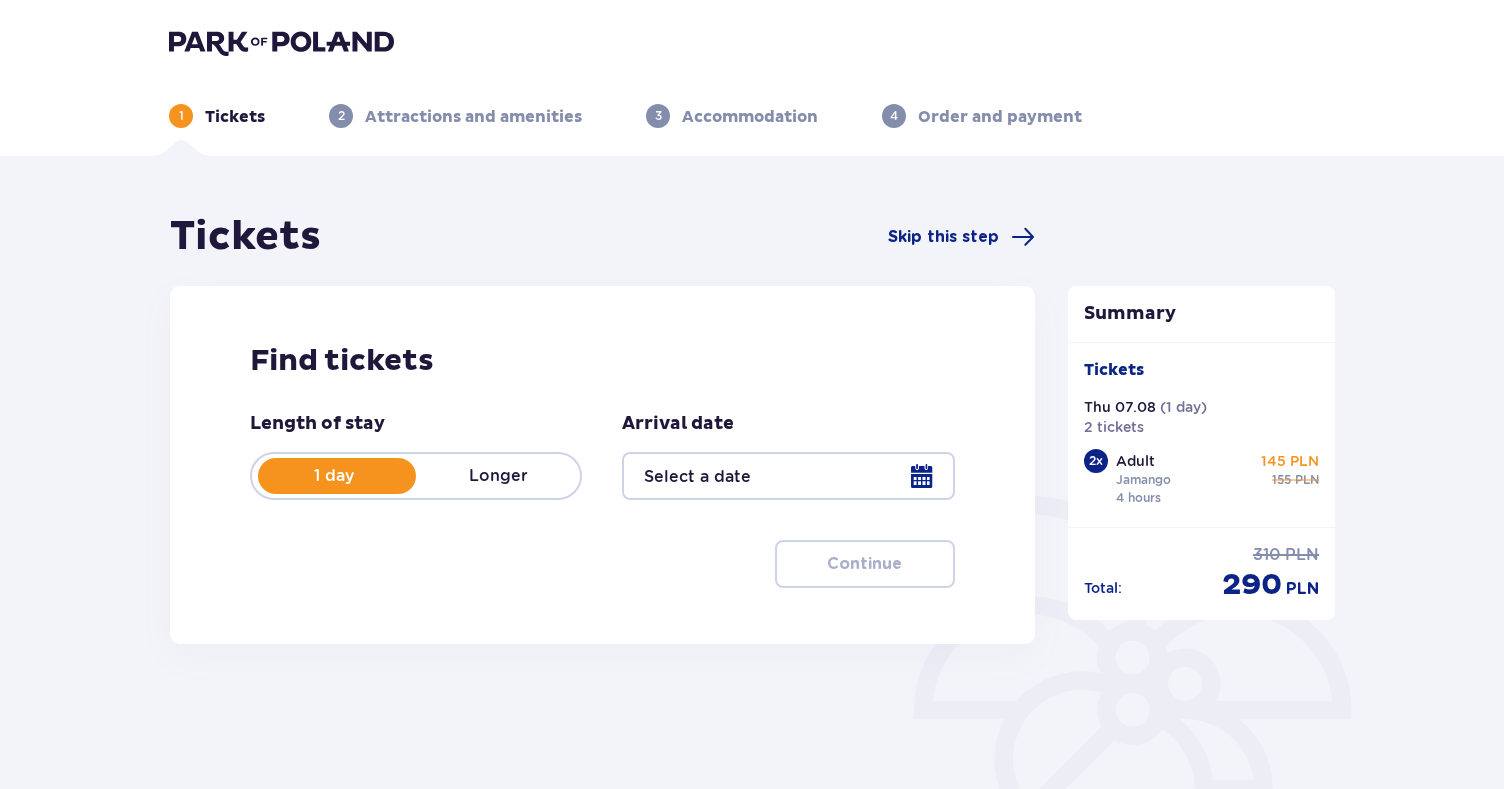 type on "07.08.25" 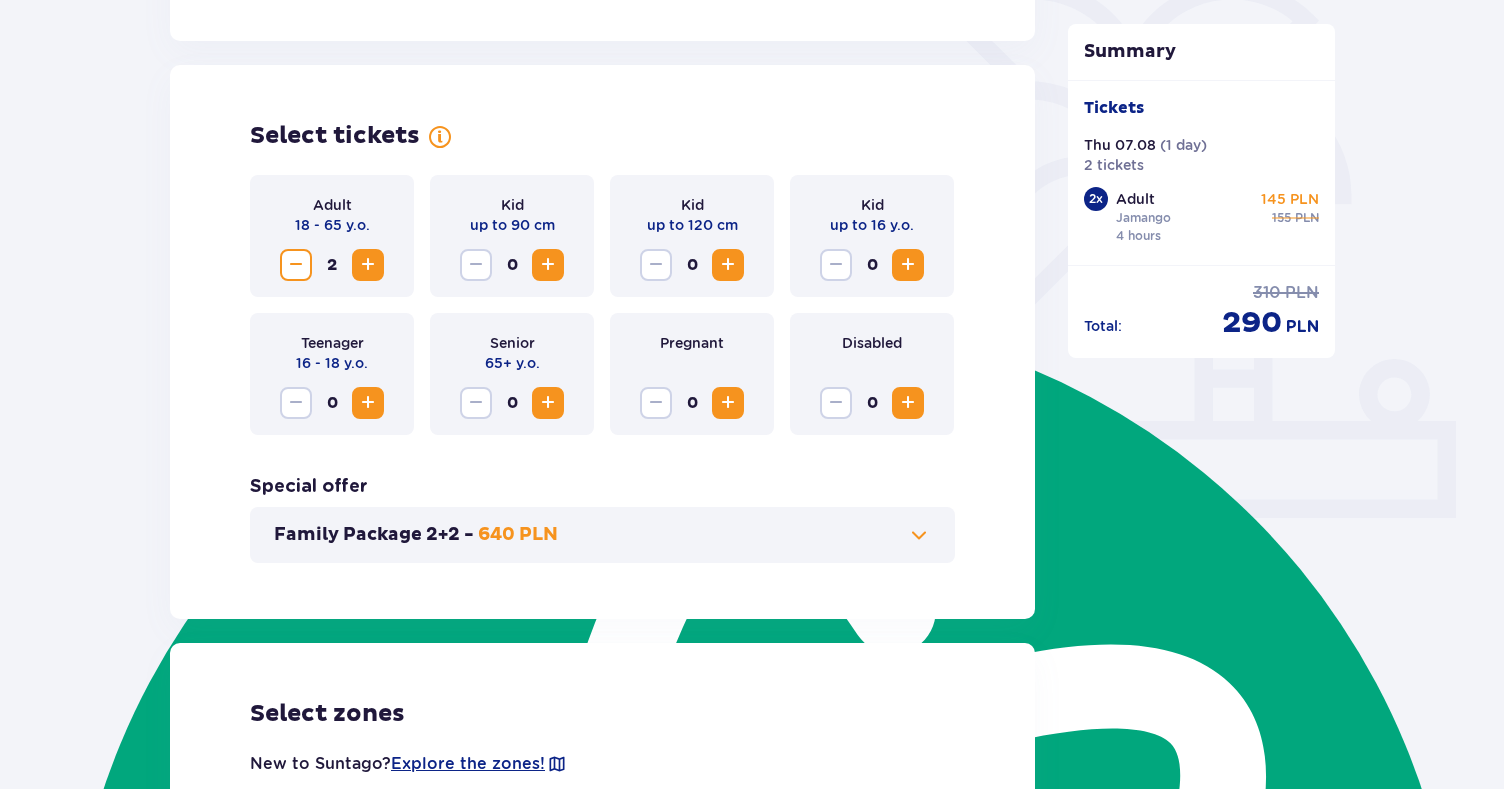 scroll, scrollTop: 532, scrollLeft: 0, axis: vertical 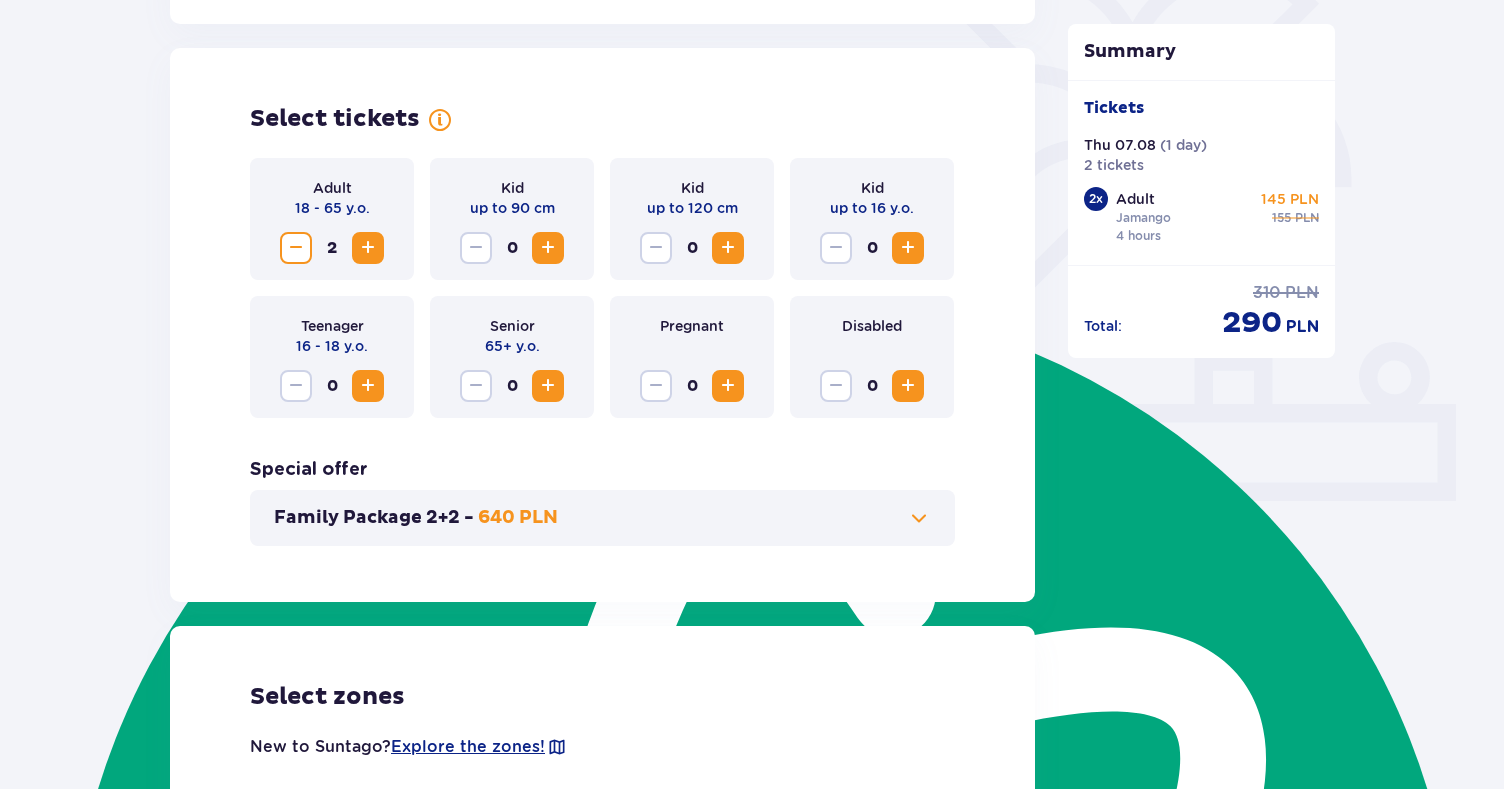 click at bounding box center [368, 248] 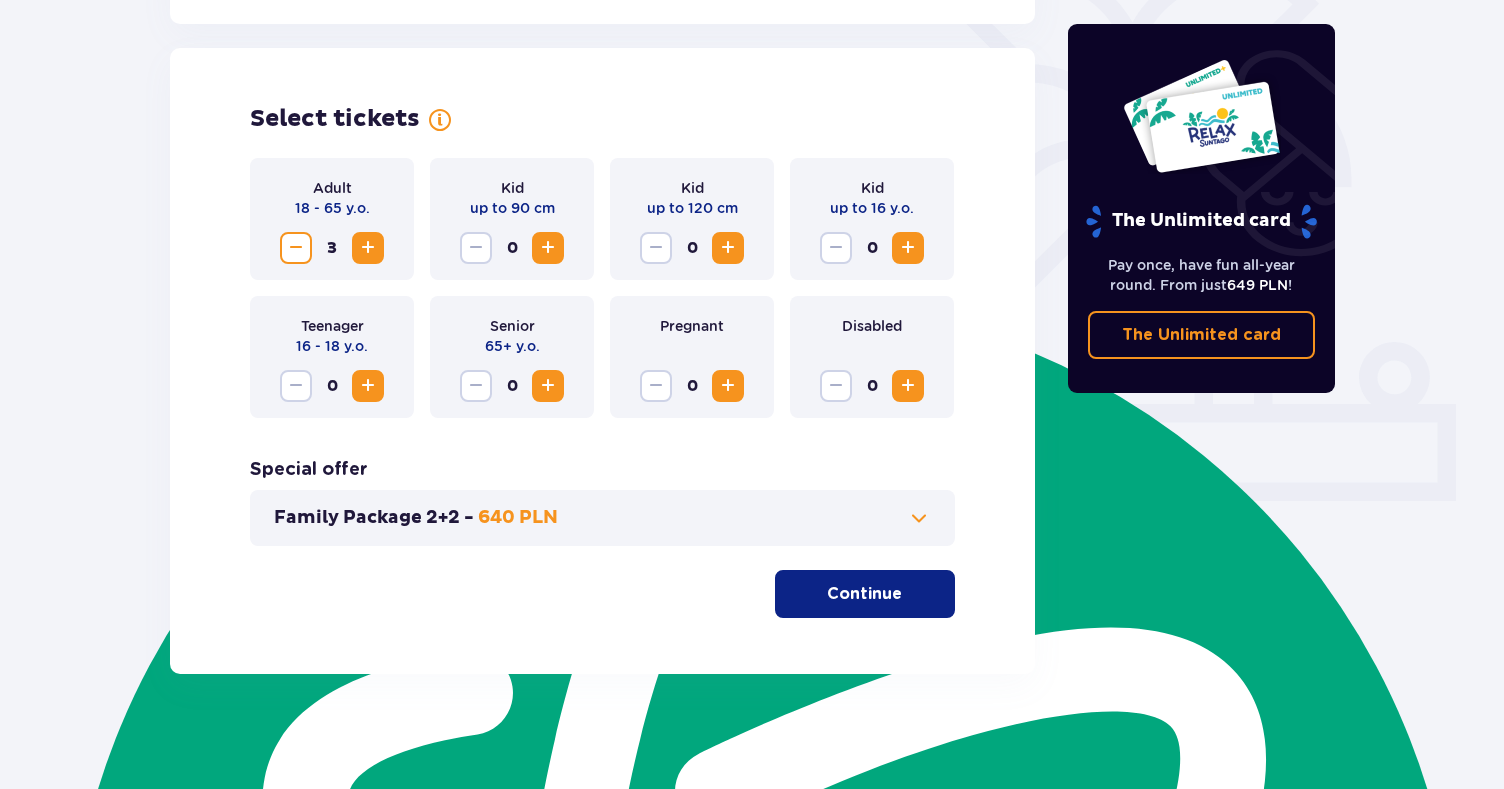 click at bounding box center (296, 248) 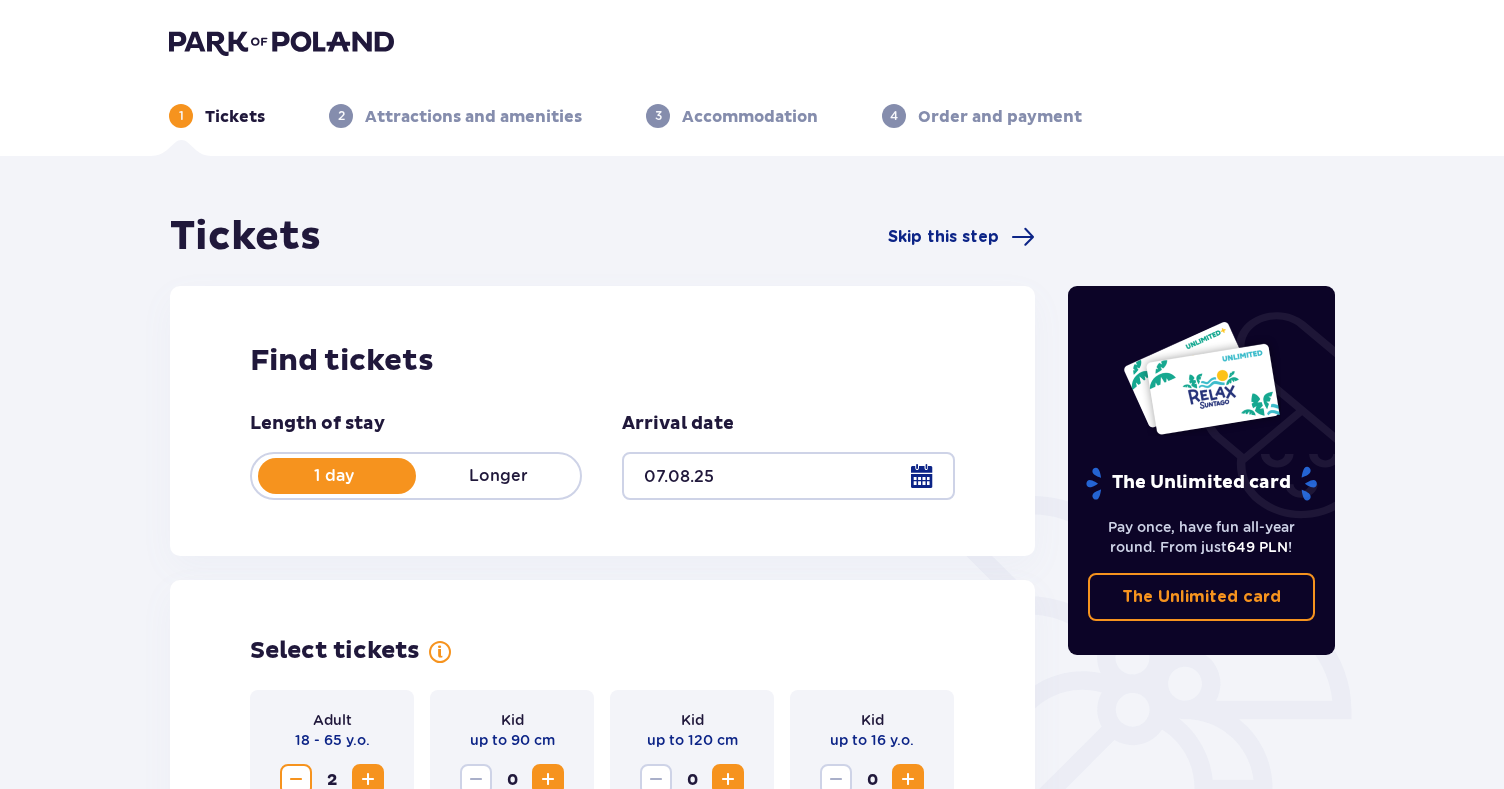 scroll, scrollTop: 537, scrollLeft: 0, axis: vertical 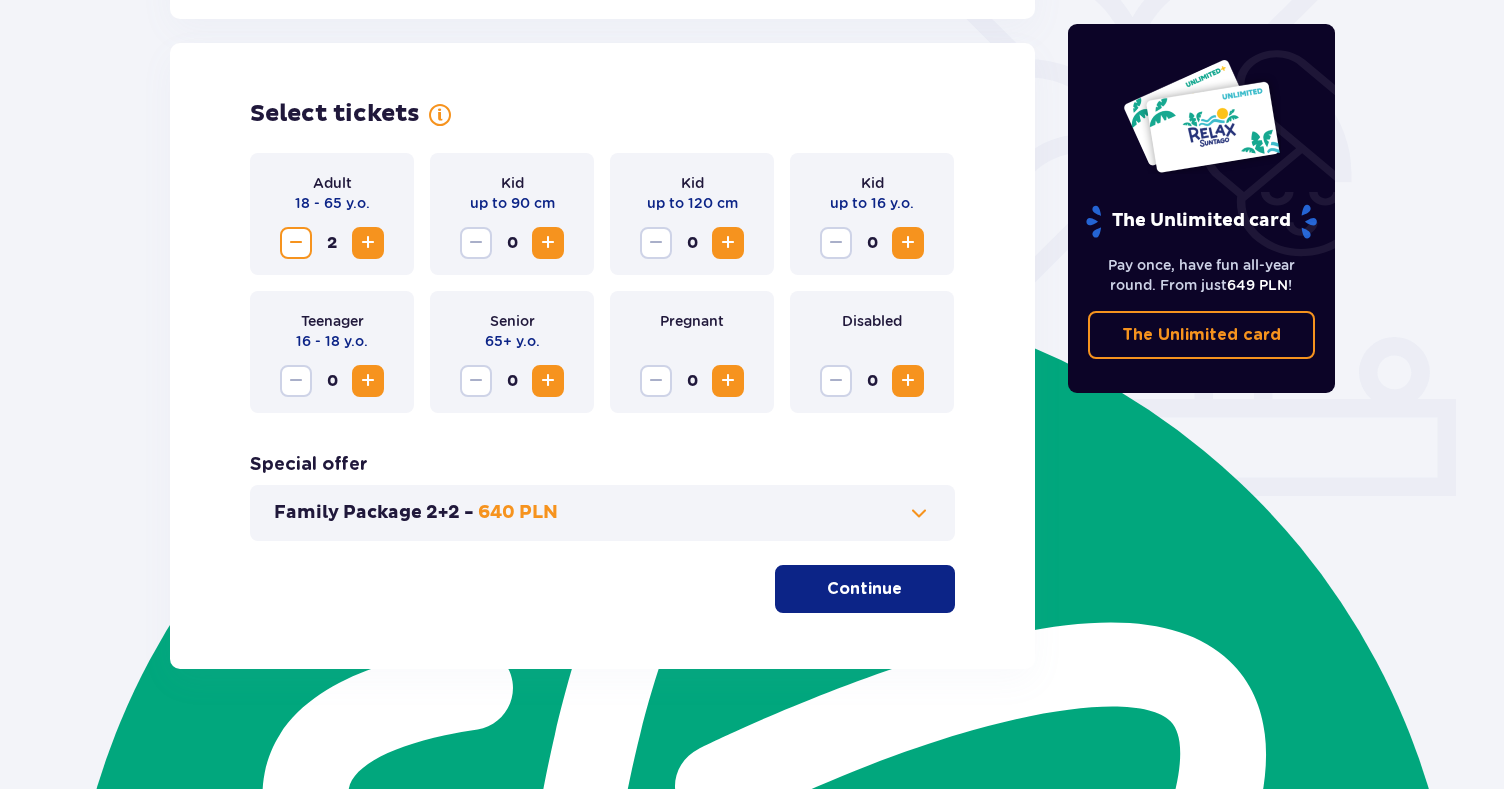 click on "Continue" at bounding box center [864, 589] 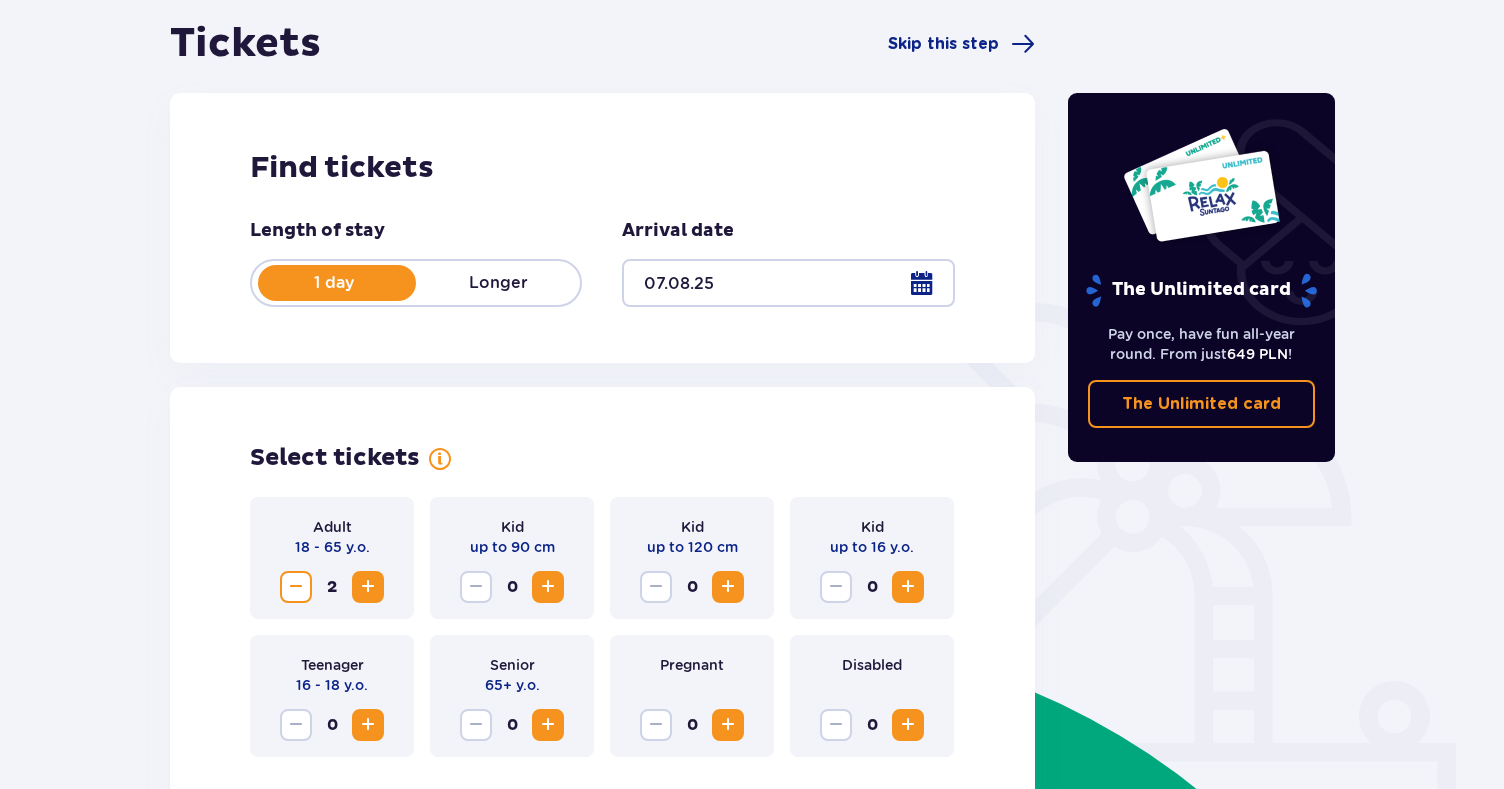 scroll, scrollTop: 205, scrollLeft: 0, axis: vertical 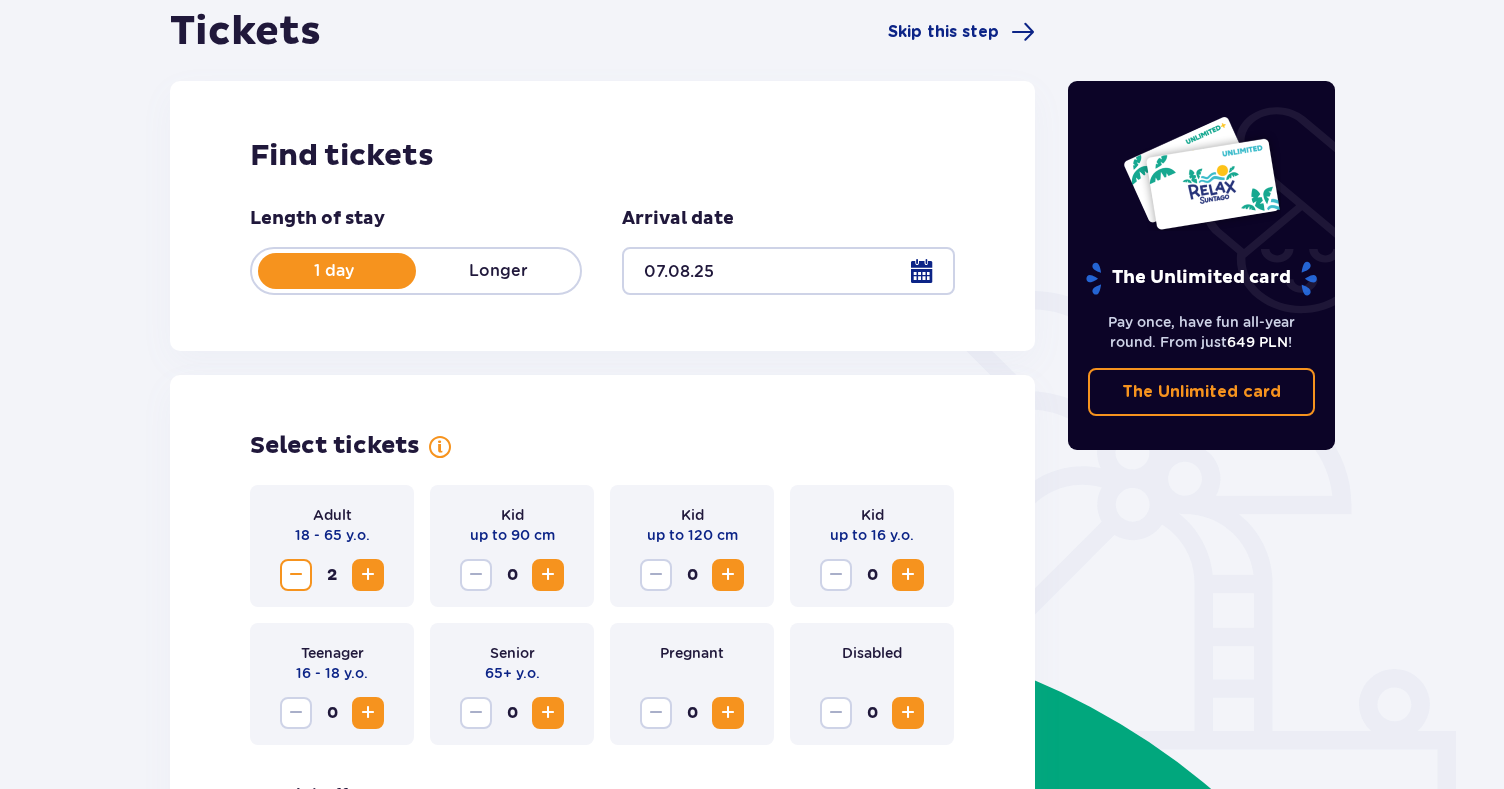 click on "Longer" at bounding box center (498, 271) 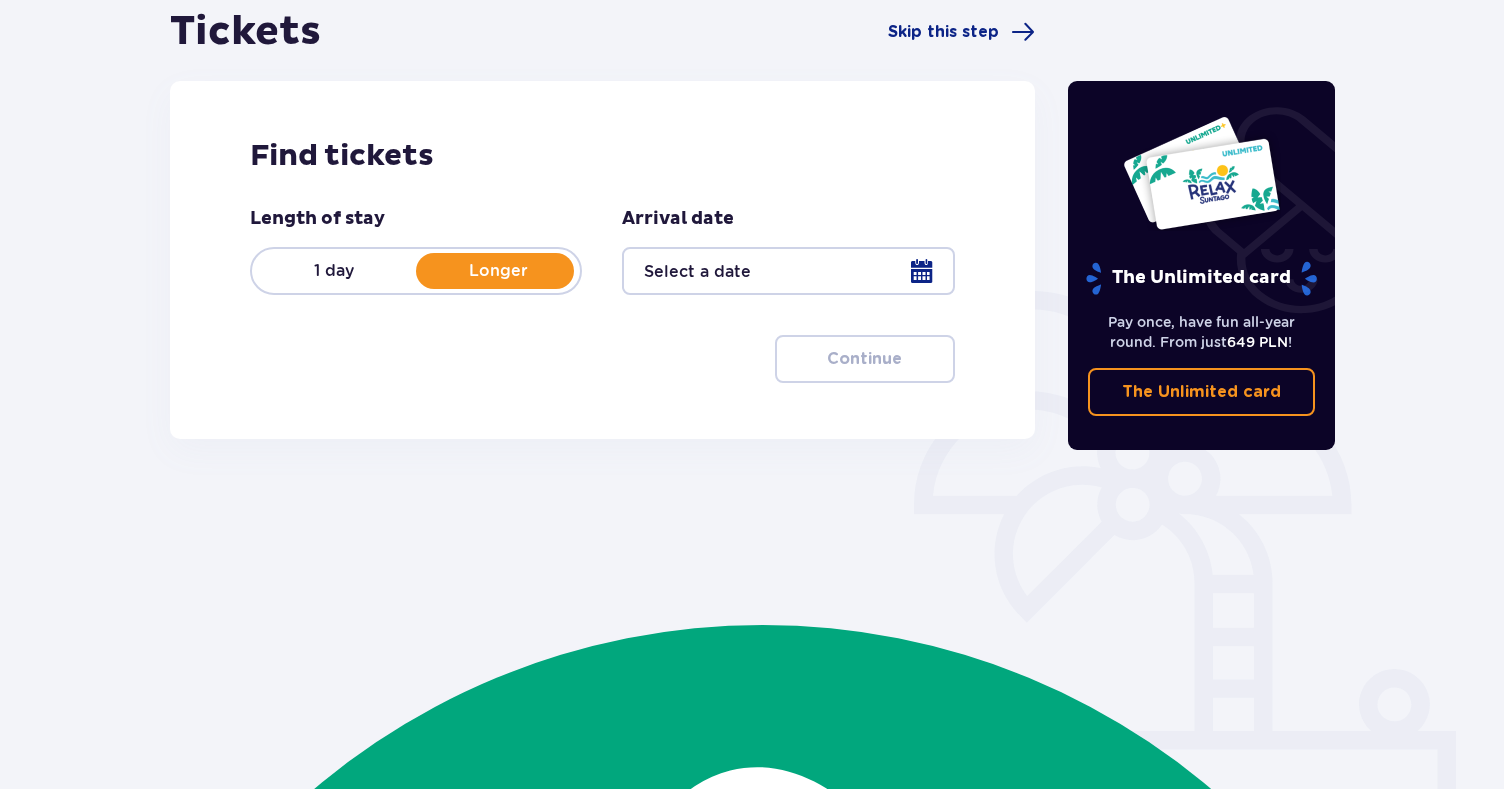 click on "1 day" at bounding box center (334, 271) 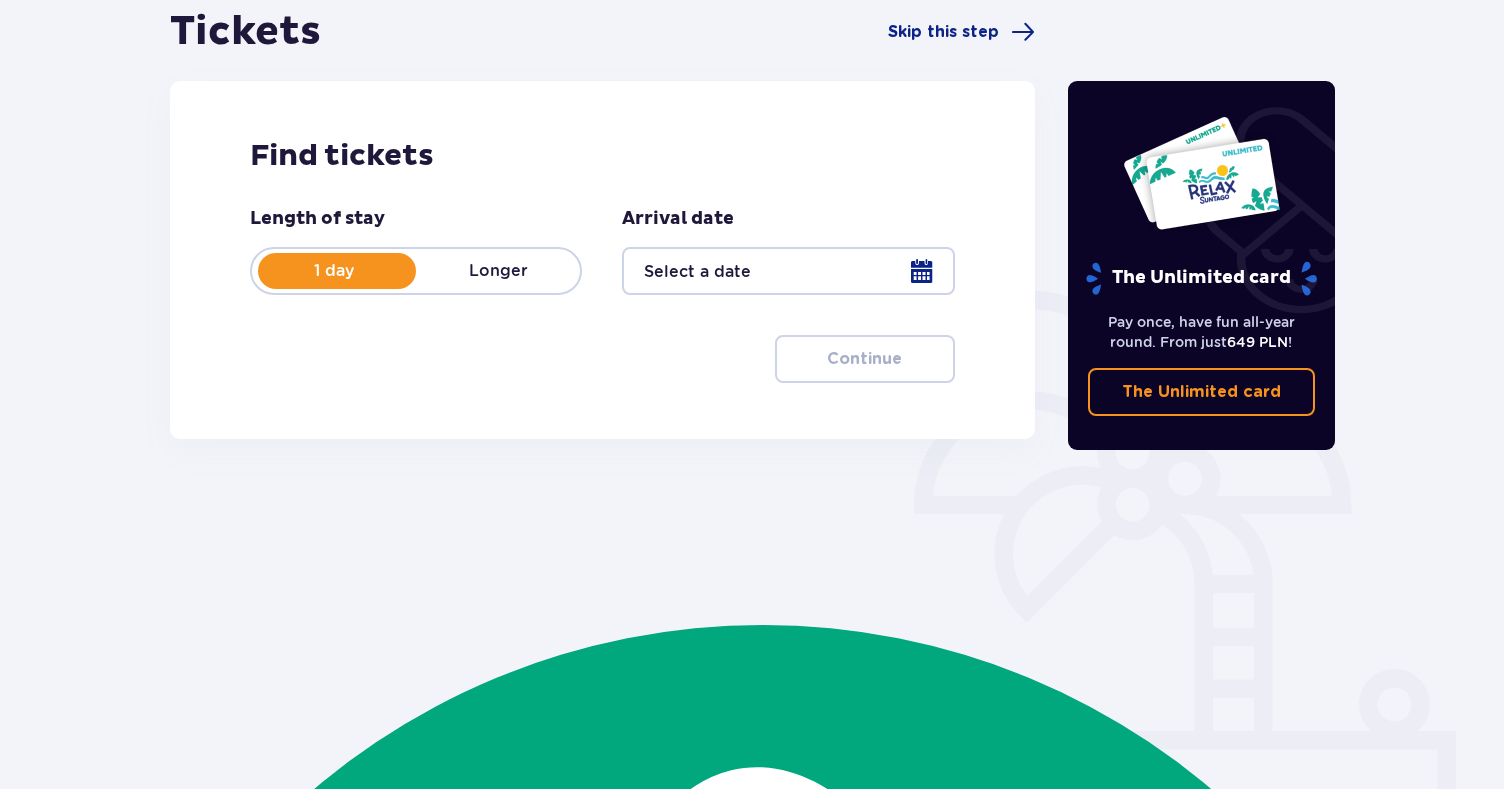 click on "Longer" at bounding box center (498, 271) 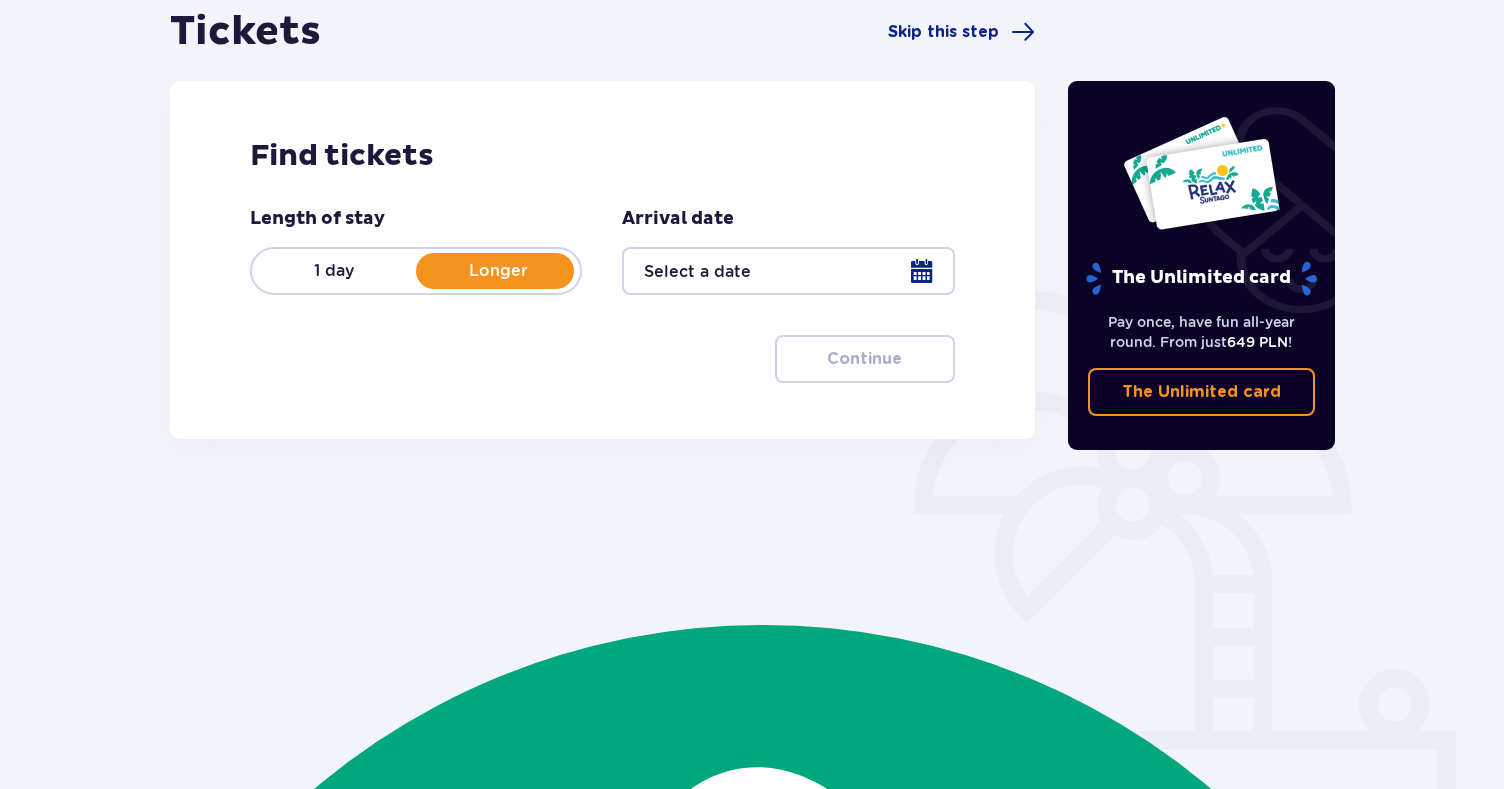 click at bounding box center (788, 271) 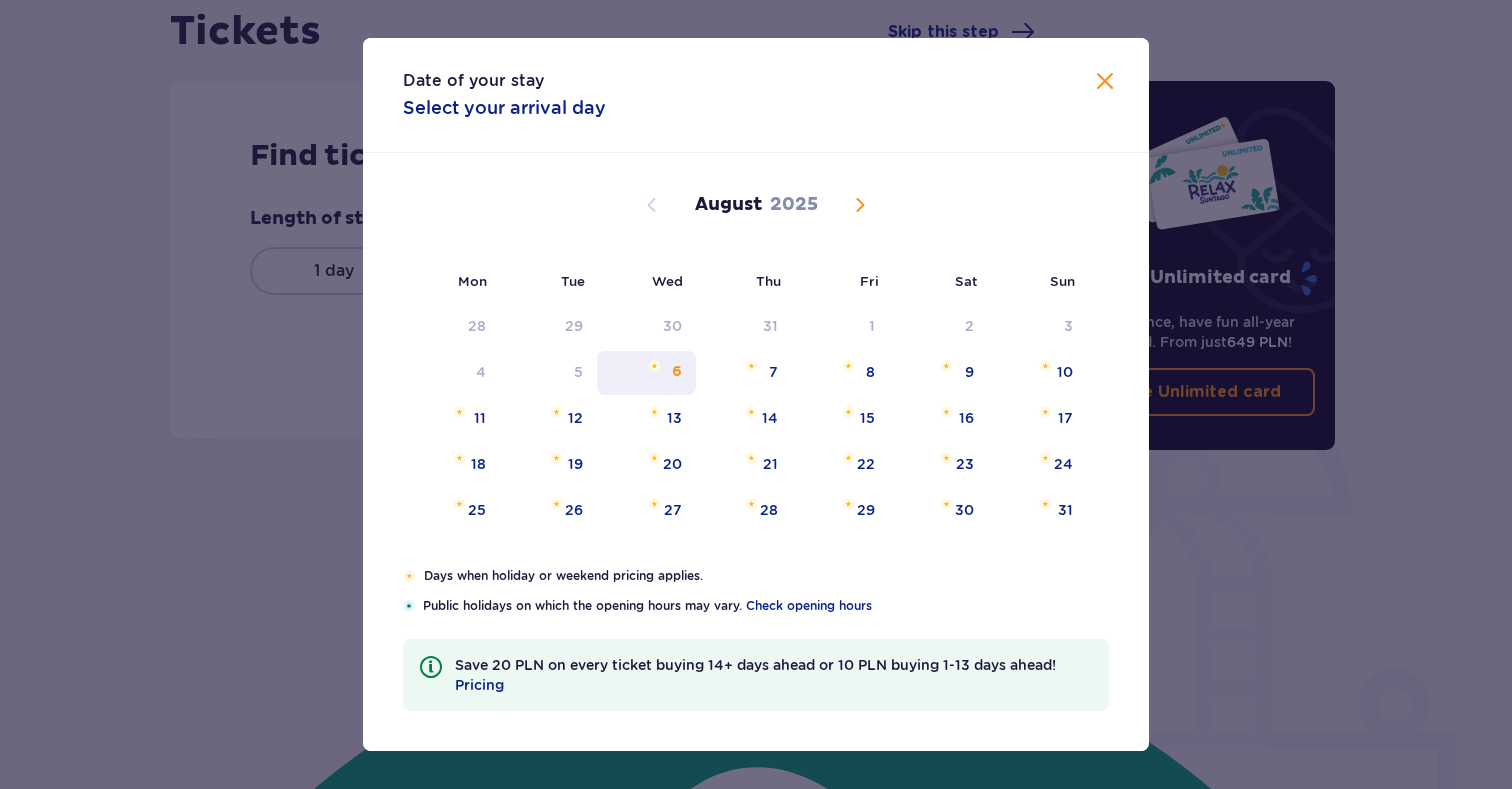 click on "6" at bounding box center (646, 373) 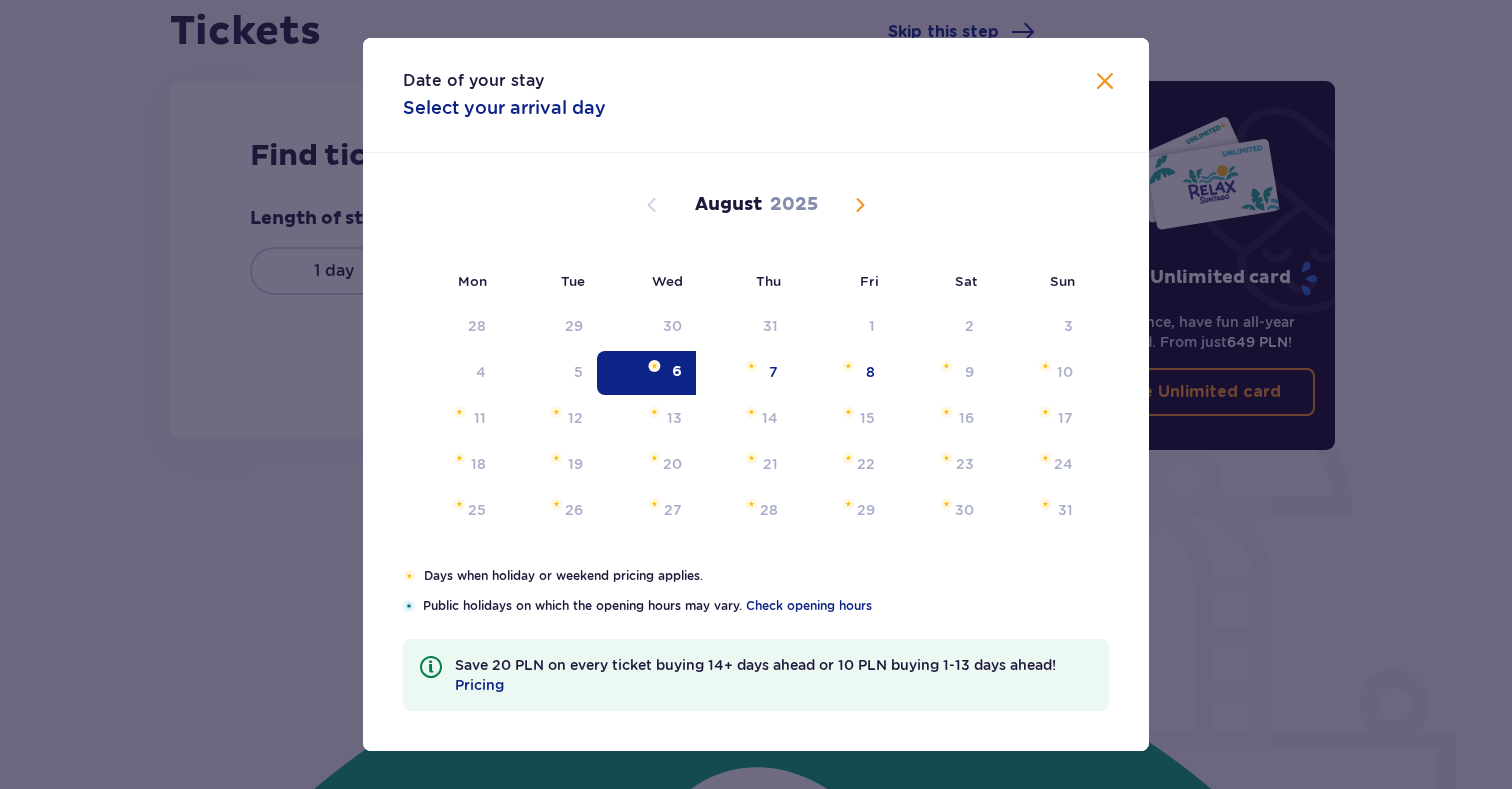 click on "Date of your stay Select your arrival day Mon Tue Wed Thu Fri Sat Sun July 2025 30 1 2 3 4 5 6 7 8 9 10 11 12 13 14 15 16 17 18 19 20 21 22 23 24 25 26 27 28 29 30 31 1 2 3 August 2025 28 29 30 31 1 2 3 4 5 6 7 8 9 10 11 12 13 14 15 16 17 18 19 20 21 22 23 24 25 26 27 28 29 30 31 September 2025 1 2 3 4 5 6 7 8 9 10 11 12 13 14 15 16 17 18 19 20 21 22 23 24 25 26 27 28 29 30 1 2 3 4 5 Days when holiday or weekend pricing applies. Public holidays on which the opening hours may vary.   Check opening hours Save 20 PLN on every ticket buying 14+ days ahead or 10 PLN buying 1-13 days ahead!  Pricing" at bounding box center [756, 394] 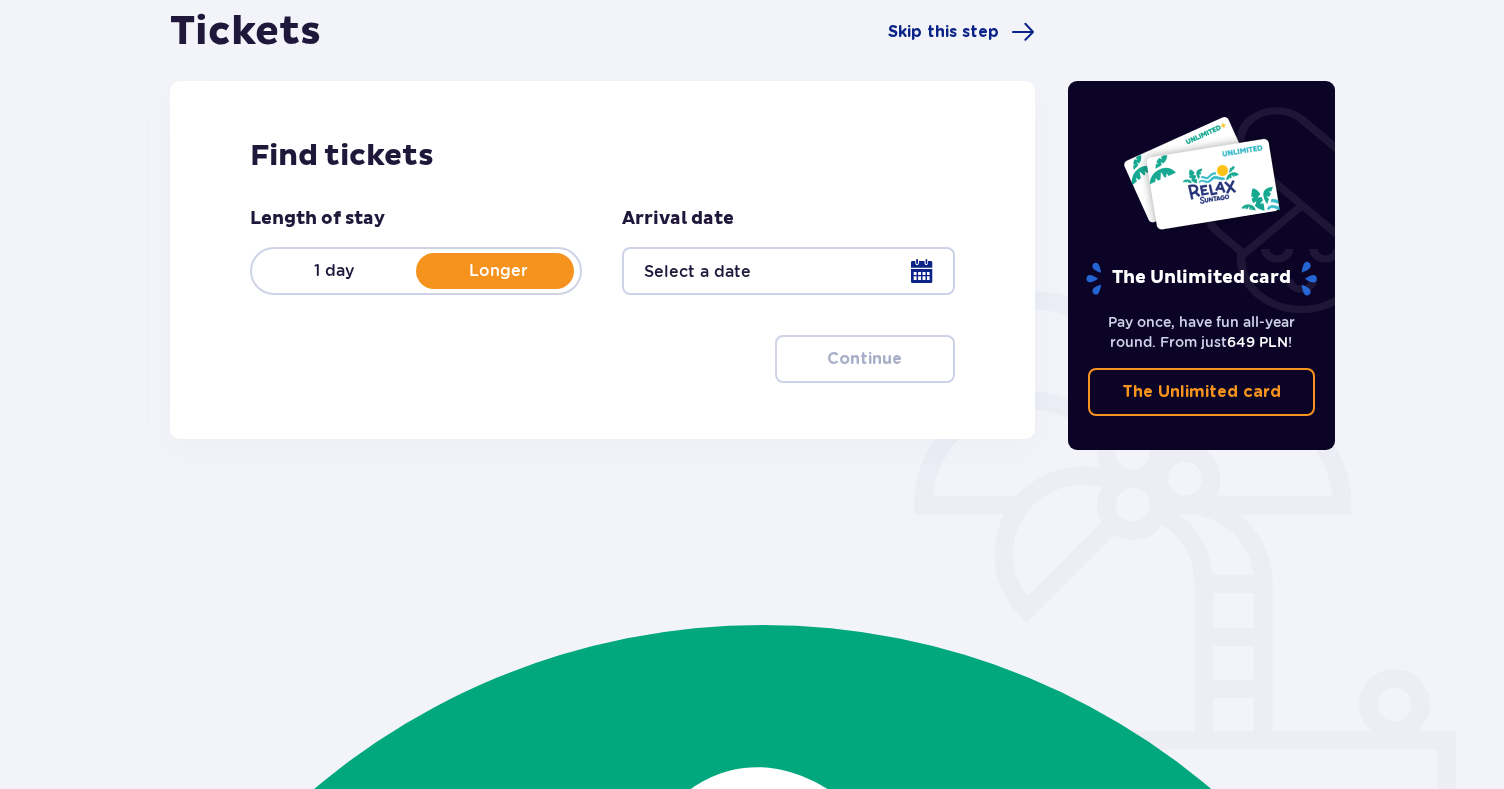 click at bounding box center (788, 271) 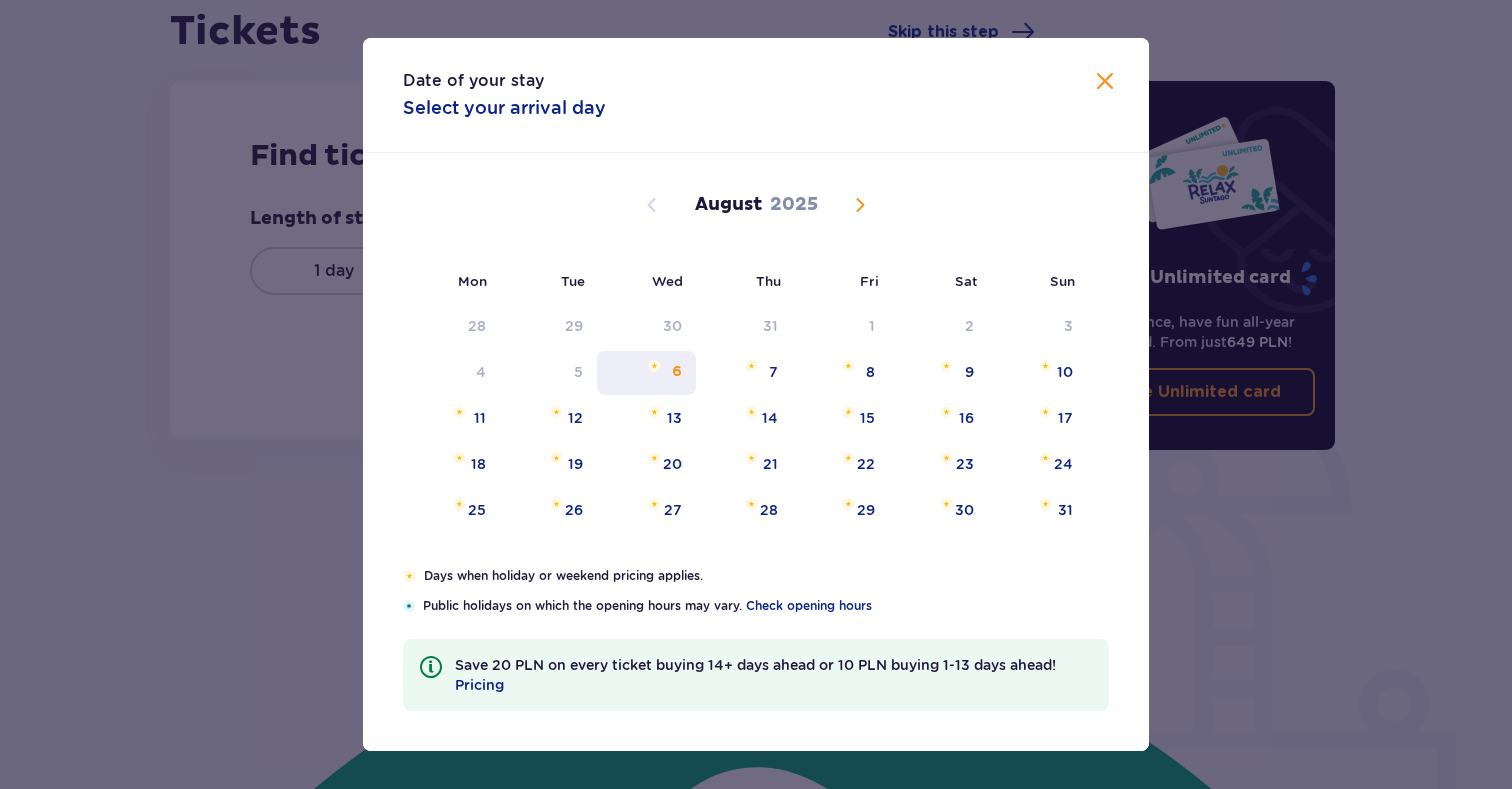 click on "6" at bounding box center (677, 372) 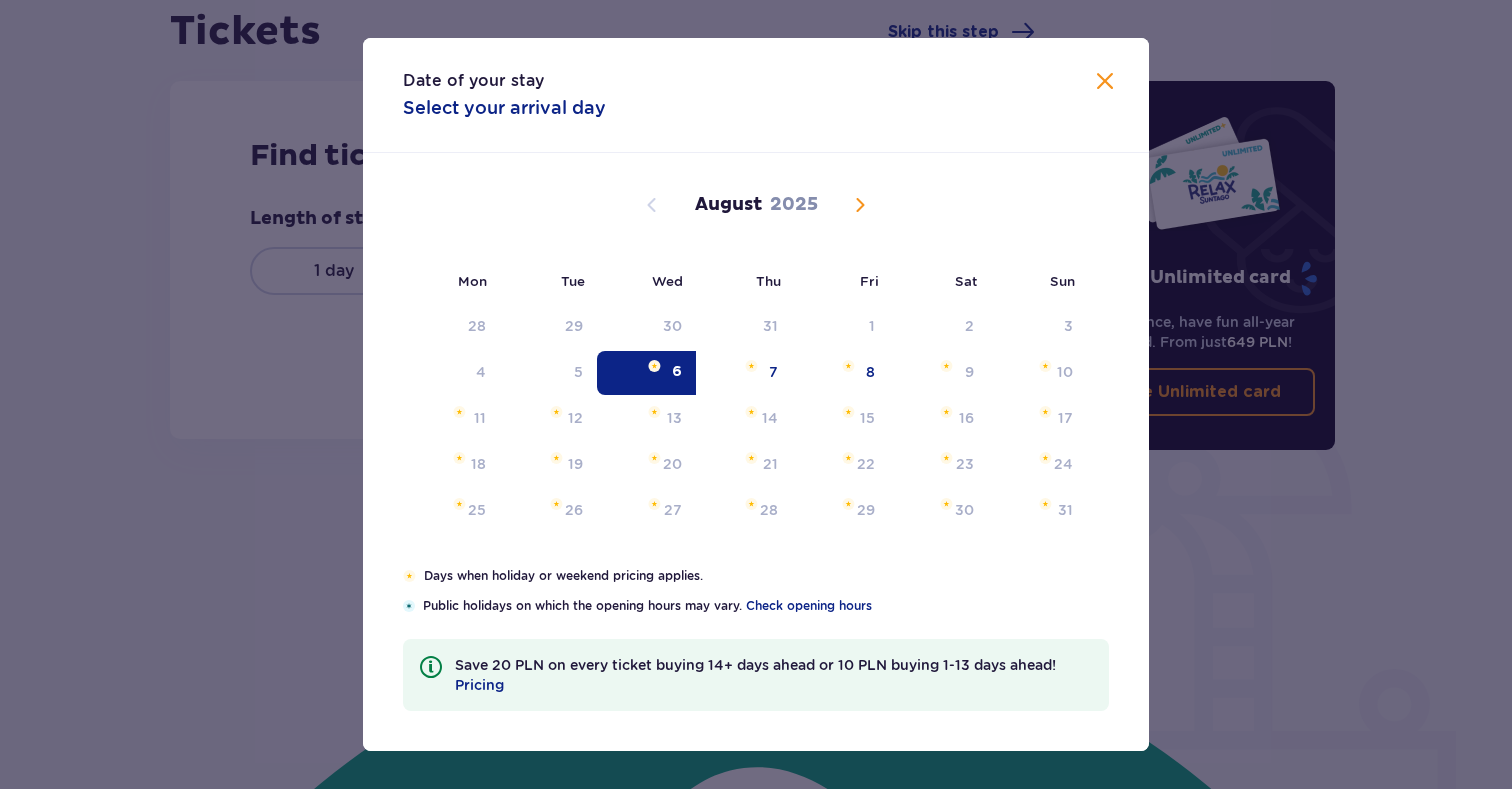 click on "Date of your stay Select your arrival day Mon Tue Wed Thu Fri Sat Sun July 2025 30 1 2 3 4 5 6 7 8 9 10 11 12 13 14 15 16 17 18 19 20 21 22 23 24 25 26 27 28 29 30 31 1 2 3 August 2025 28 29 30 31 1 2 3 4 5 6 7 8 9 10 11 12 13 14 15 16 17 18 19 20 21 22 23 24 25 26 27 28 29 30 31 September 2025 1 2 3 4 5 6 7 8 9 10 11 12 13 14 15 16 17 18 19 20 21 22 23 24 25 26 27 28 29 30 1 2 3 4 5 Days when holiday or weekend pricing applies. Public holidays on which the opening hours may vary.   Check opening hours Save 20 PLN on every ticket buying 14+ days ahead or 10 PLN buying 1-13 days ahead!  Pricing" at bounding box center (756, 394) 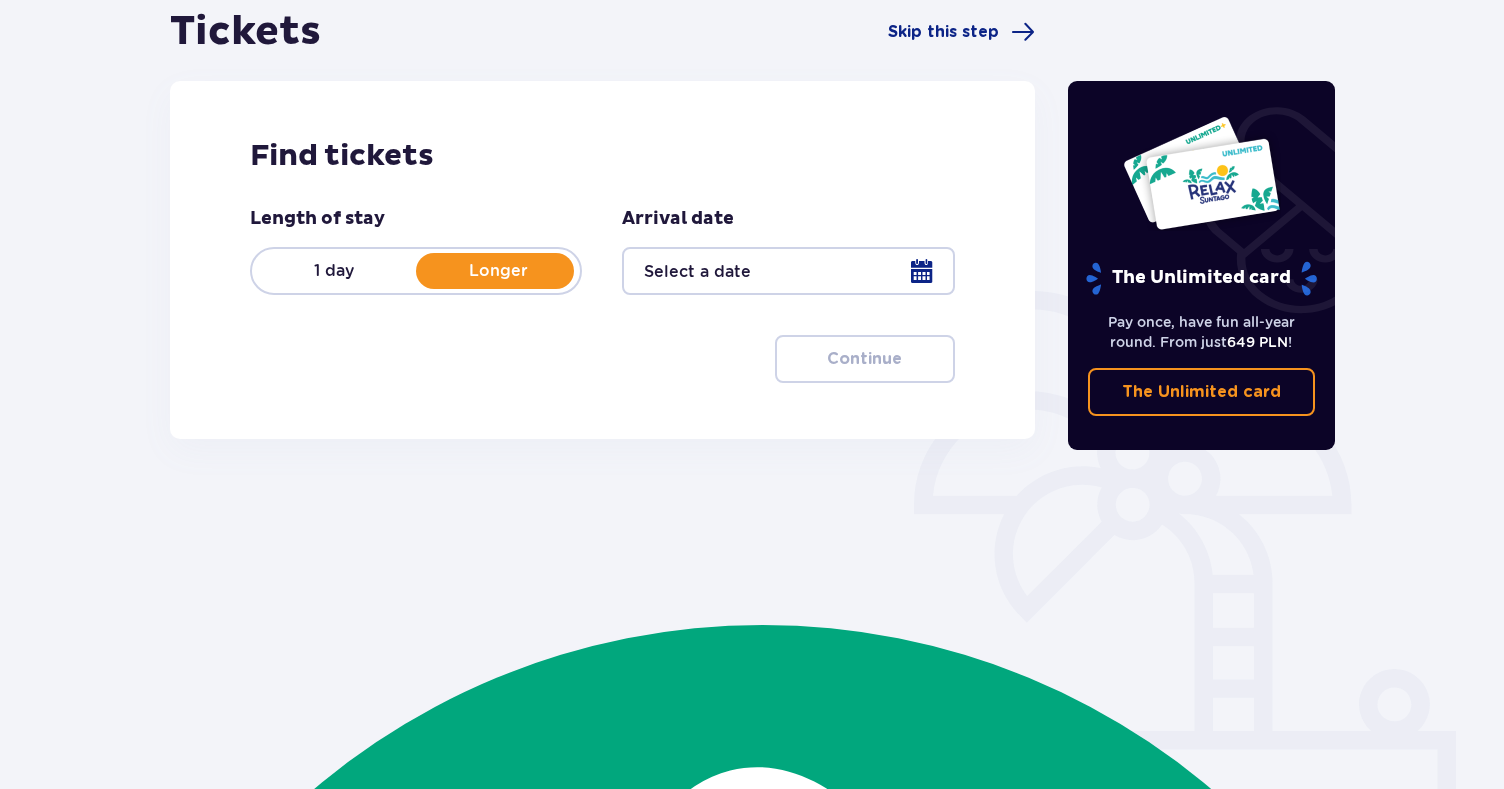 click on "1 day" at bounding box center (334, 271) 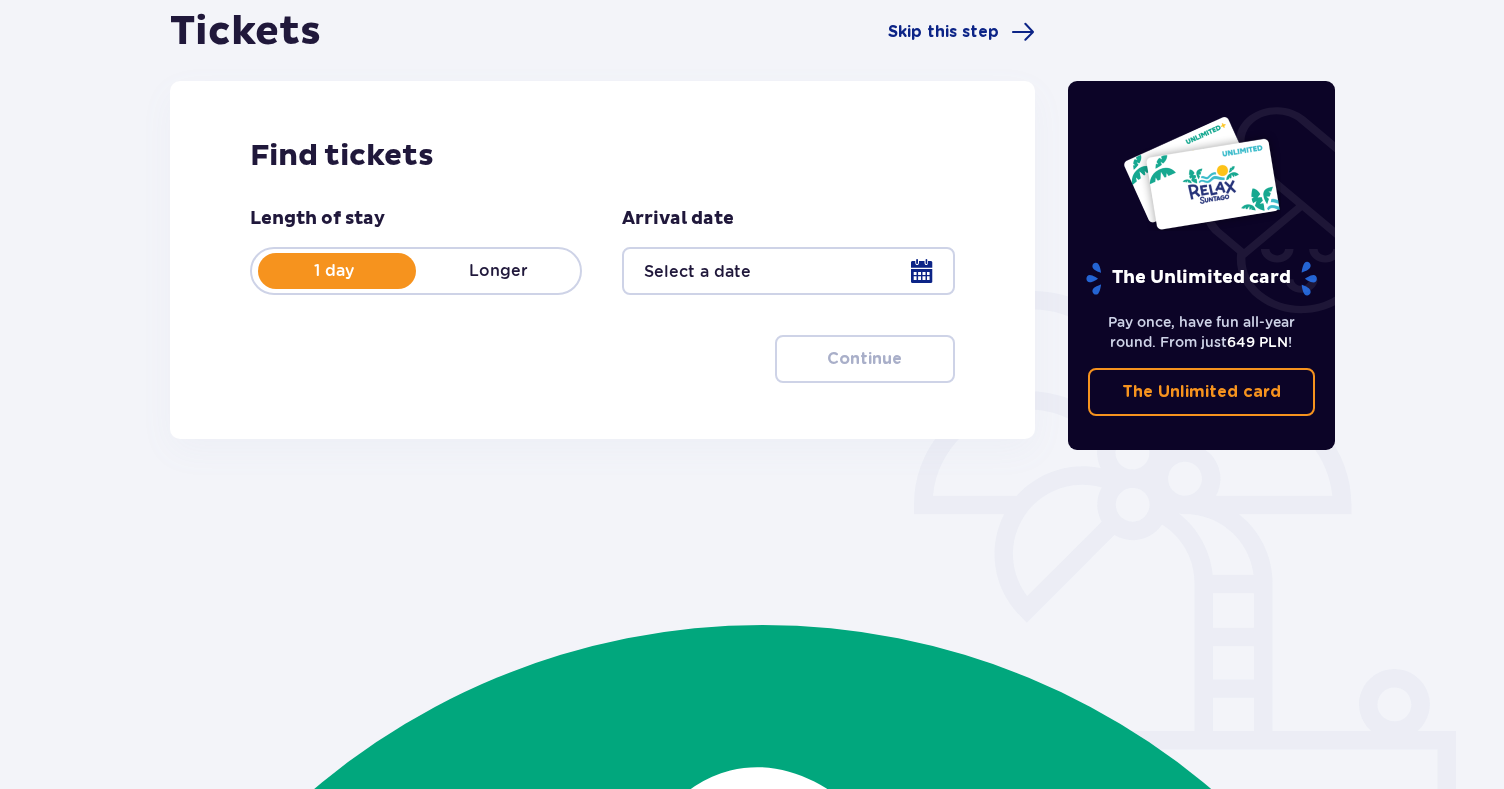 click at bounding box center [788, 271] 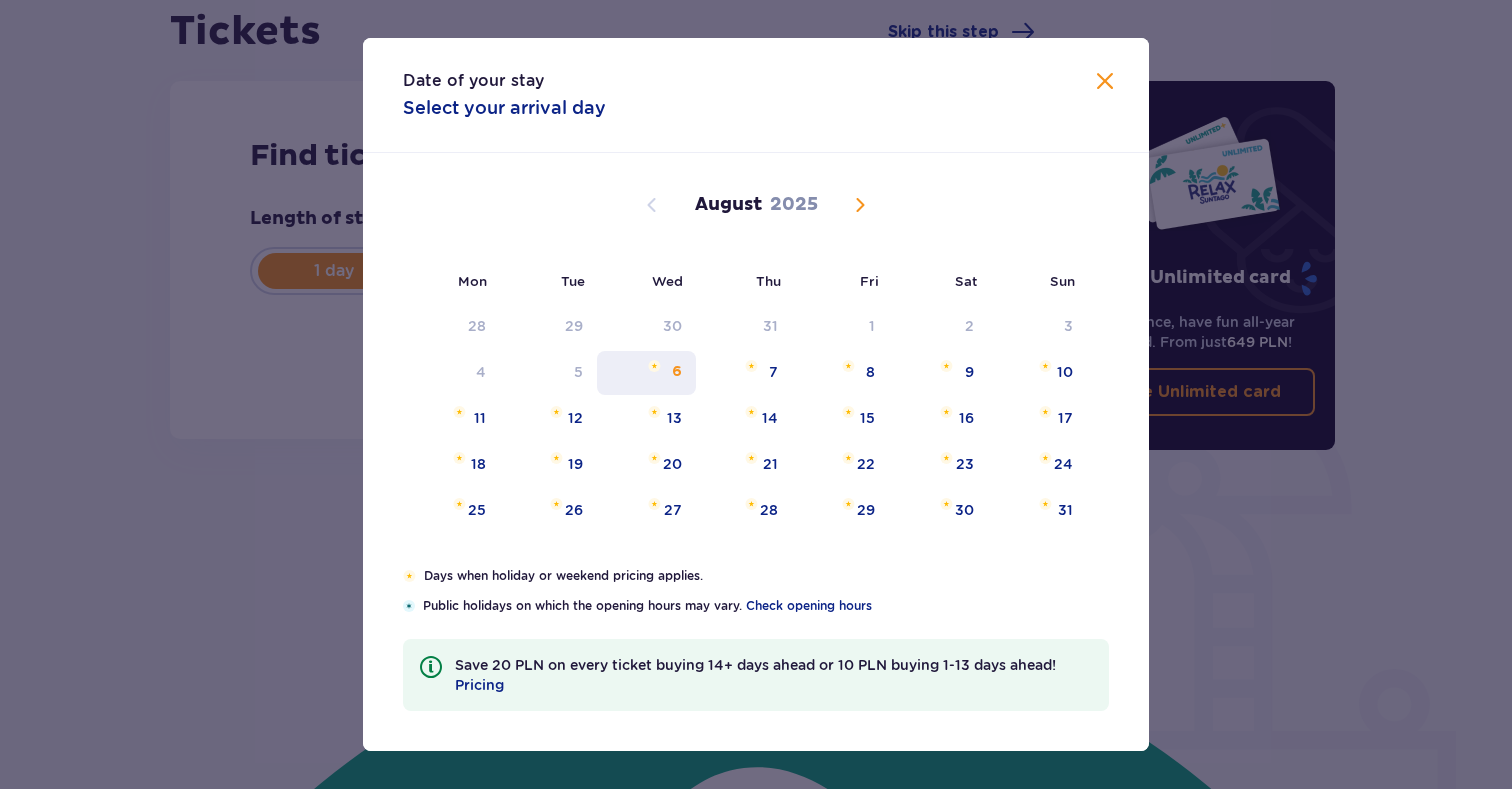 click on "6" at bounding box center [677, 372] 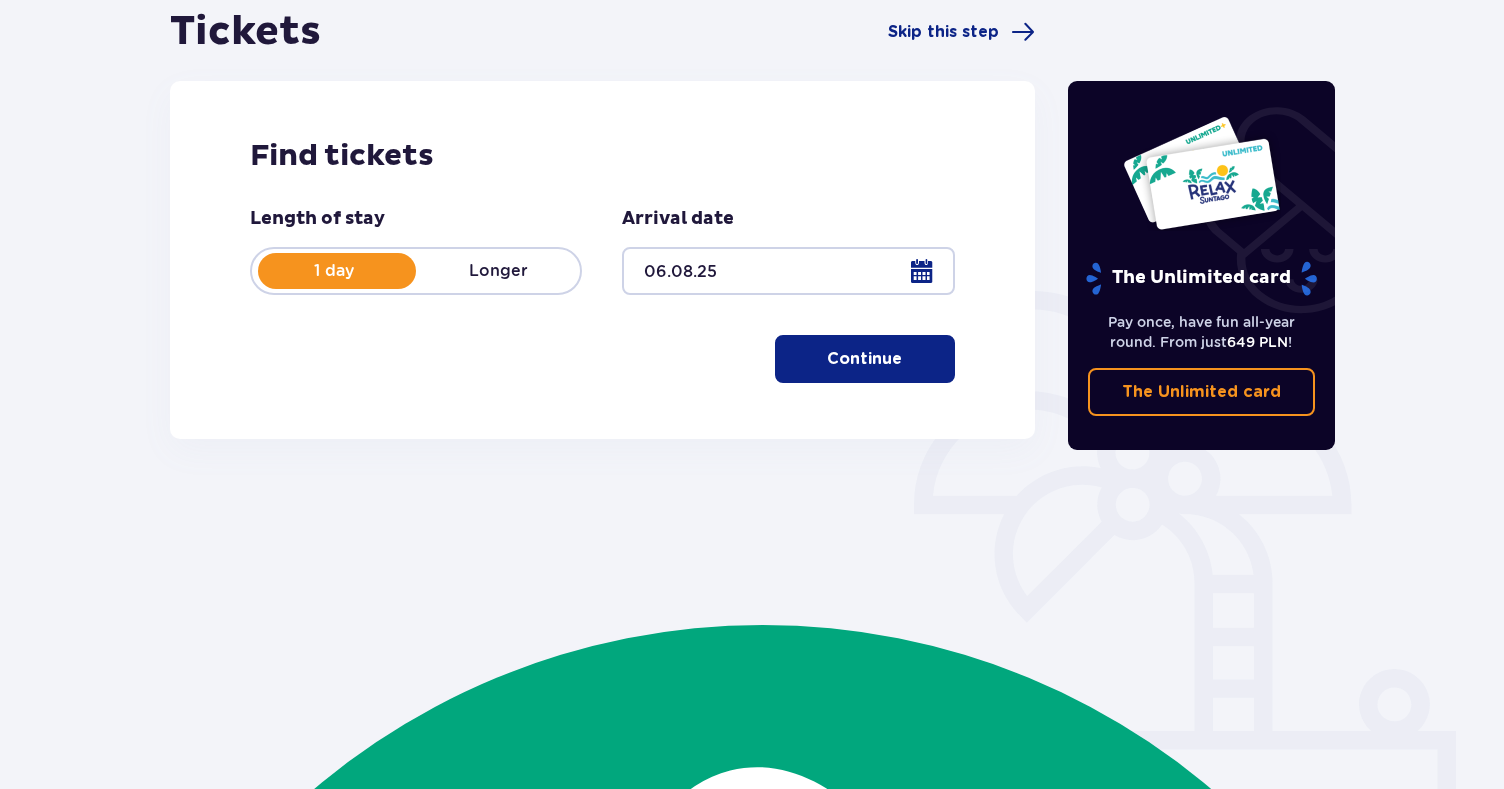 click on "Tickets Skip this step Find tickets Length of stay 1 day Longer Arrival date 06.08.25 Continue" at bounding box center [602, 235] 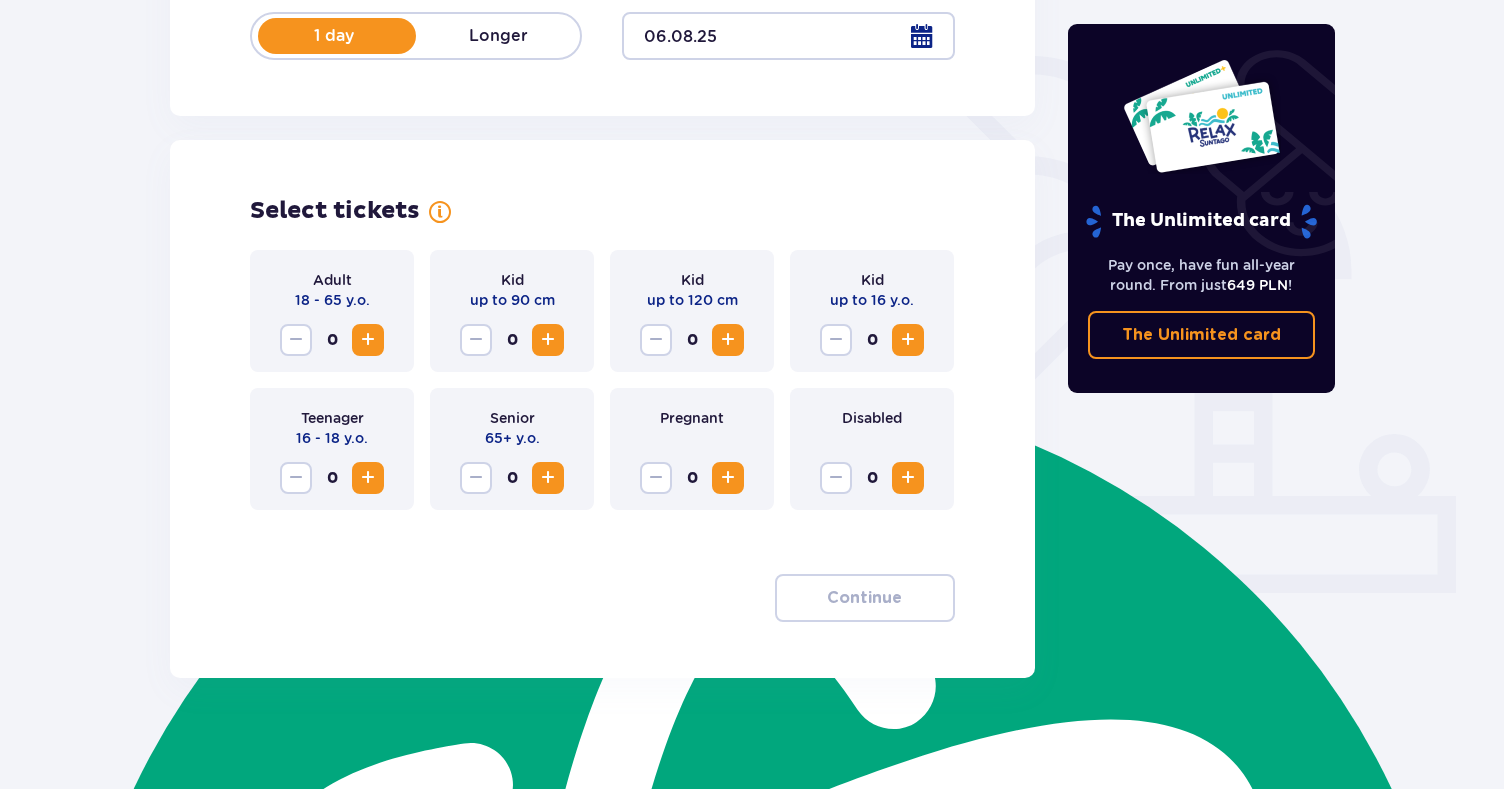 scroll, scrollTop: 449, scrollLeft: 0, axis: vertical 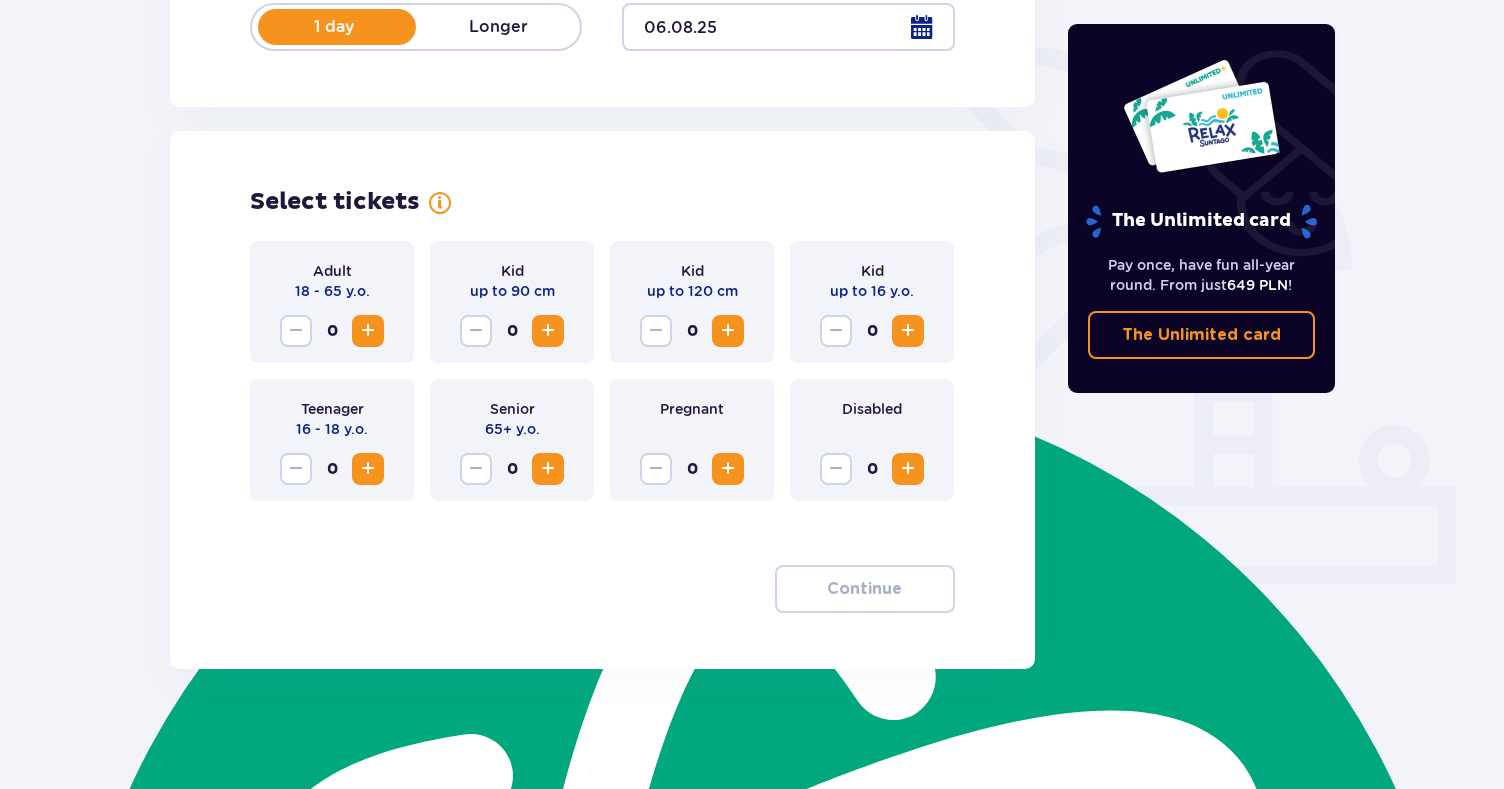 click at bounding box center (368, 331) 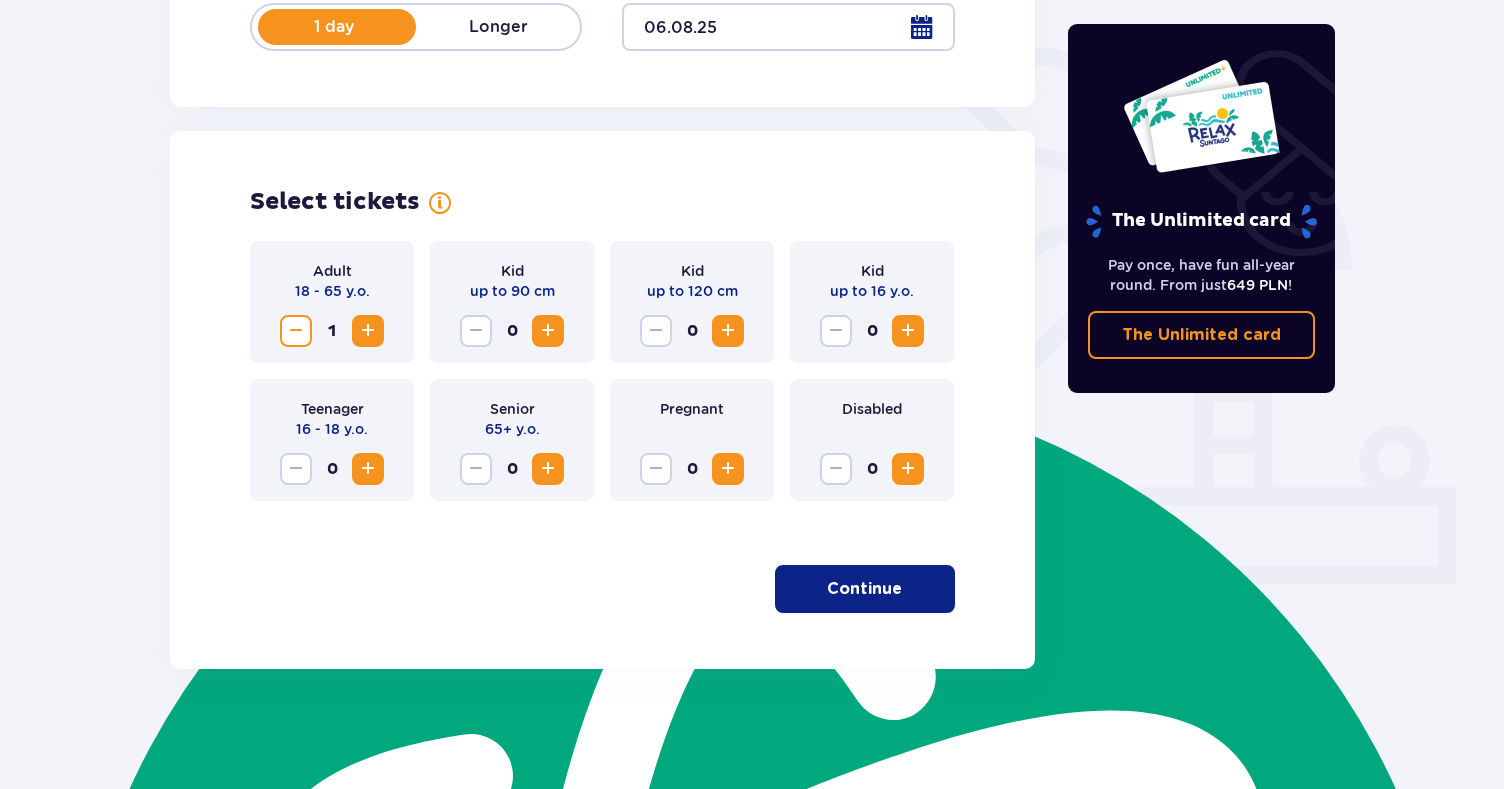 click at bounding box center [368, 331] 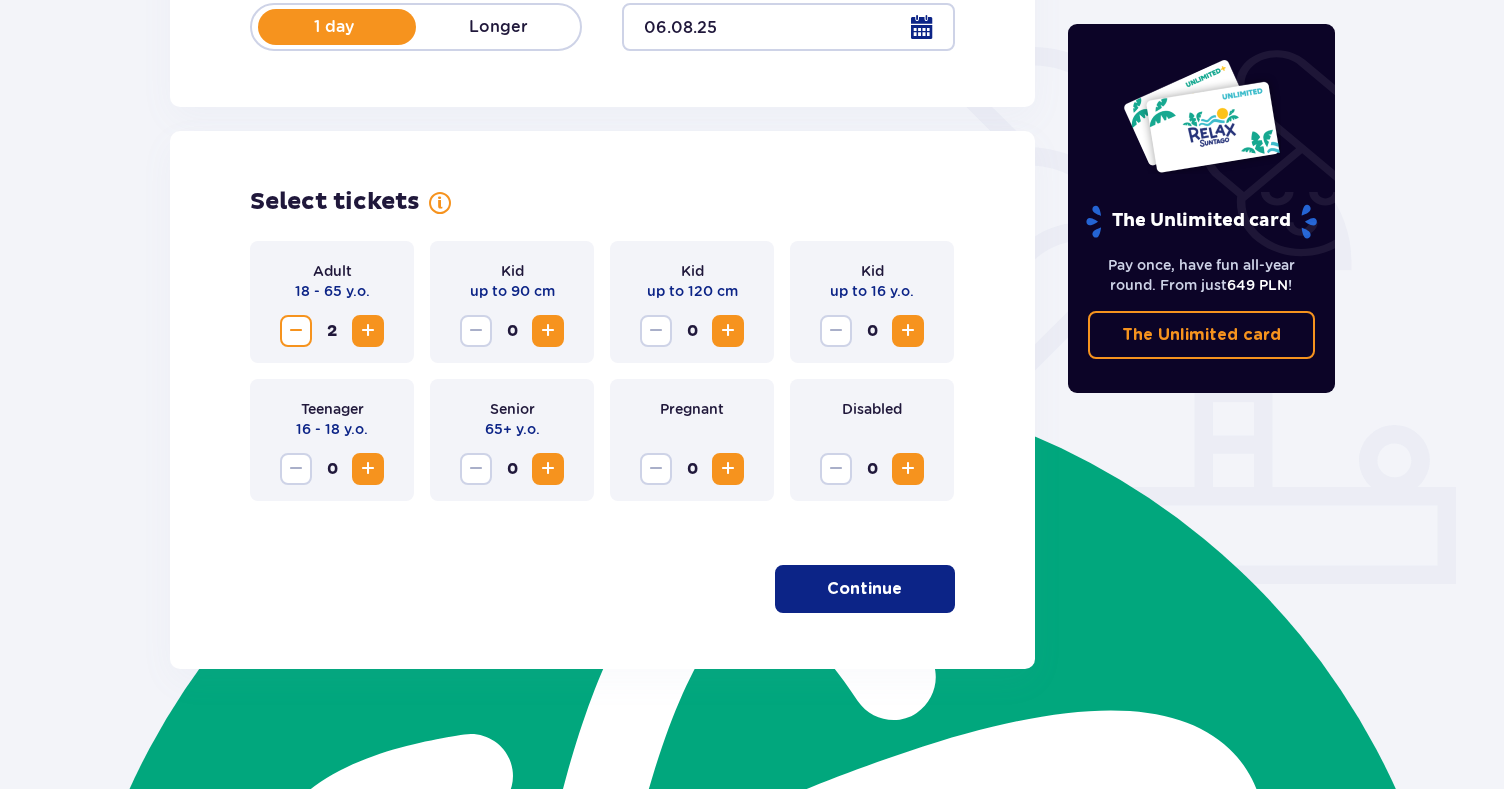 click on "Continue" at bounding box center [864, 589] 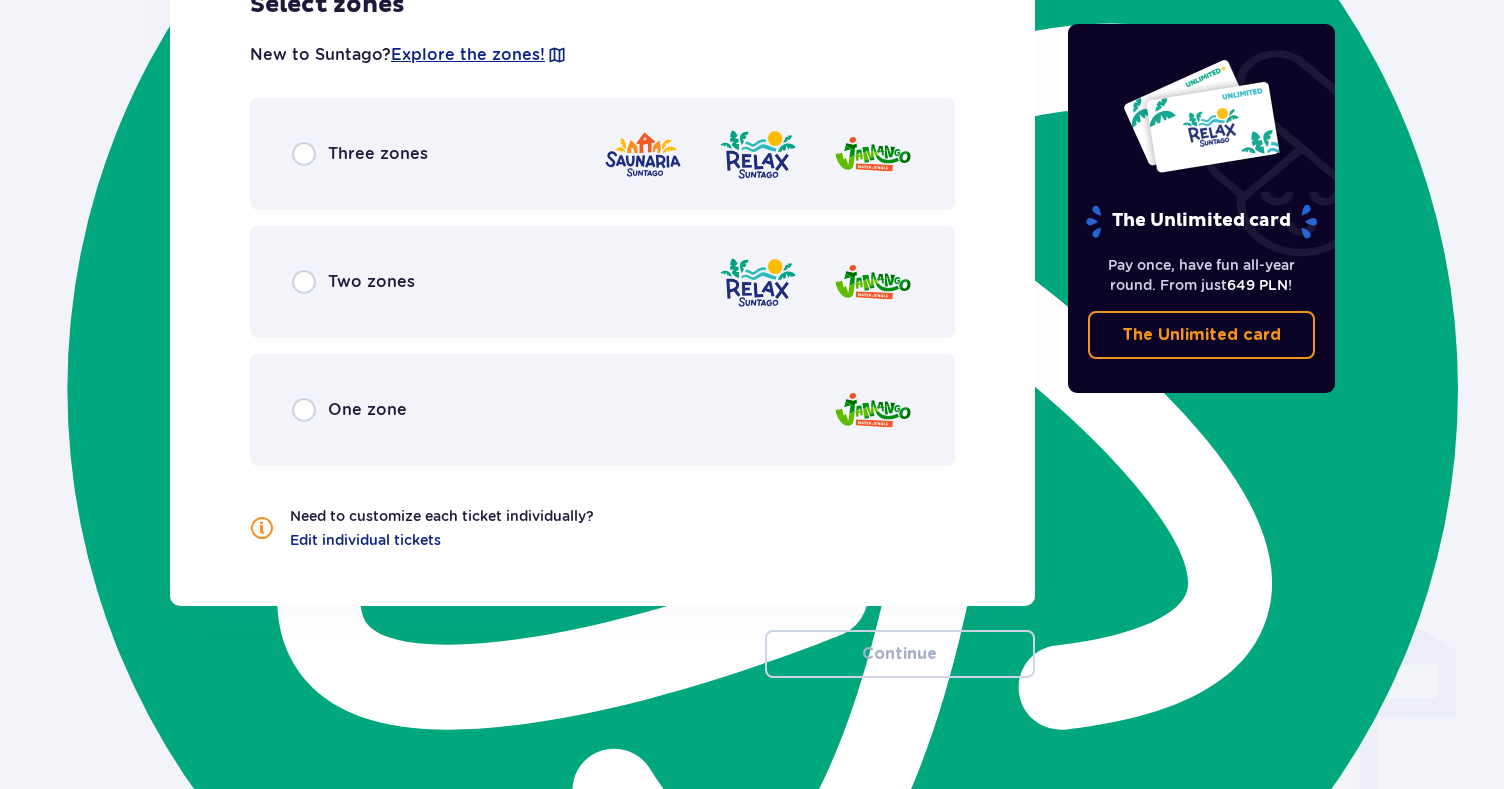 scroll, scrollTop: 1145, scrollLeft: 0, axis: vertical 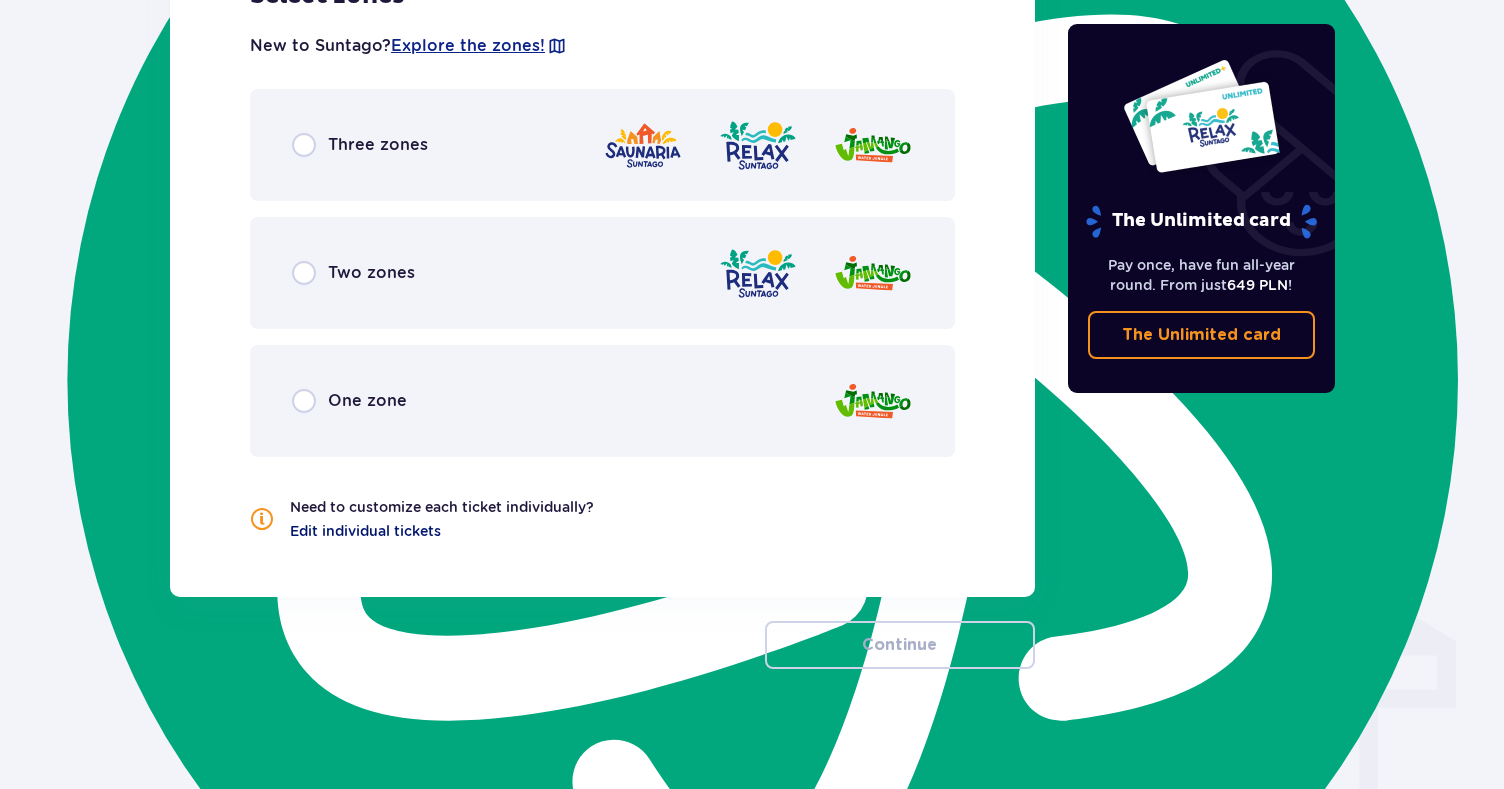click on "Edit individual tickets" at bounding box center (365, 531) 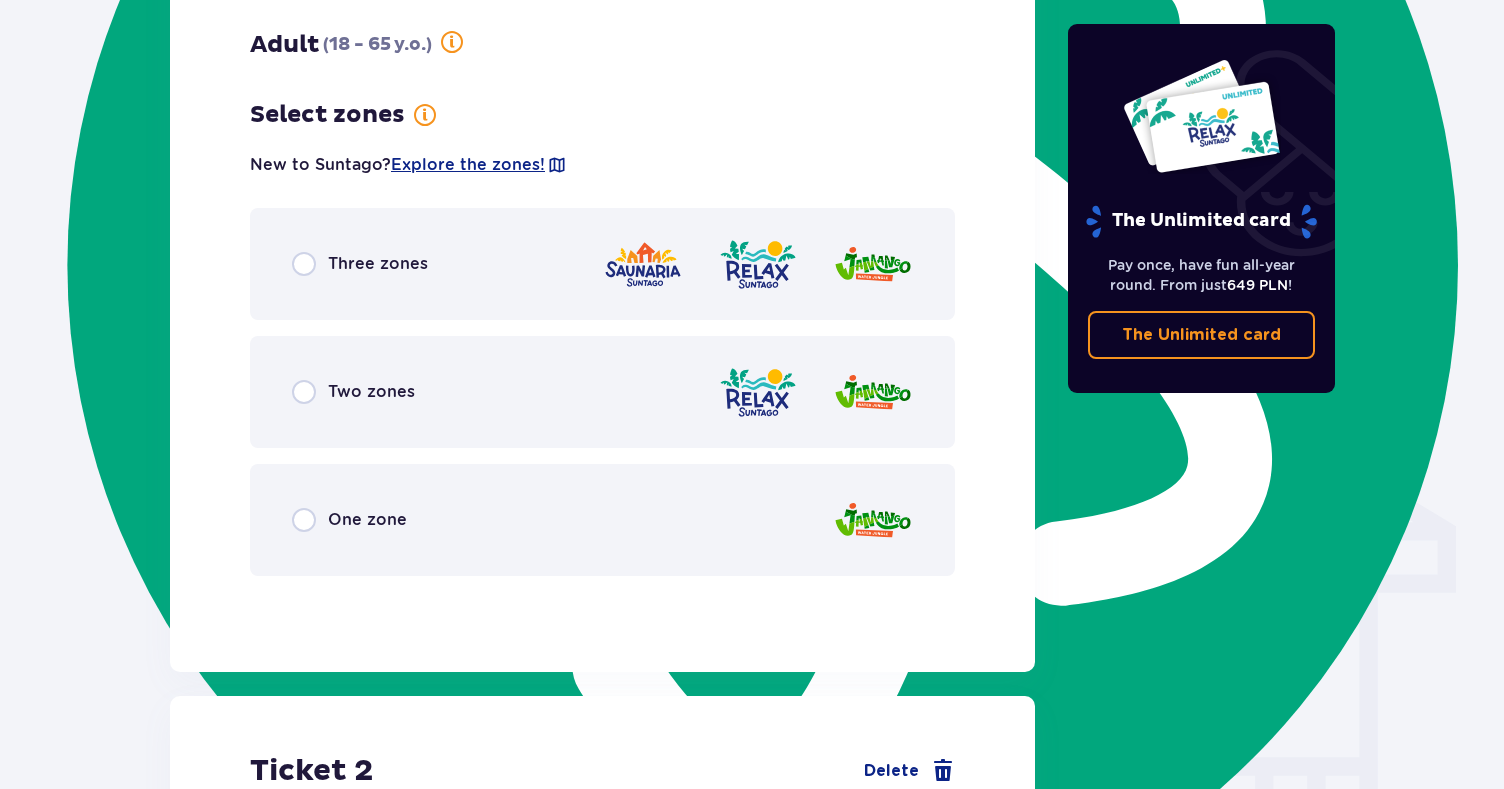 scroll, scrollTop: 1257, scrollLeft: 0, axis: vertical 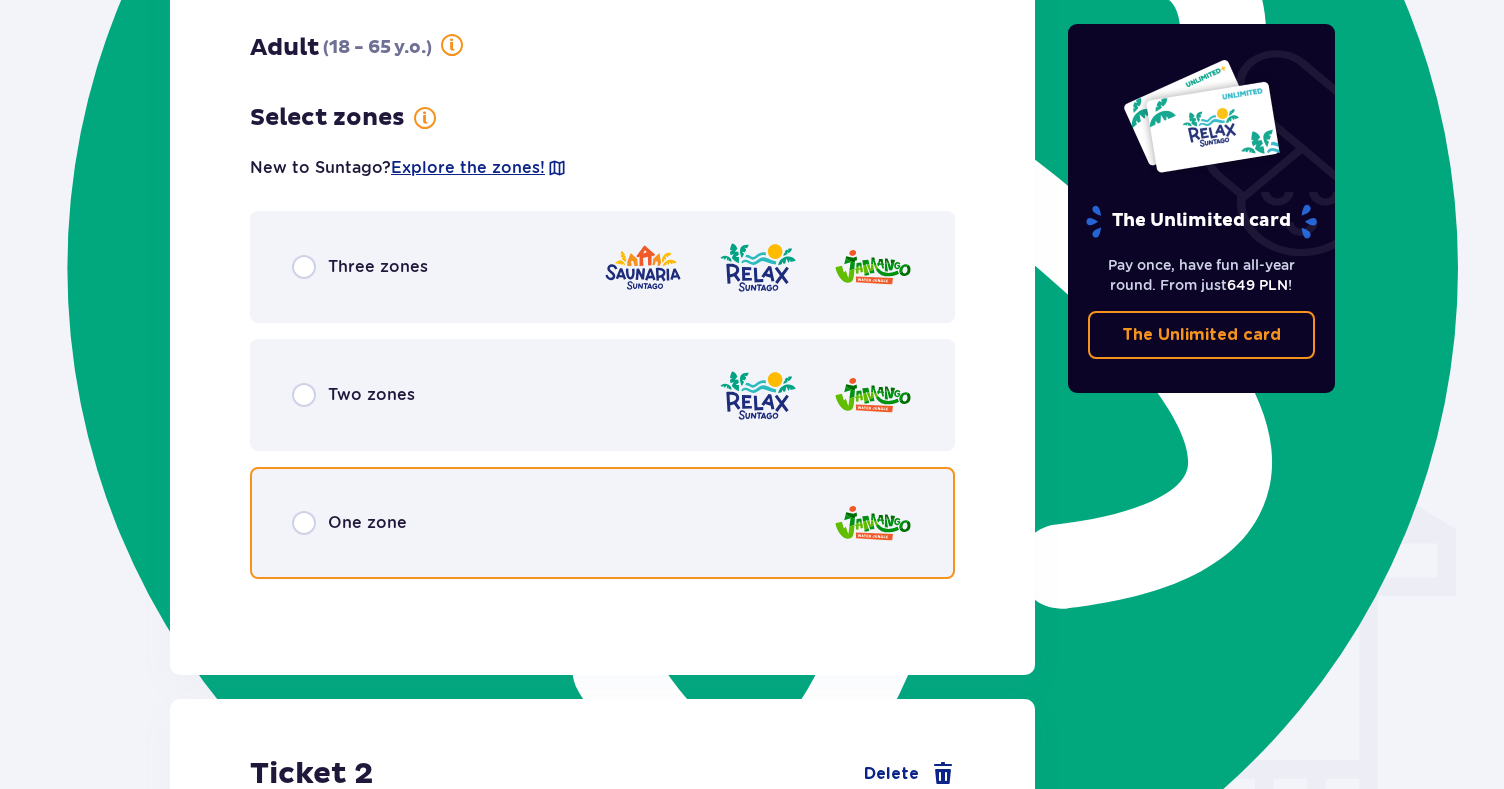 click at bounding box center (304, 523) 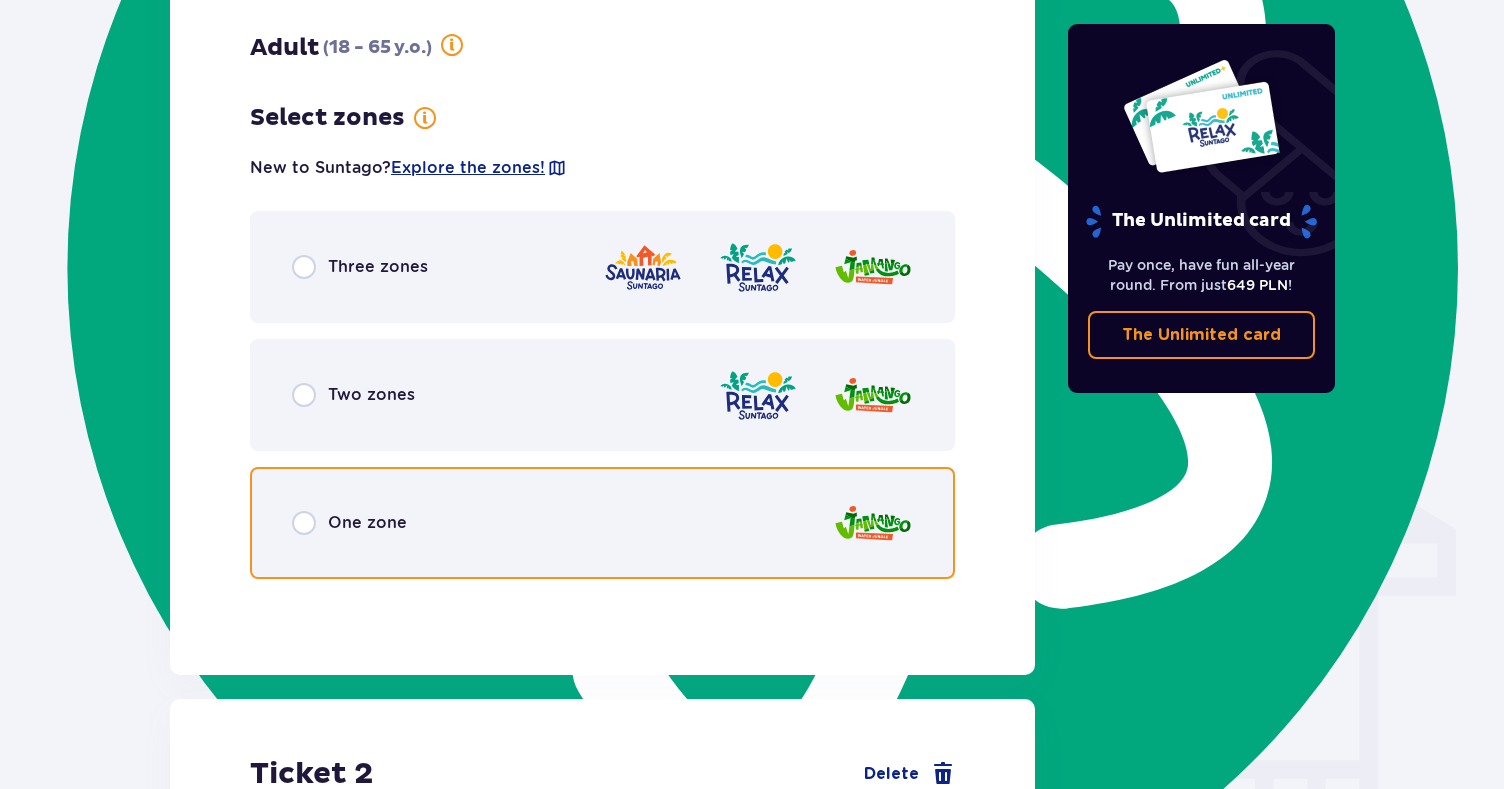 radio on "true" 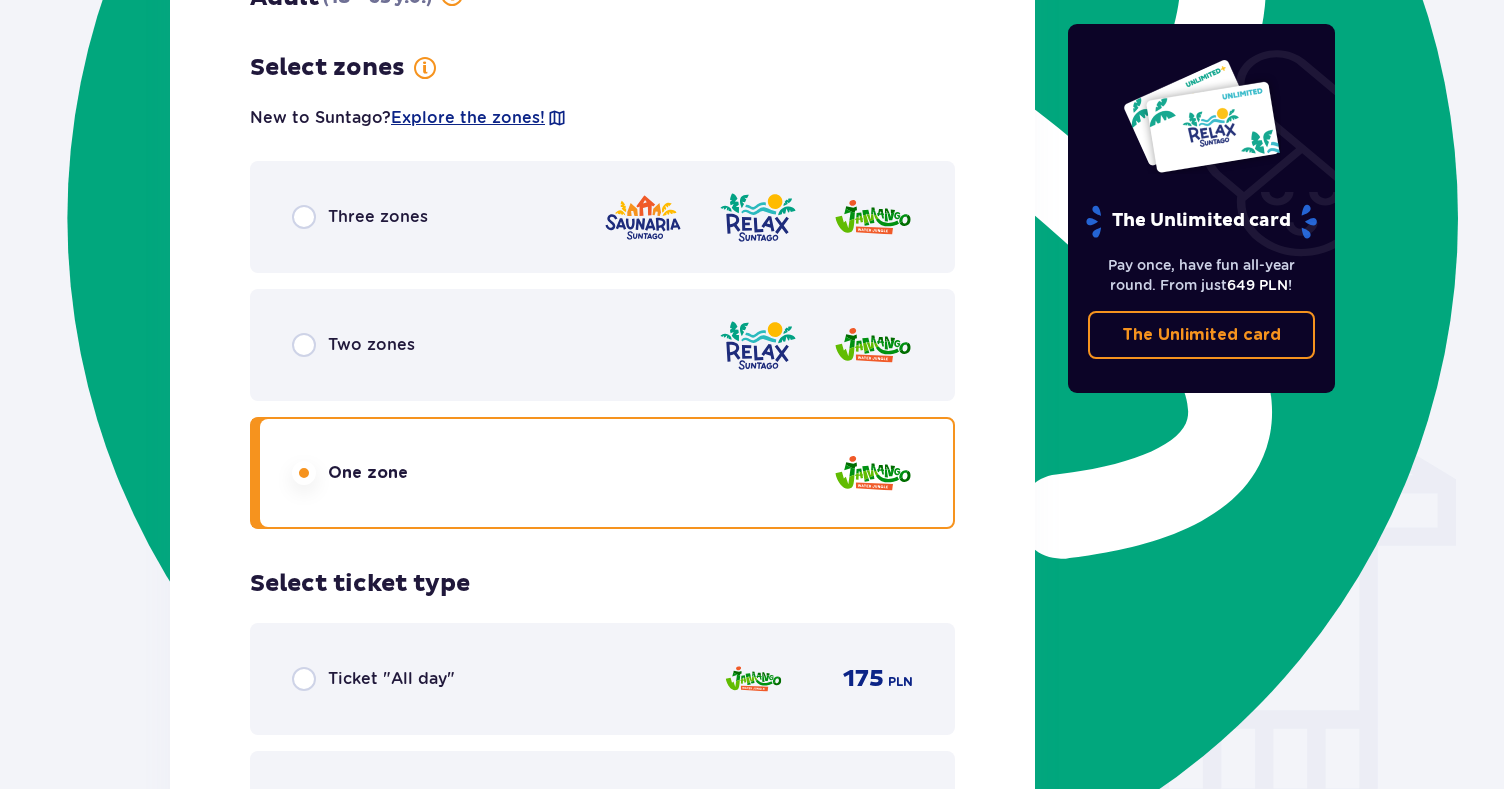 scroll, scrollTop: 1275, scrollLeft: 0, axis: vertical 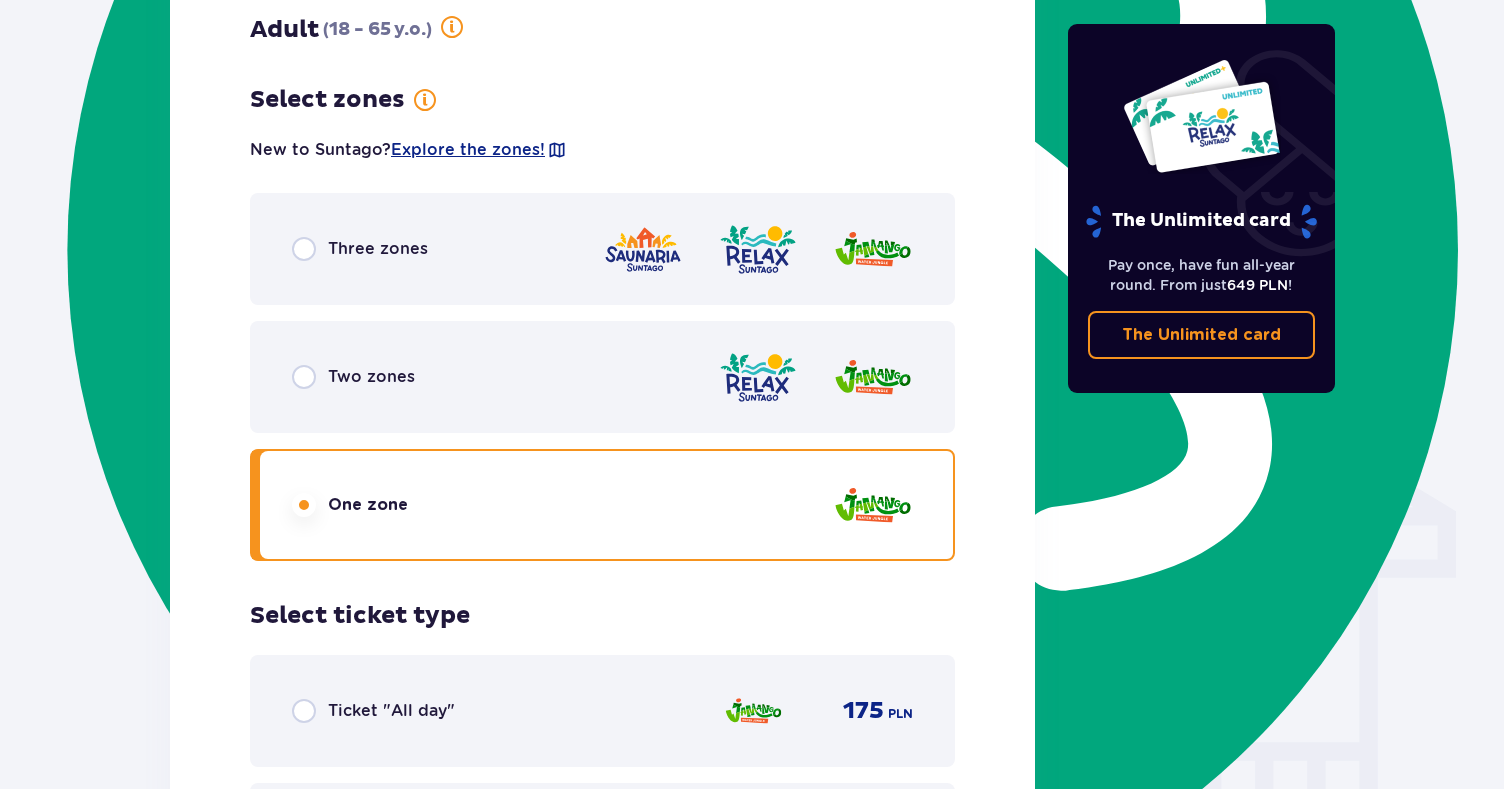 click on "Three zones" at bounding box center [602, 249] 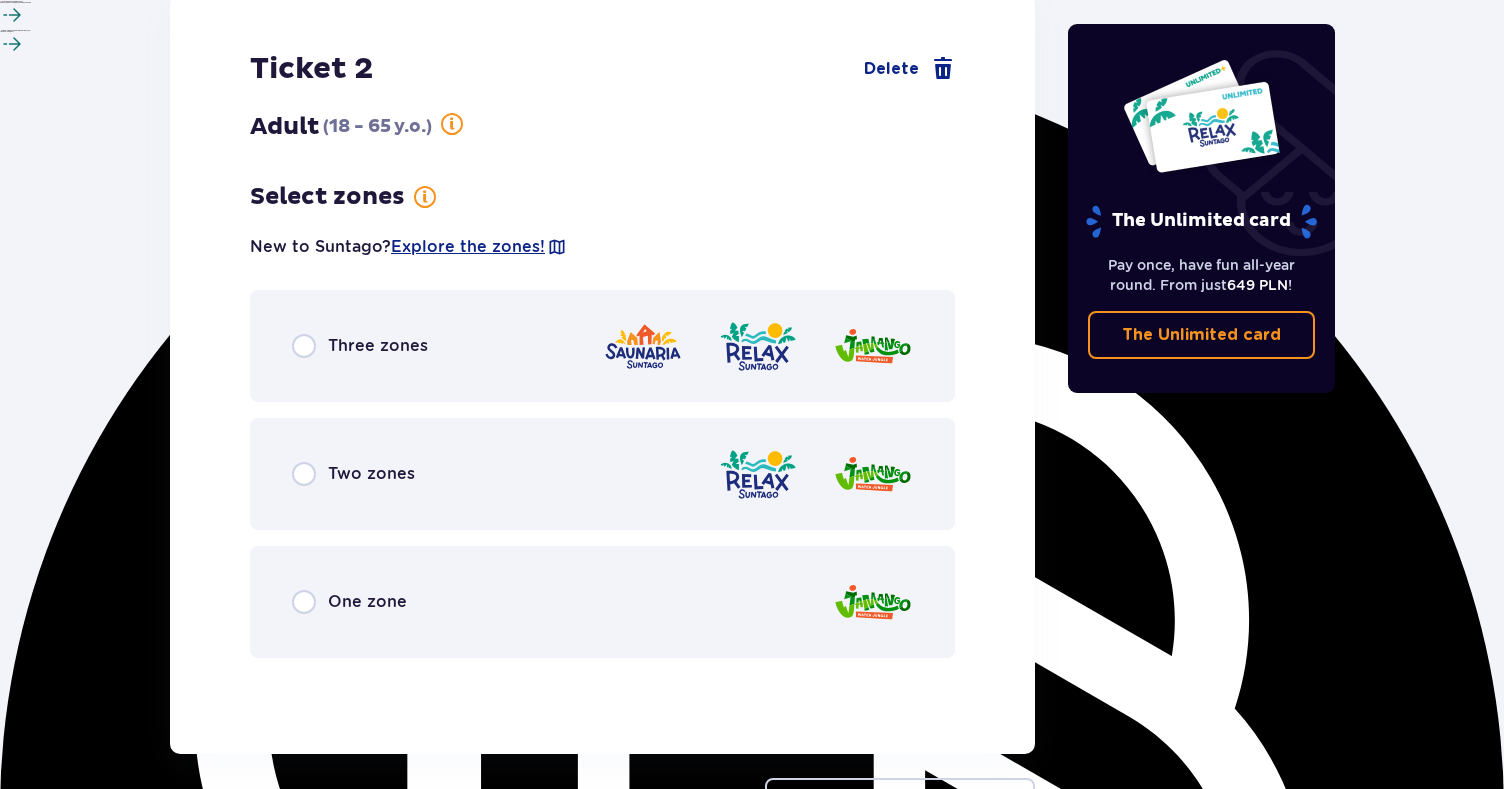scroll, scrollTop: 2620, scrollLeft: 0, axis: vertical 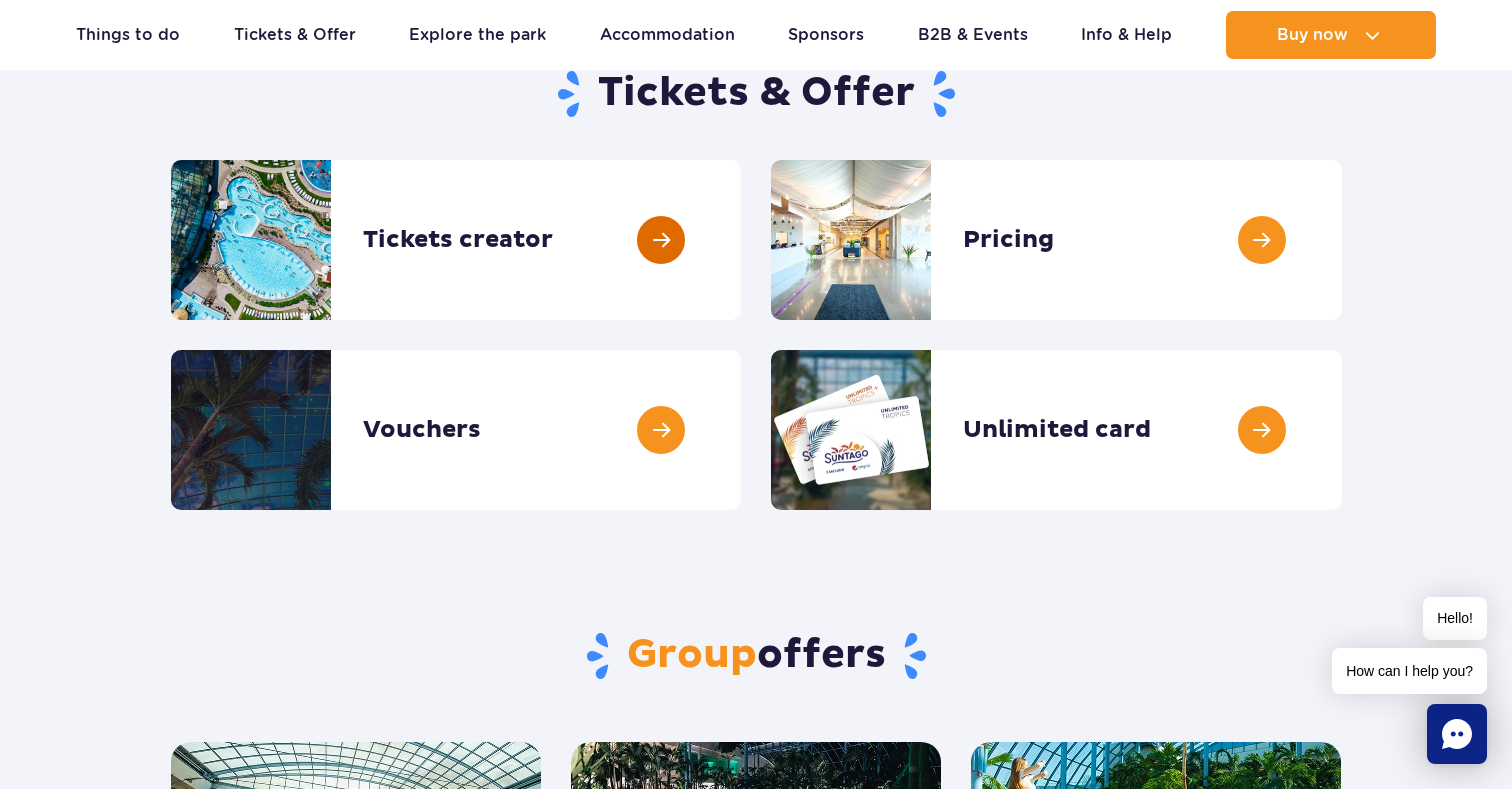 click at bounding box center (741, 240) 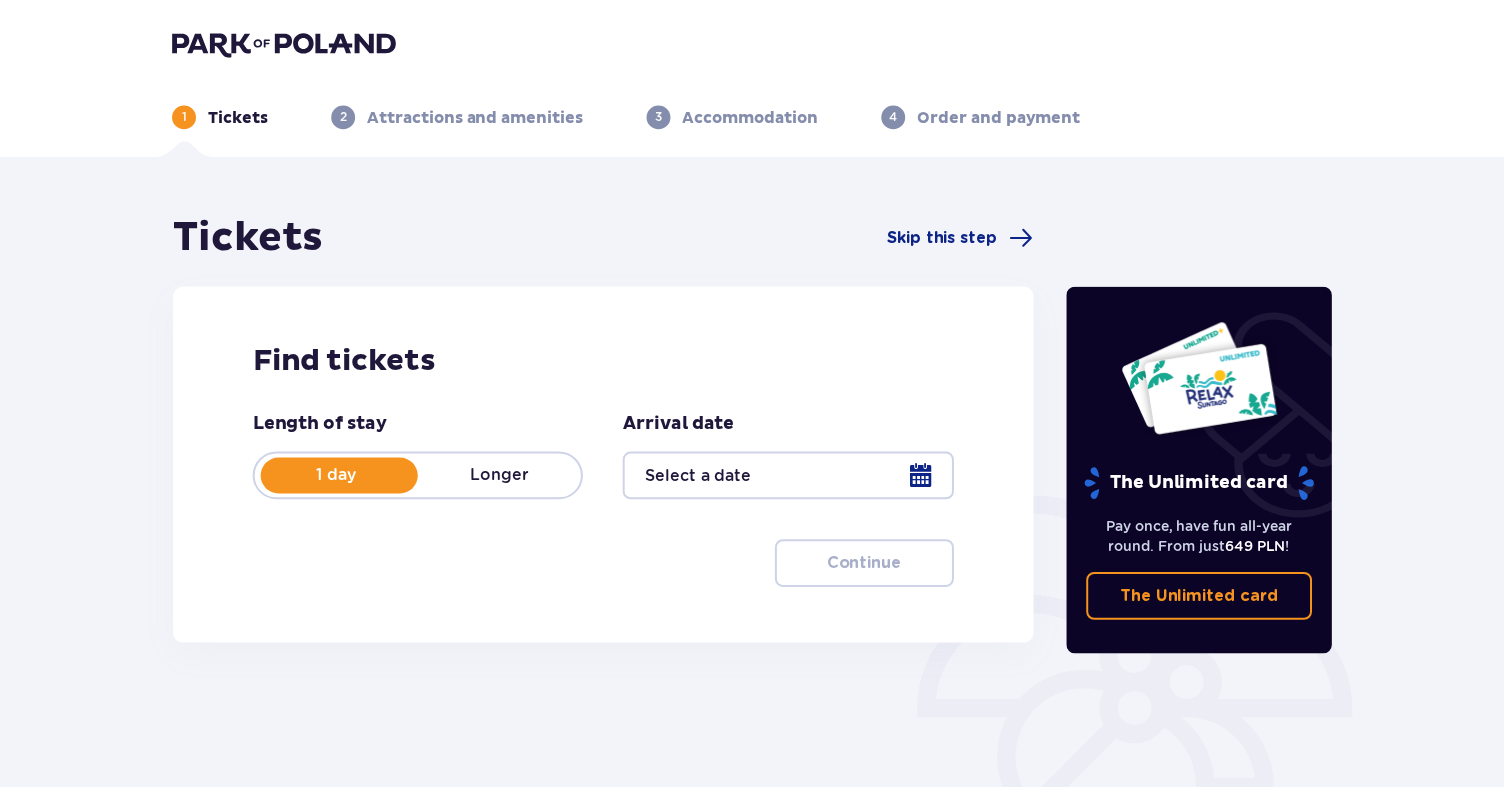 scroll, scrollTop: 0, scrollLeft: 0, axis: both 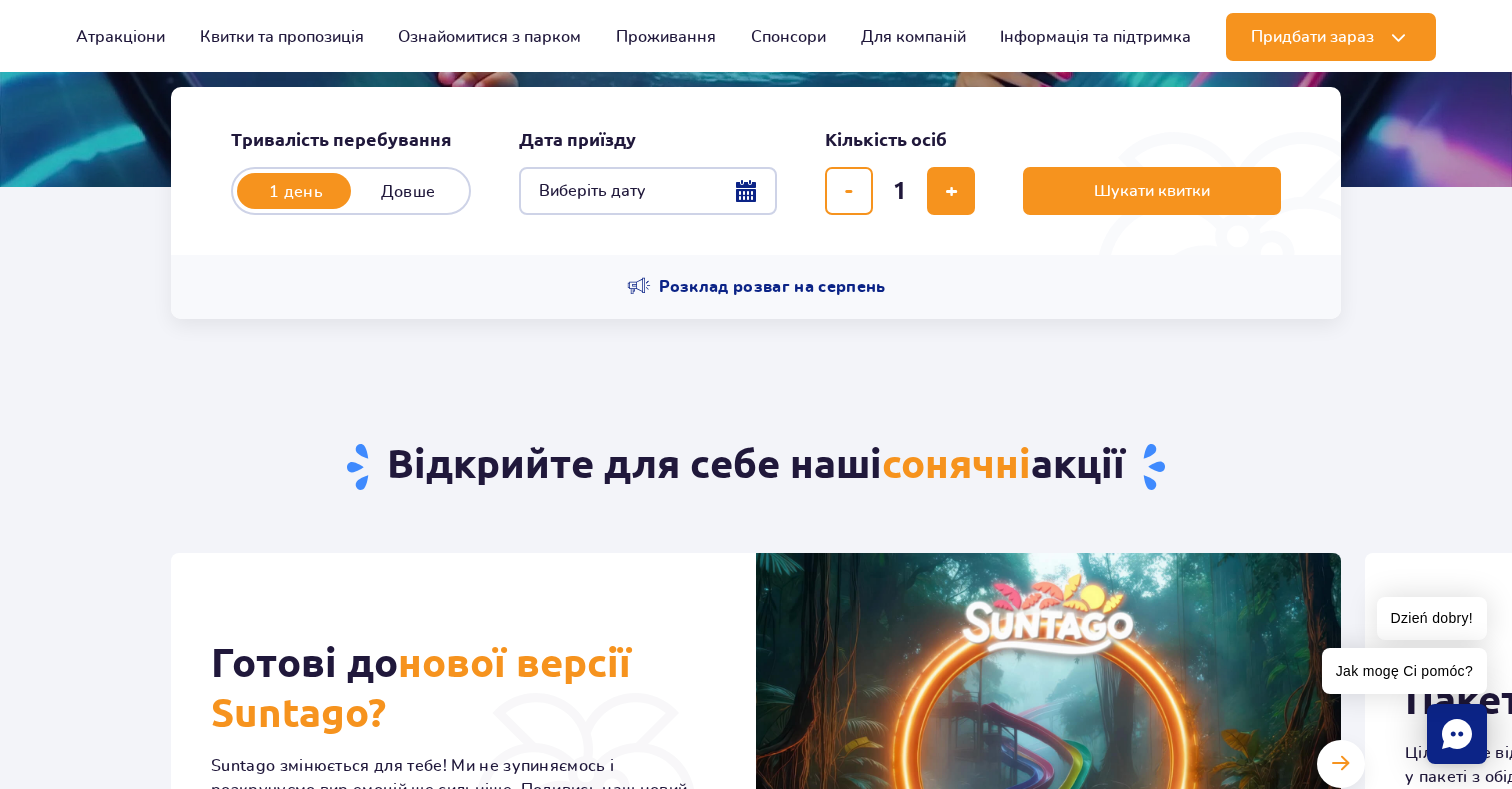 click on "Виберіть дату" at bounding box center [648, 191] 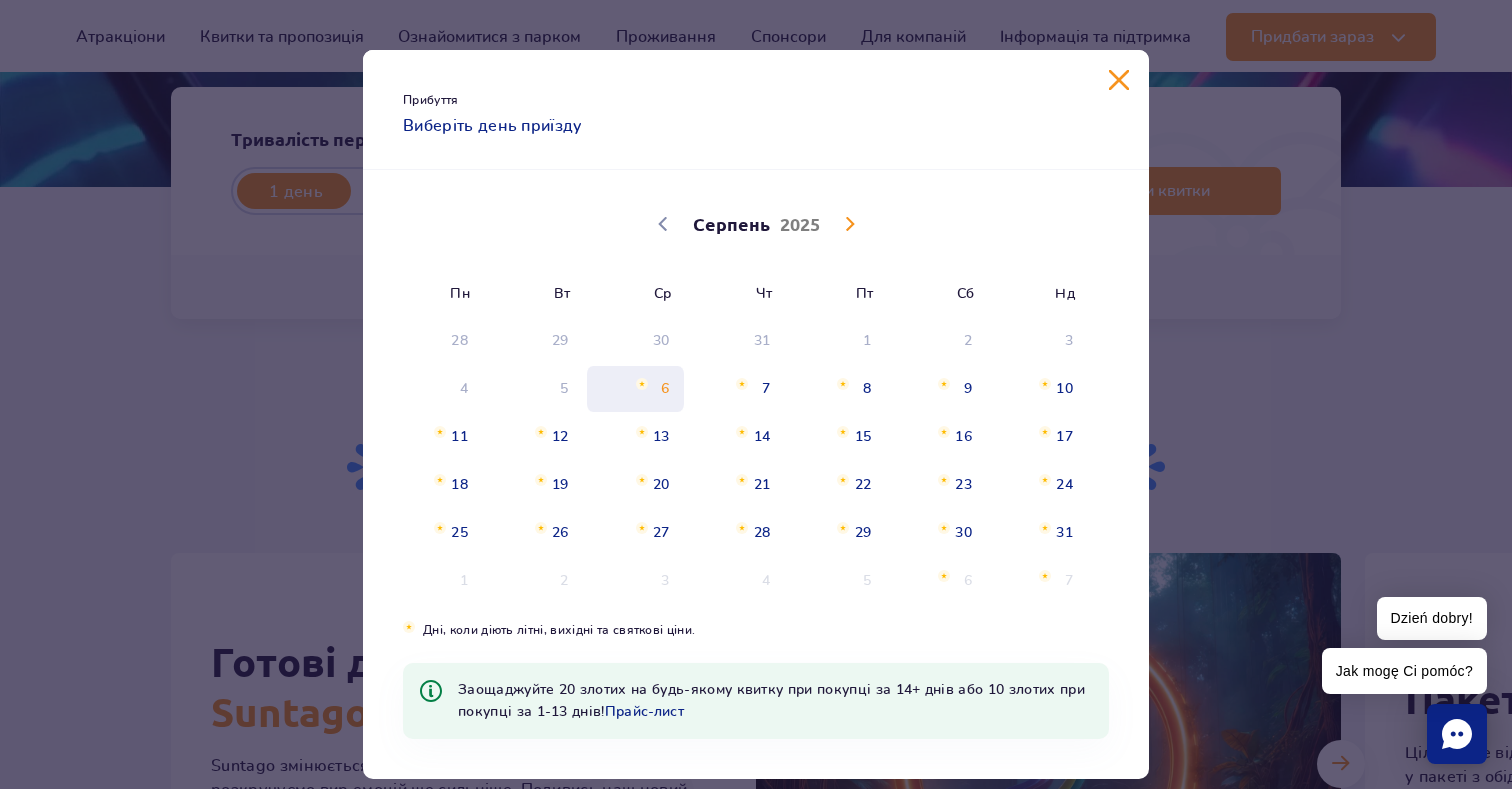 click on "6" at bounding box center (635, 389) 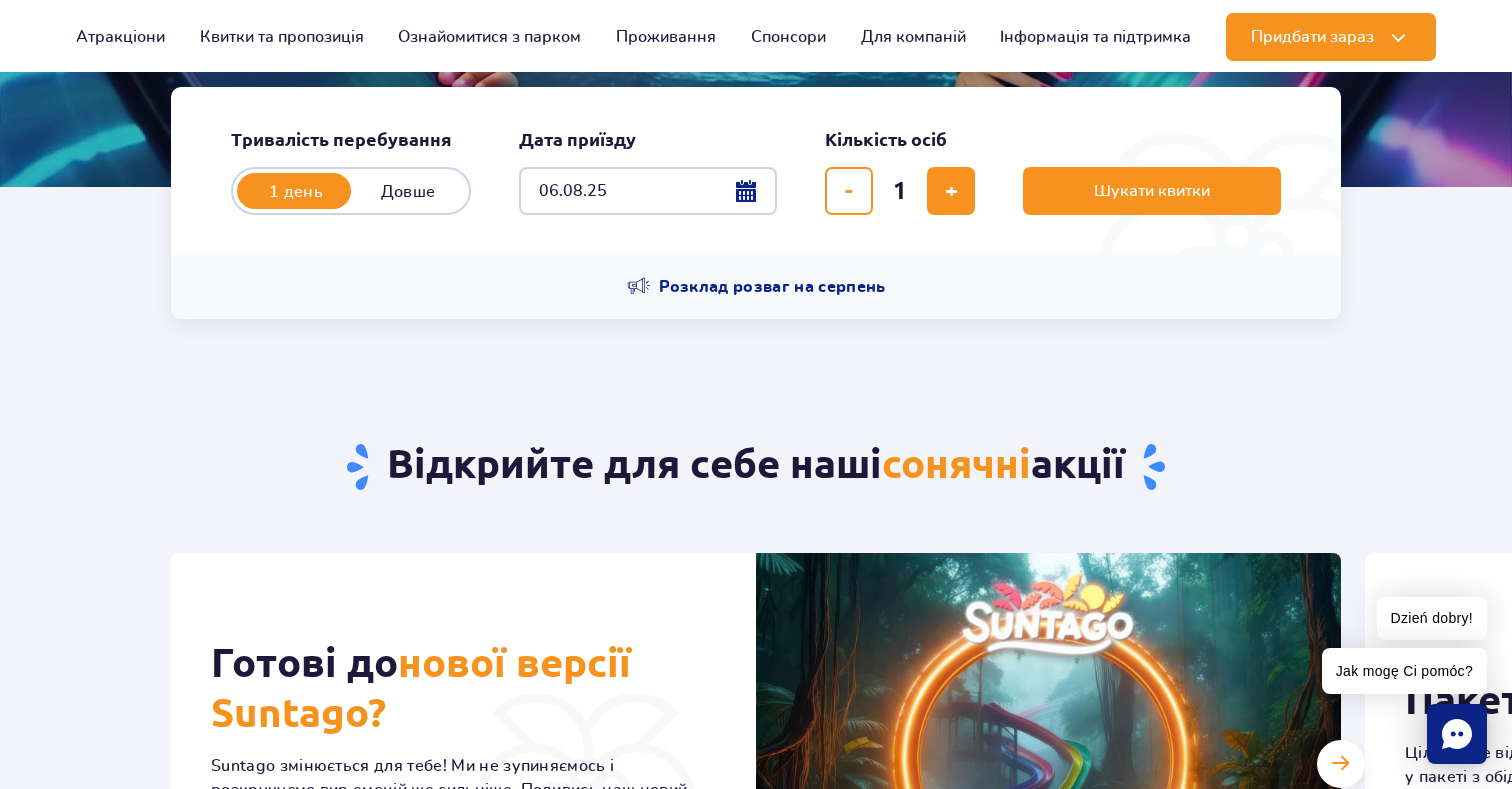 click on "06.08.25" at bounding box center [648, 191] 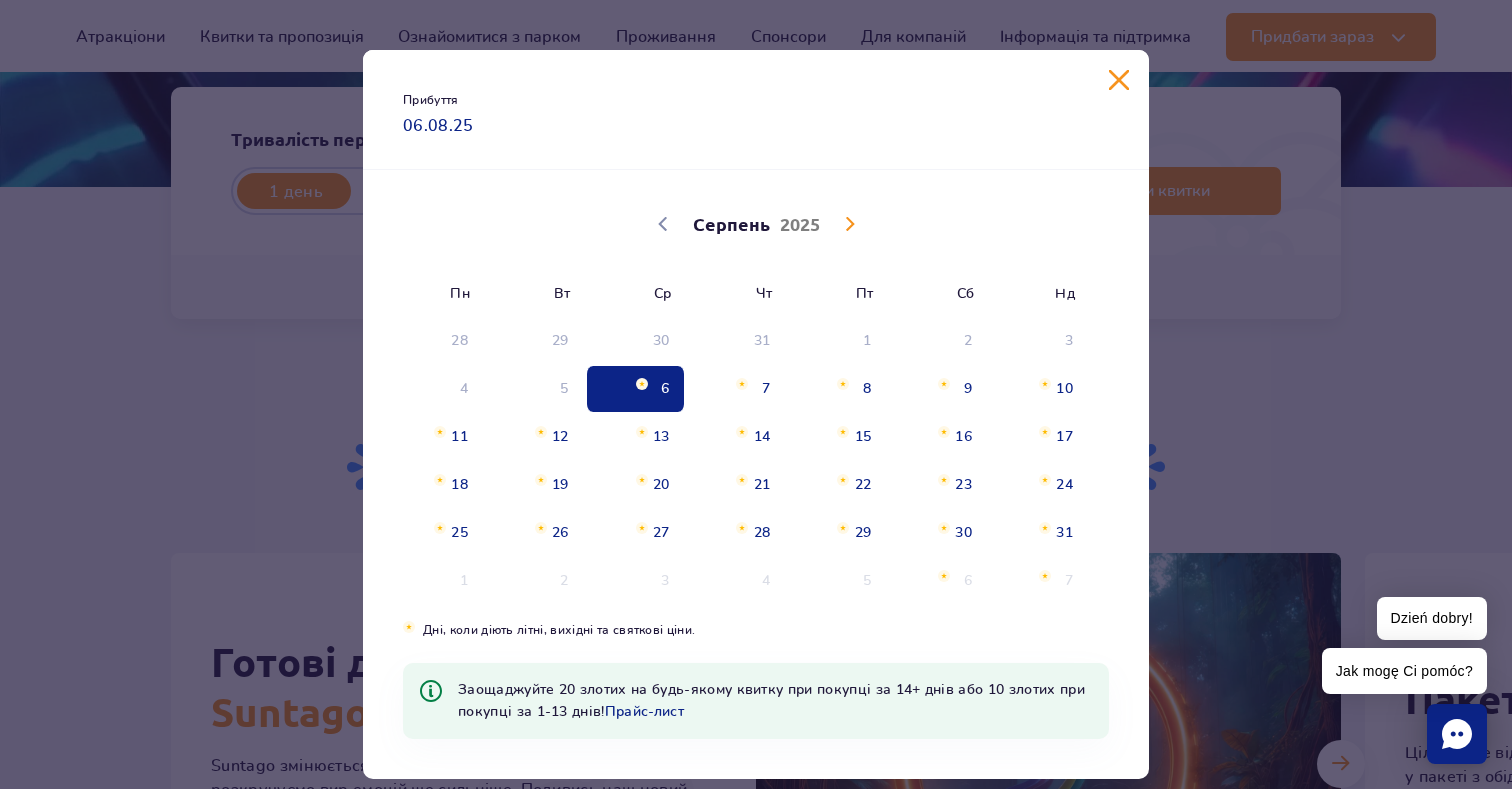 click on "Прибуття 06.08.25 06.08.2025 Серпень Вересень Жовтень Листопад Грудень 2025
Пн Вт Ср Чт Пт Сб Нд
28 29 30 31 1 2 3 4 5 6 7 8 9 10 11 12 13 14 15 16 17 18 19 20 21 22 23 24 25 26 27 28 29 30 31 1 2 3 4 5 6 7 buttons.confirm Дні, коли діють літні, вихідні та святкові ціни. Заощаджуйте 20 злотих на будь-якому квитку при покупці за 14+ днів або 10 злотих при покупці за 1-13 днів!  Прайс-лист" at bounding box center (756, 394) 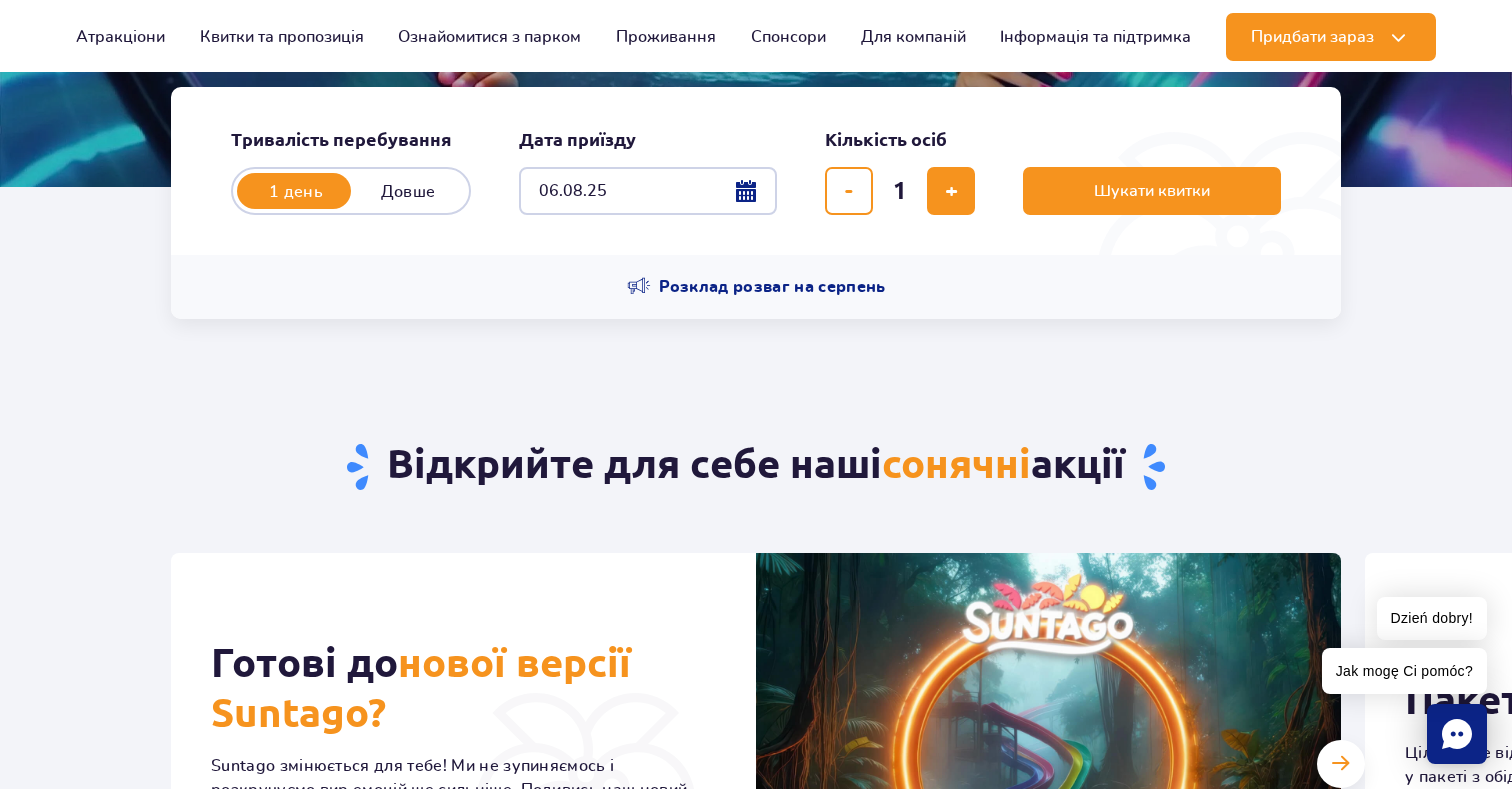 click on "06.08.25" at bounding box center [648, 191] 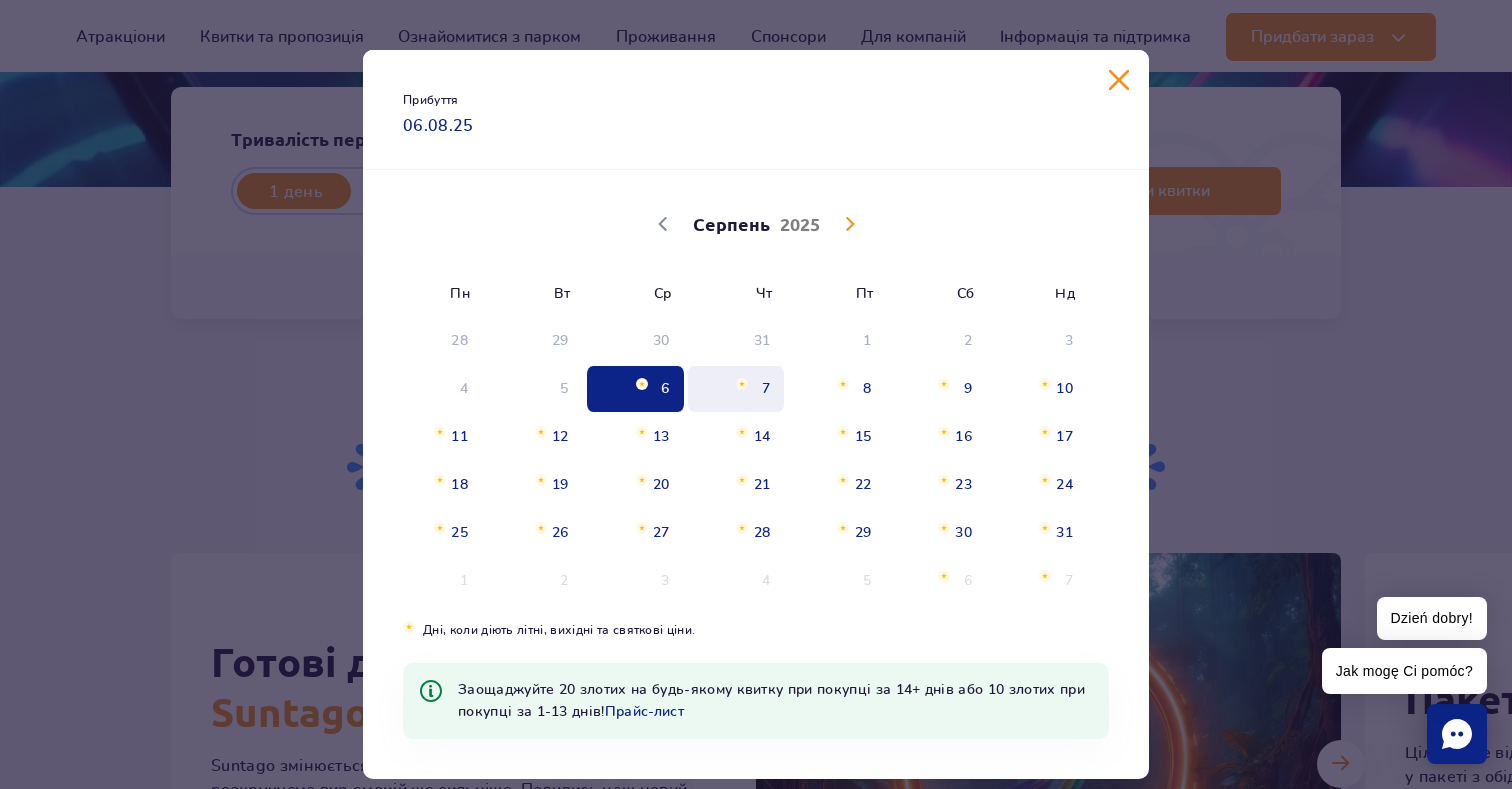 click on "7" at bounding box center (736, 389) 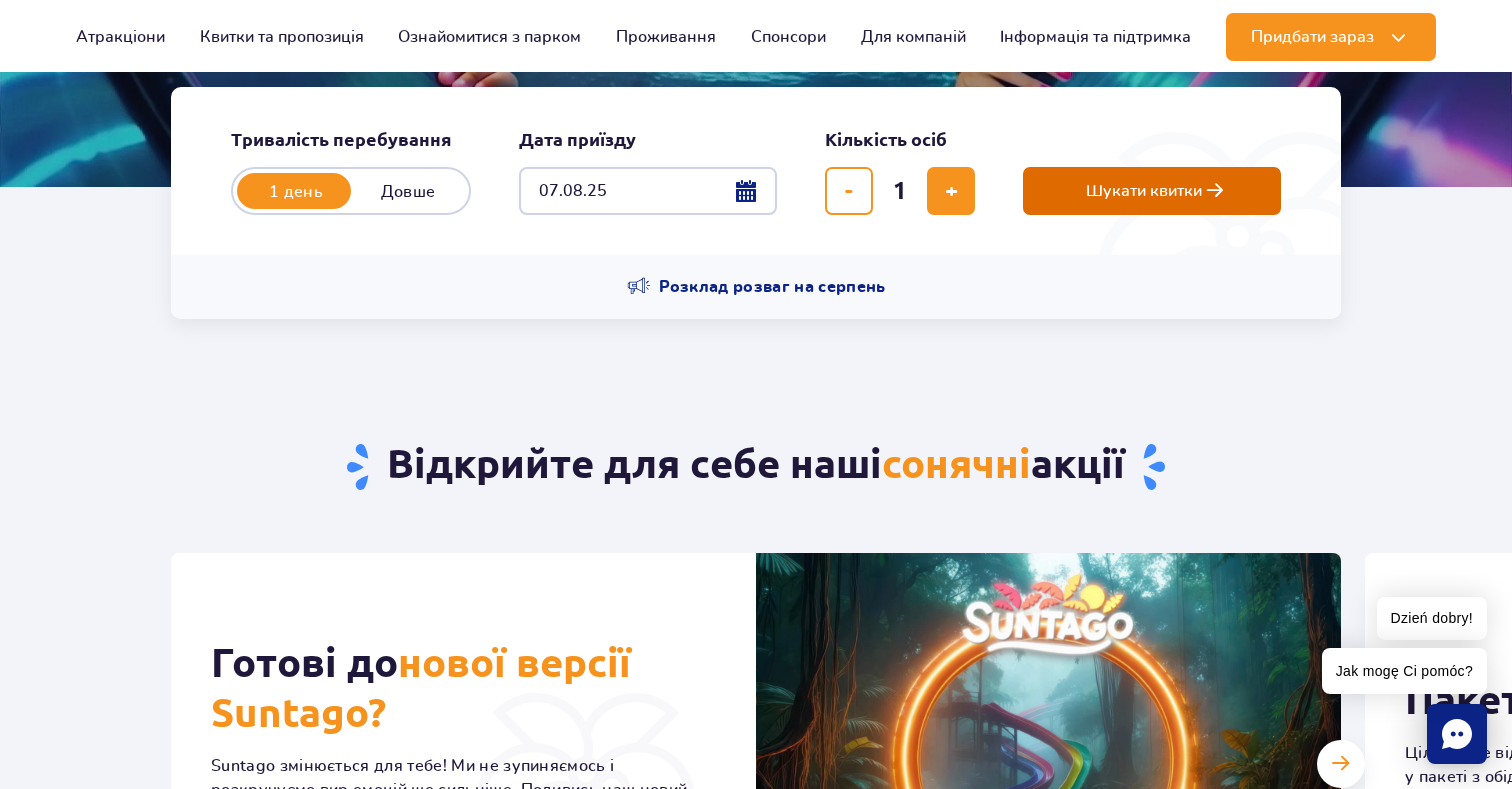 click on "Шукати квитки" at bounding box center (1152, 191) 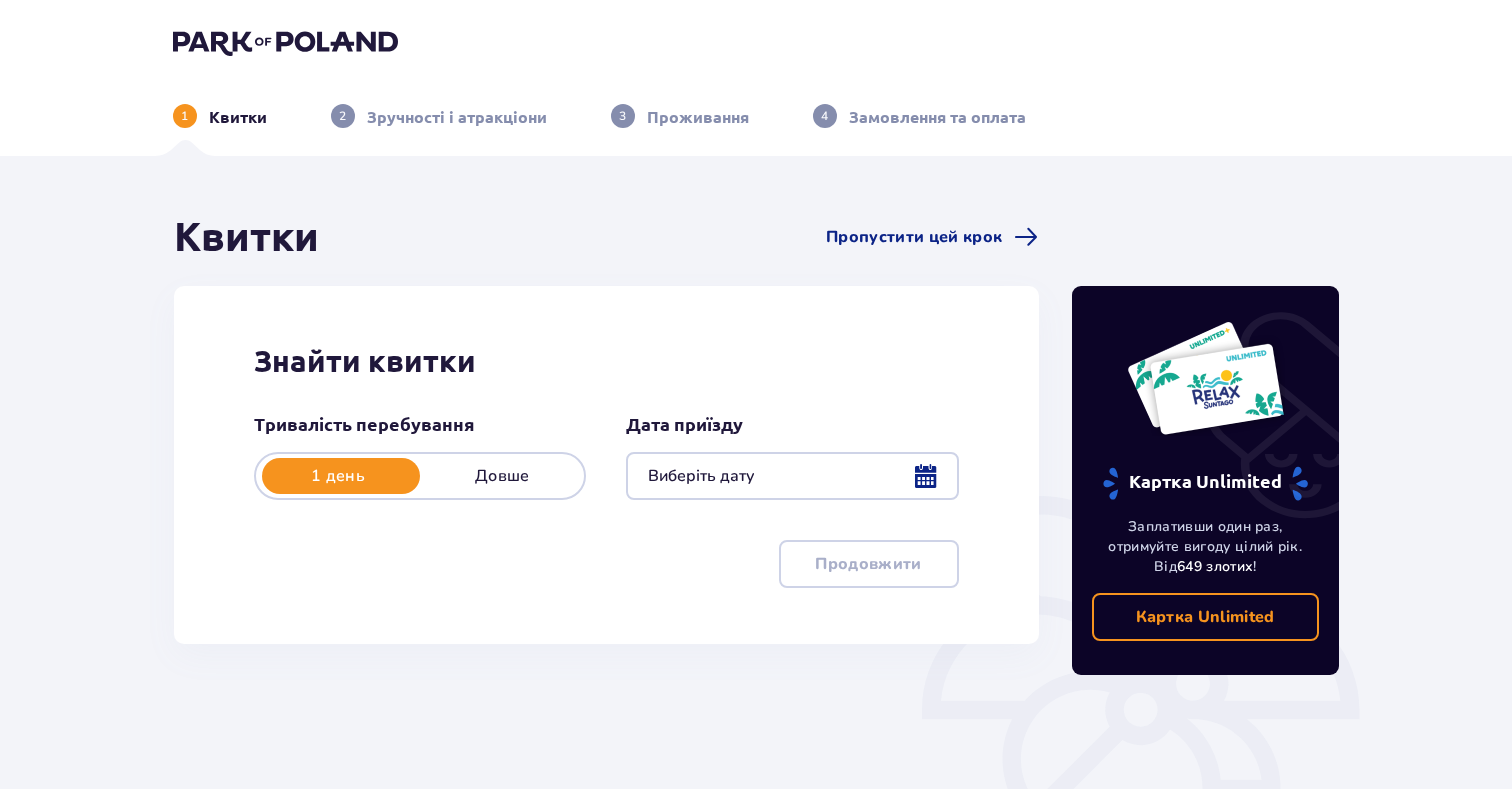 type on "07.08.25" 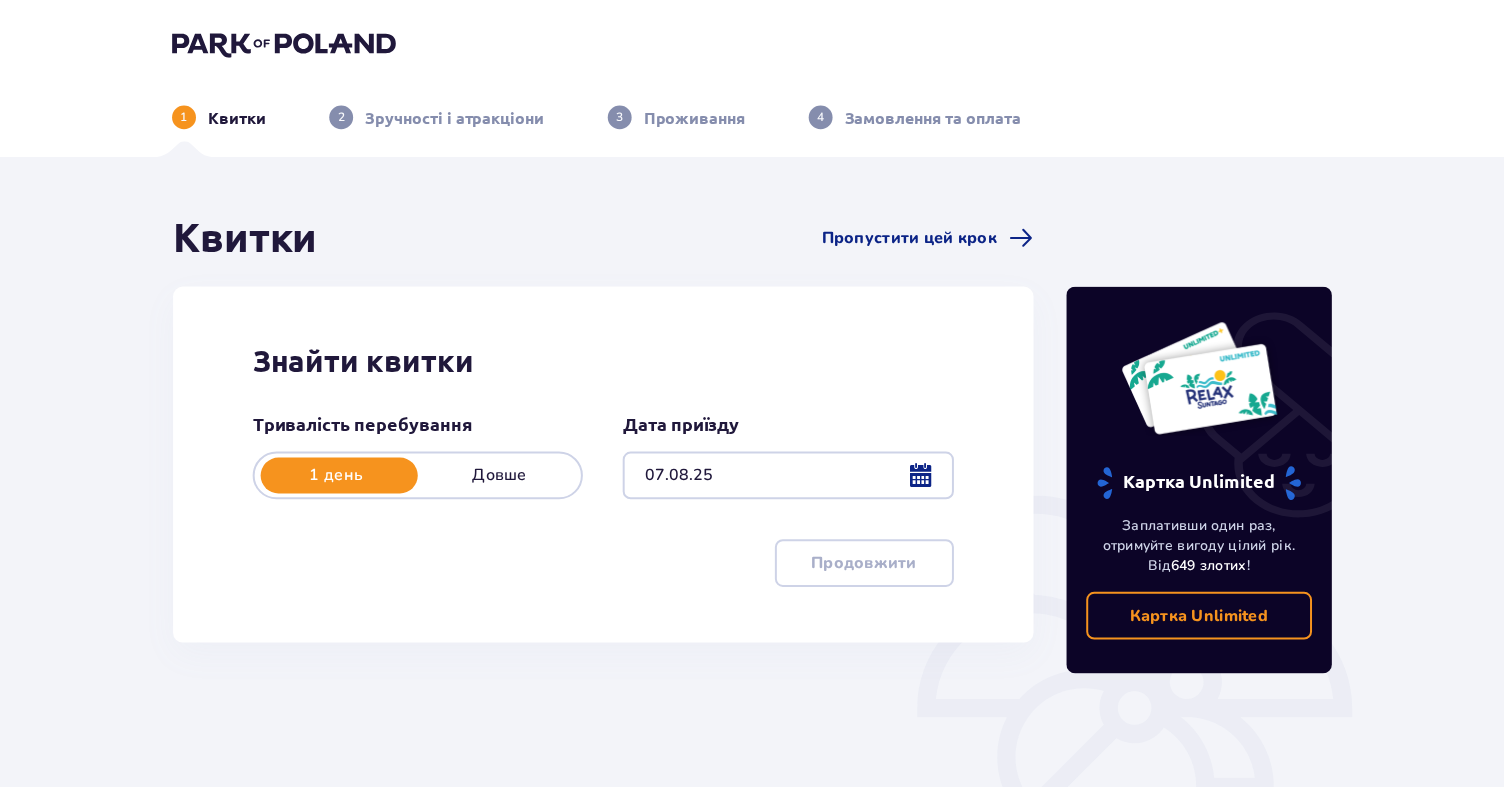 scroll, scrollTop: 0, scrollLeft: 0, axis: both 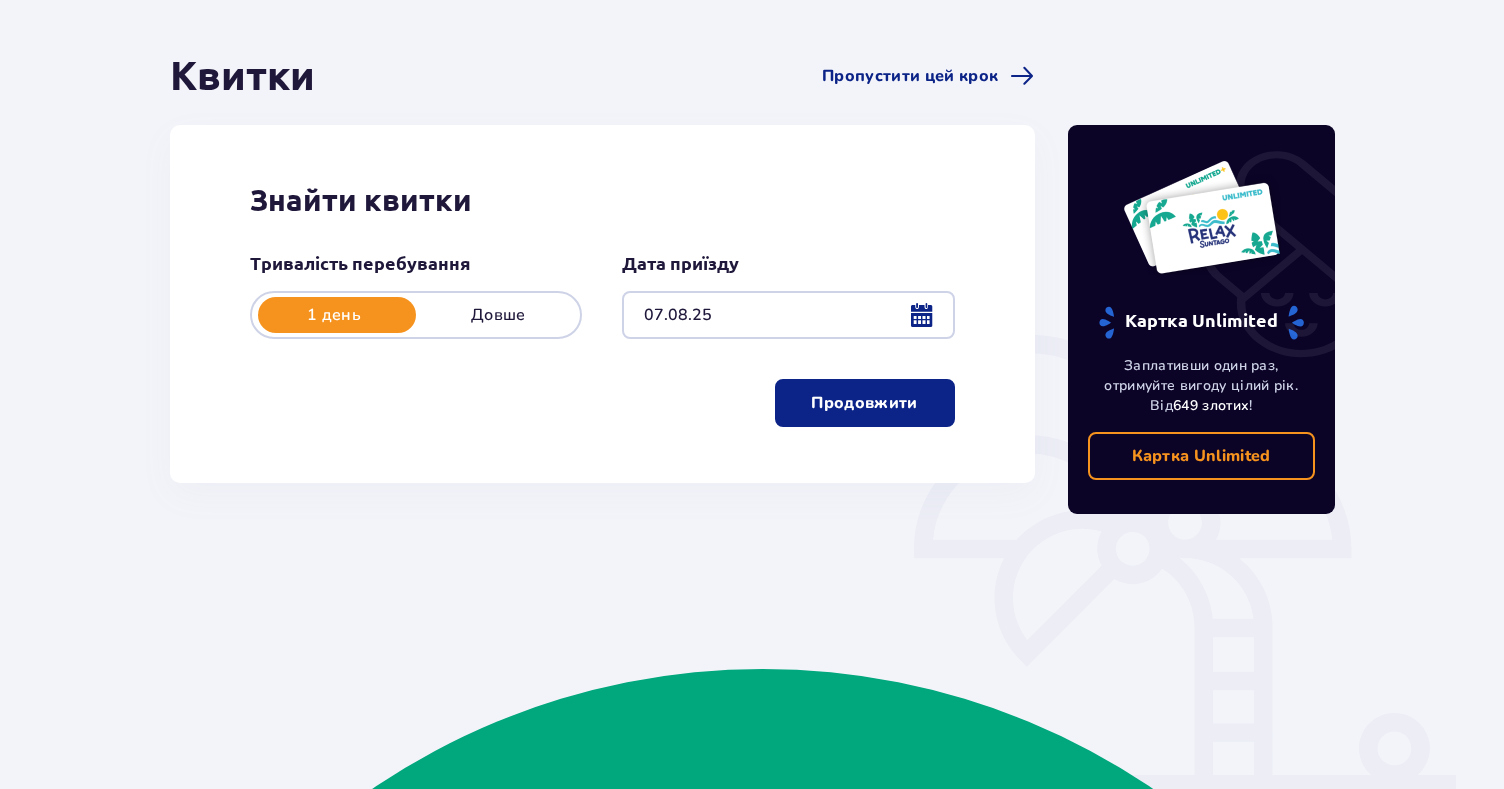 click on "Продовжити" at bounding box center [864, 403] 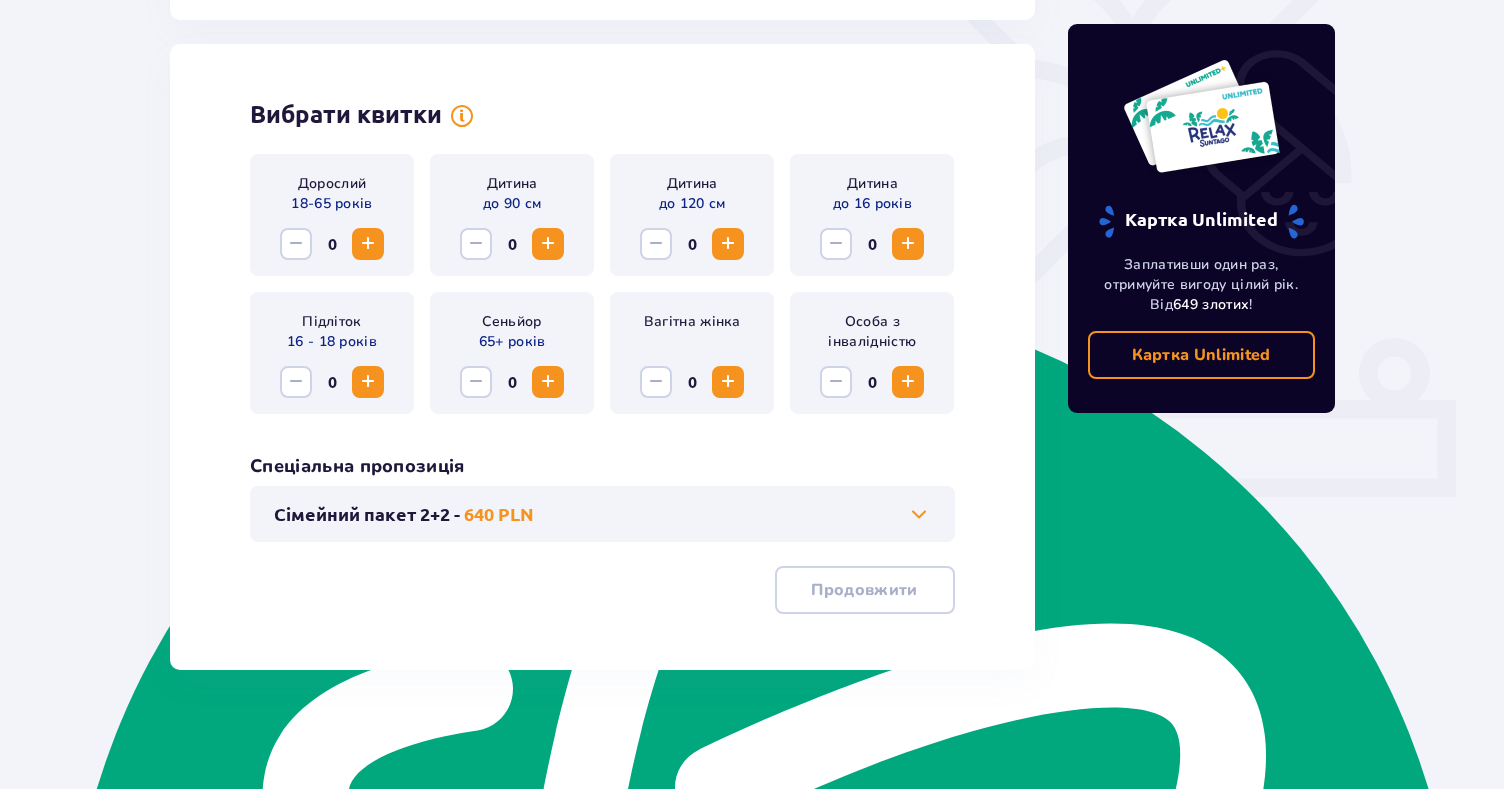 scroll, scrollTop: 537, scrollLeft: 0, axis: vertical 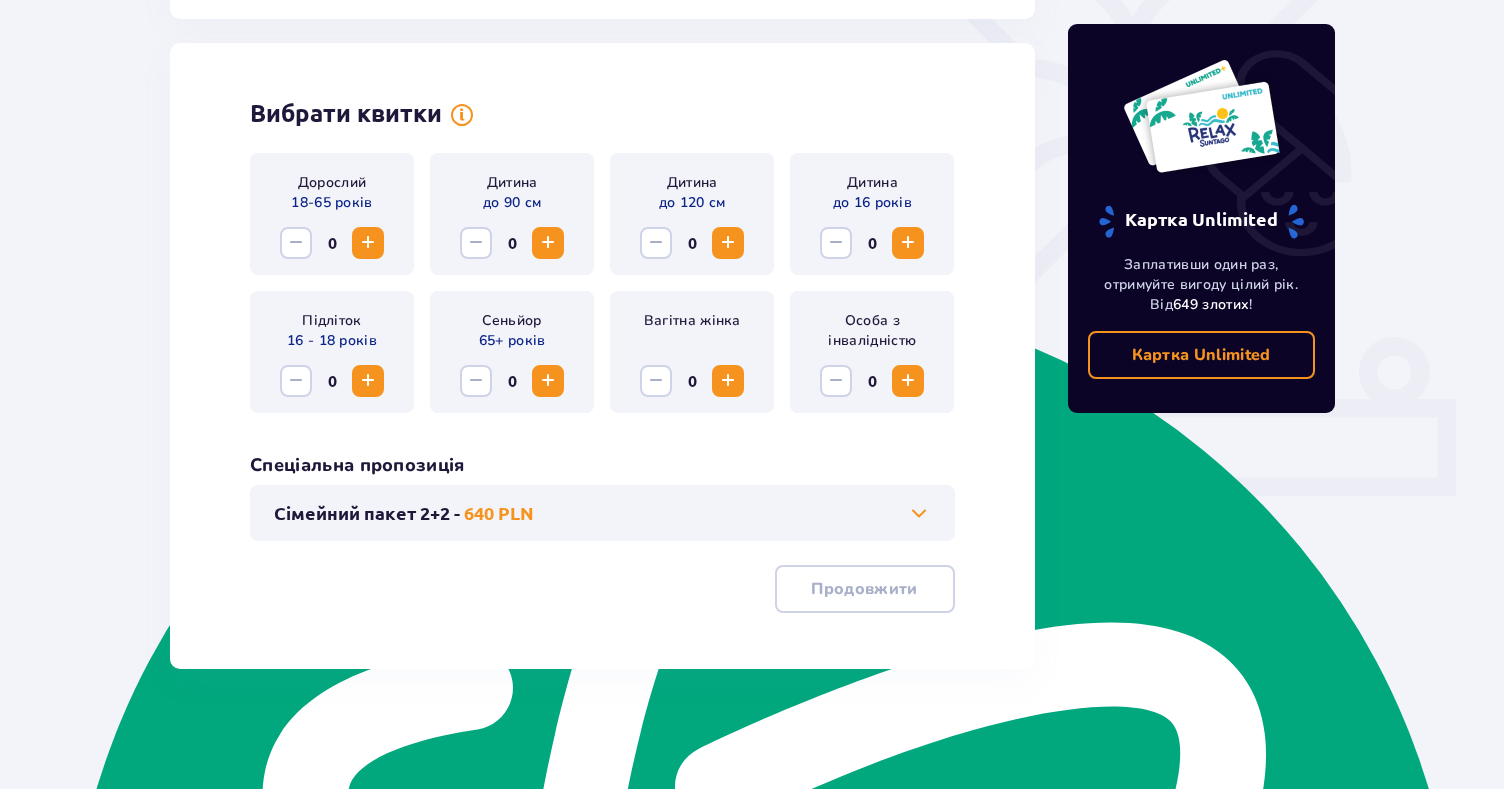 click at bounding box center (368, 243) 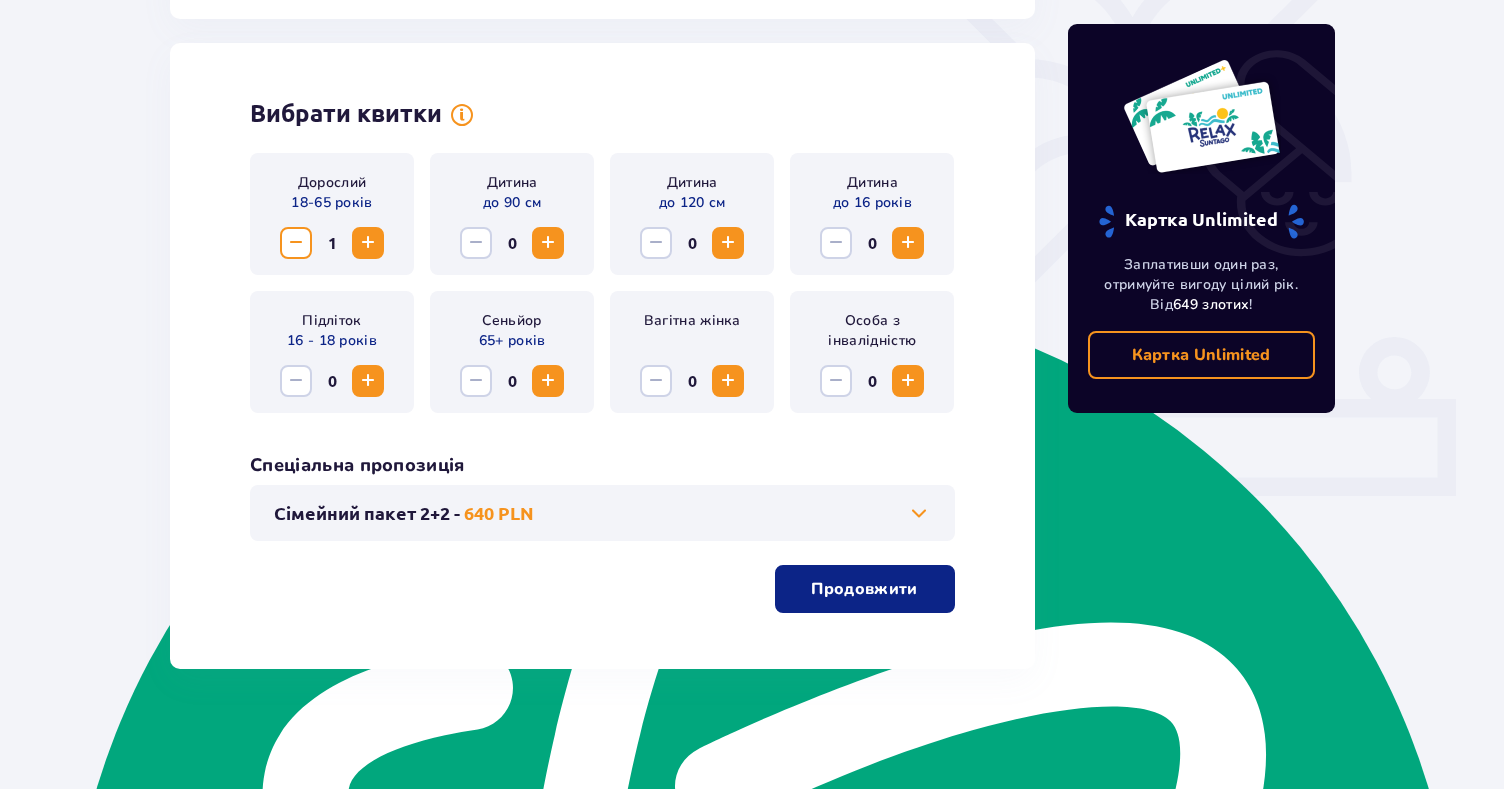 click at bounding box center [368, 243] 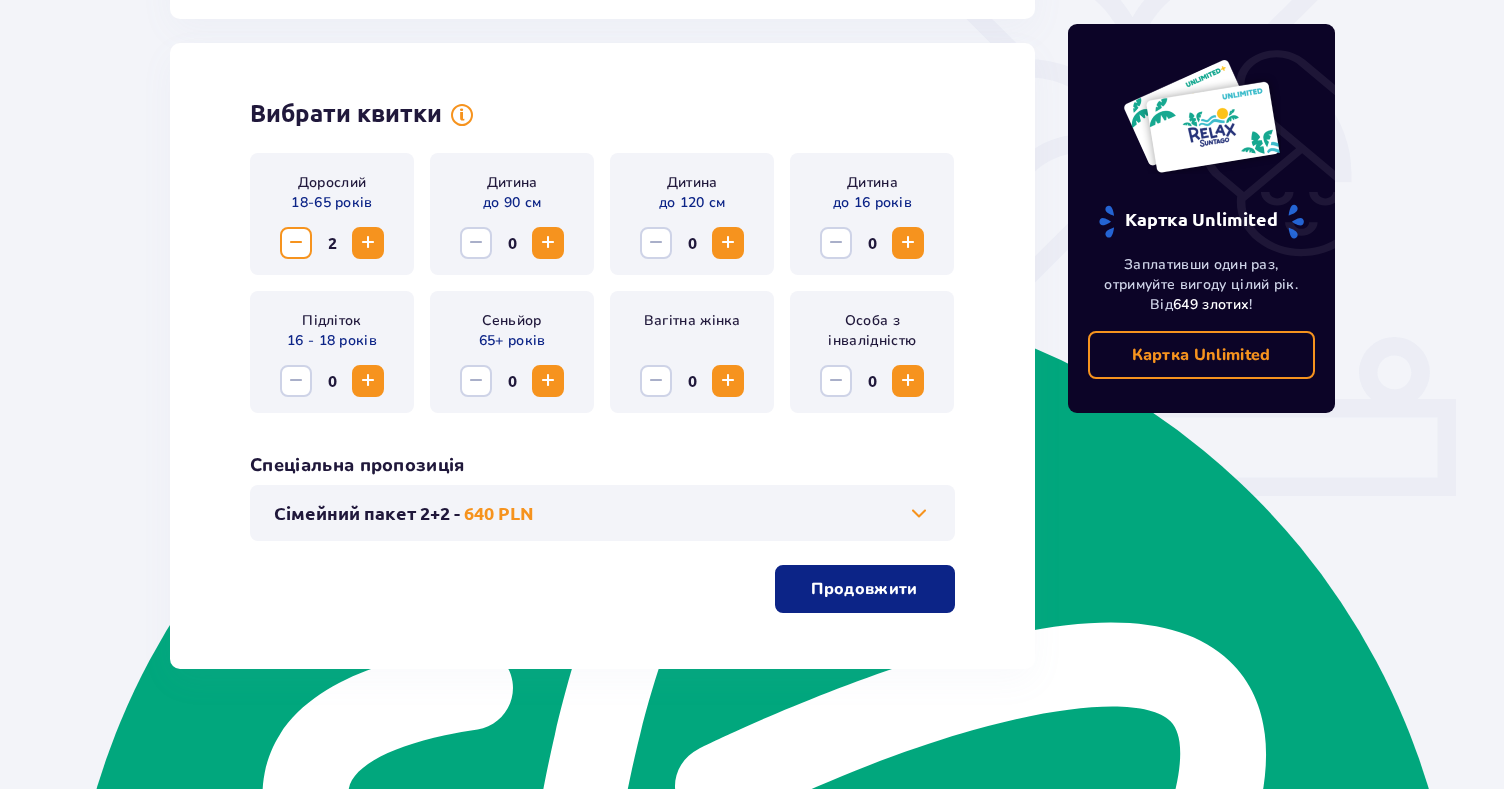 click on "Продовжити" at bounding box center [864, 589] 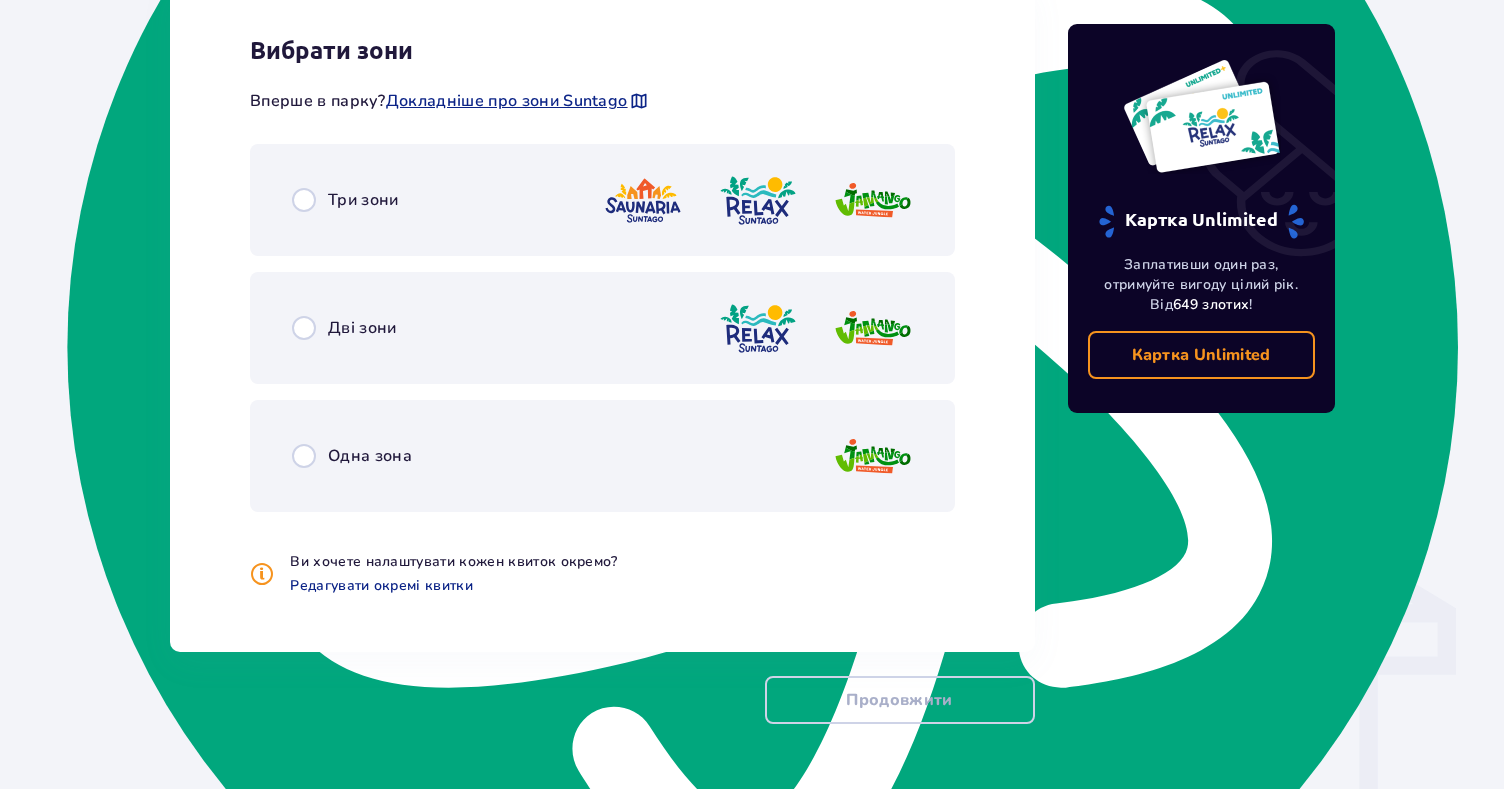 scroll, scrollTop: 1233, scrollLeft: 0, axis: vertical 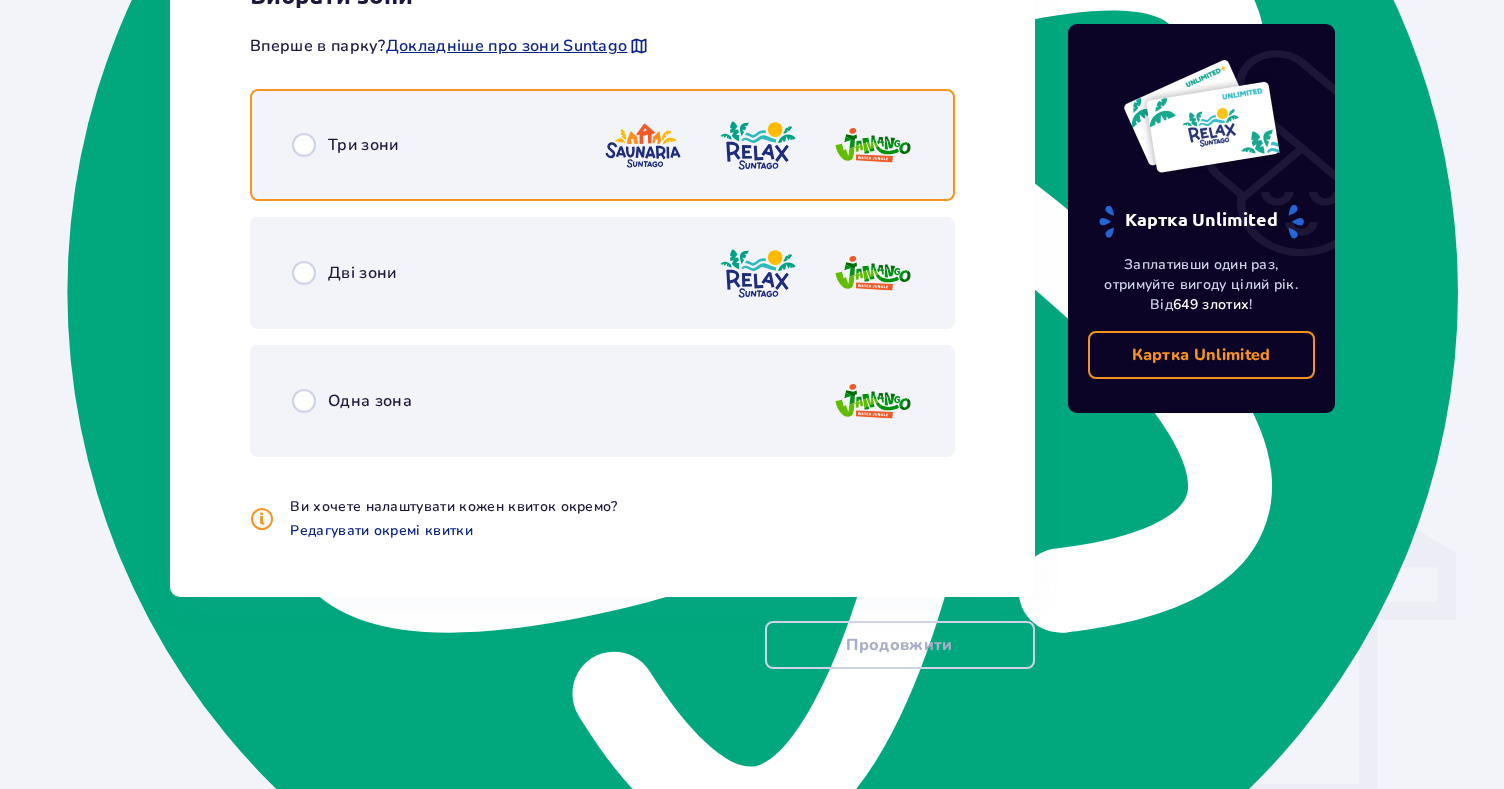 click at bounding box center [304, 145] 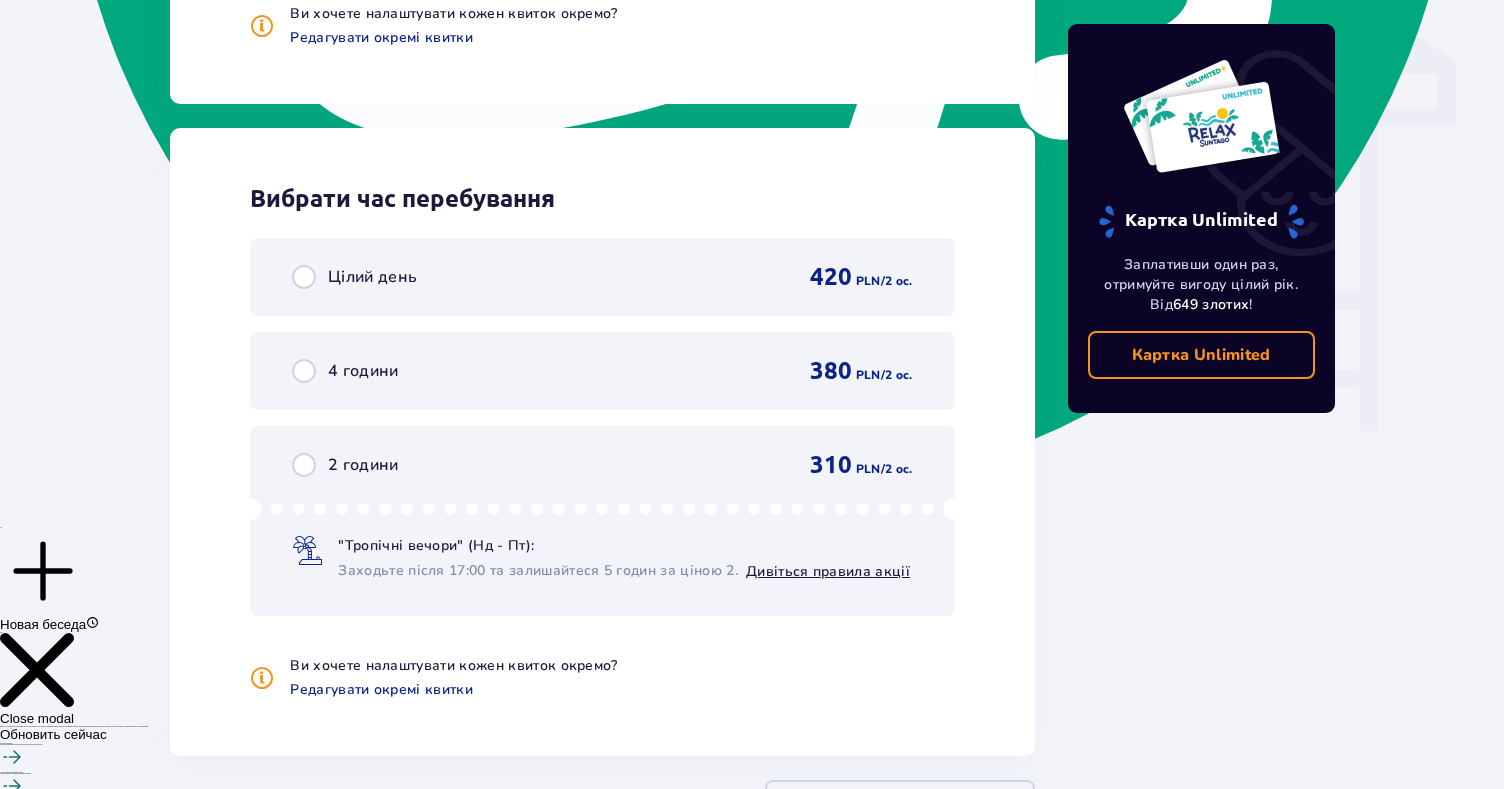 scroll, scrollTop: 1779, scrollLeft: 0, axis: vertical 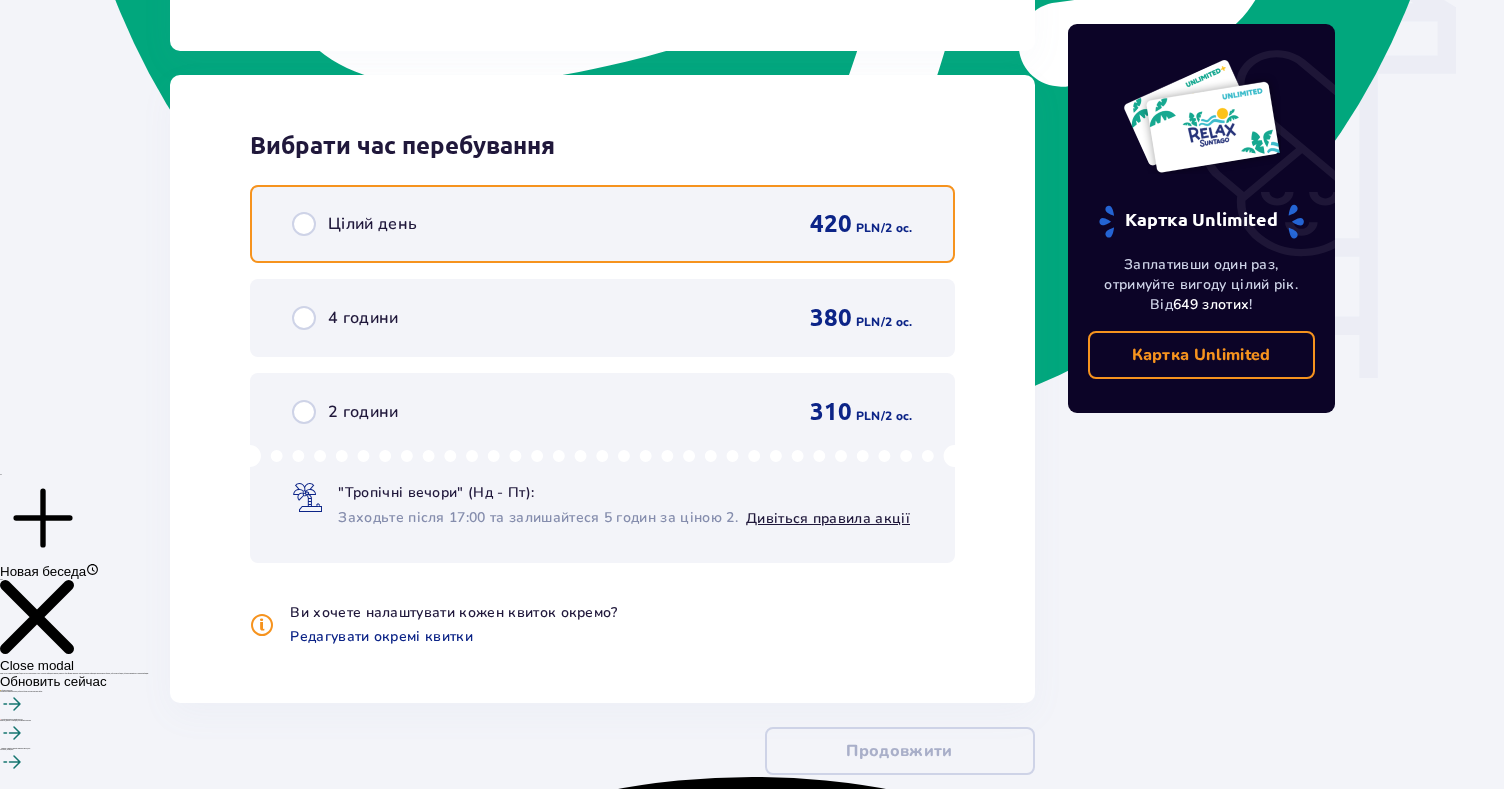 click at bounding box center (304, 224) 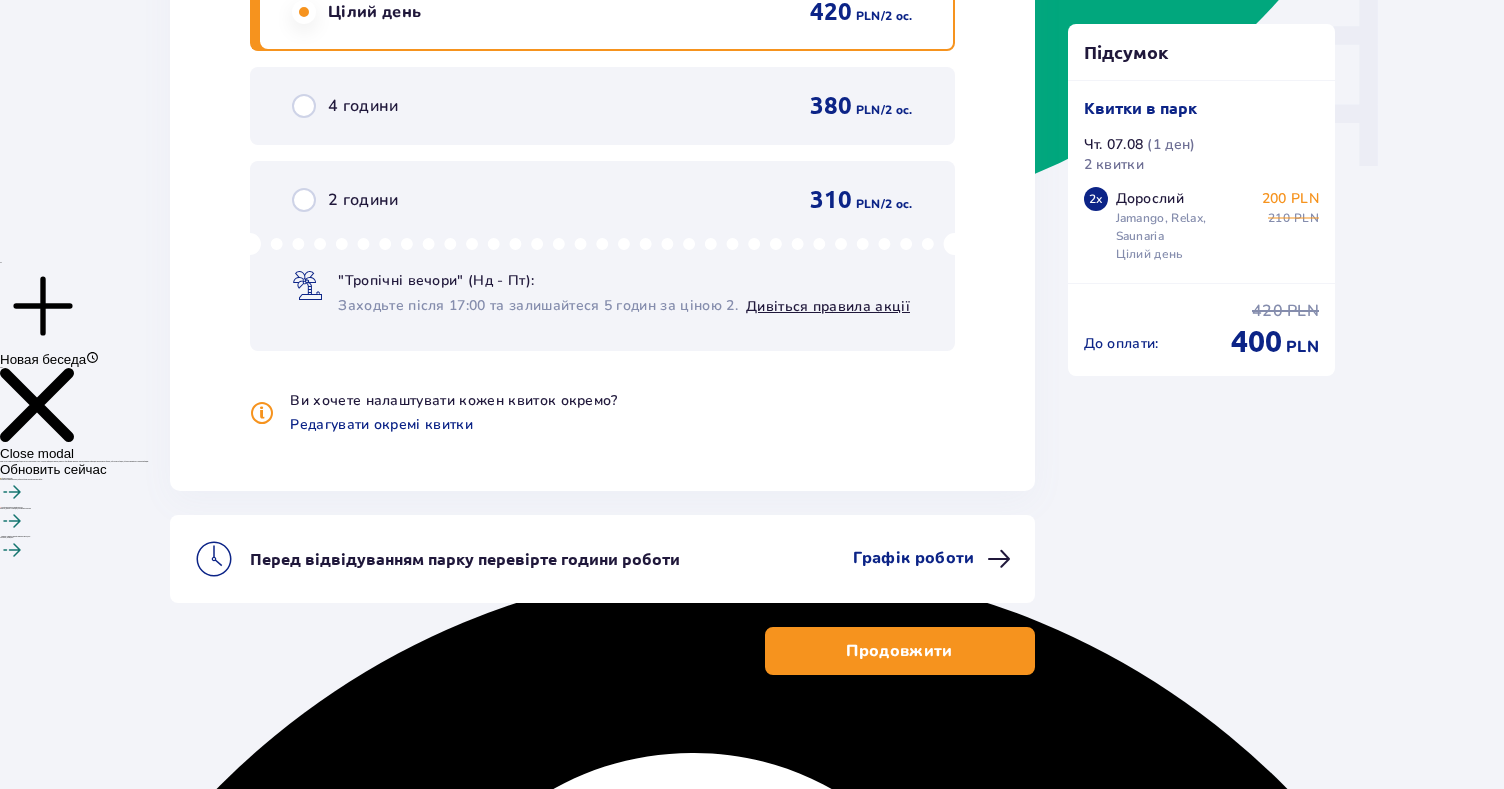 scroll, scrollTop: 1997, scrollLeft: 0, axis: vertical 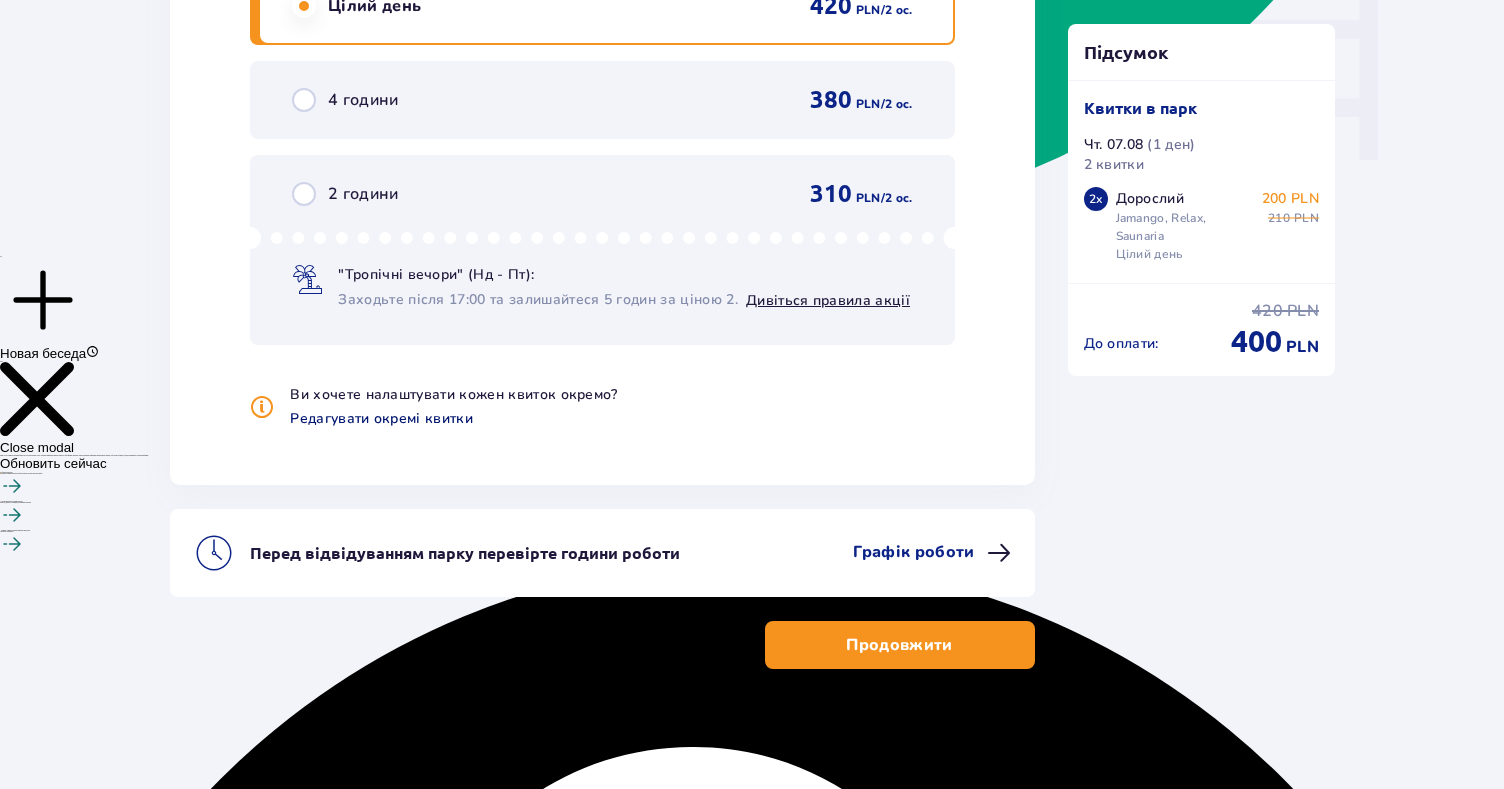 click on "Редагувати окремі квитки" at bounding box center [381, 419] 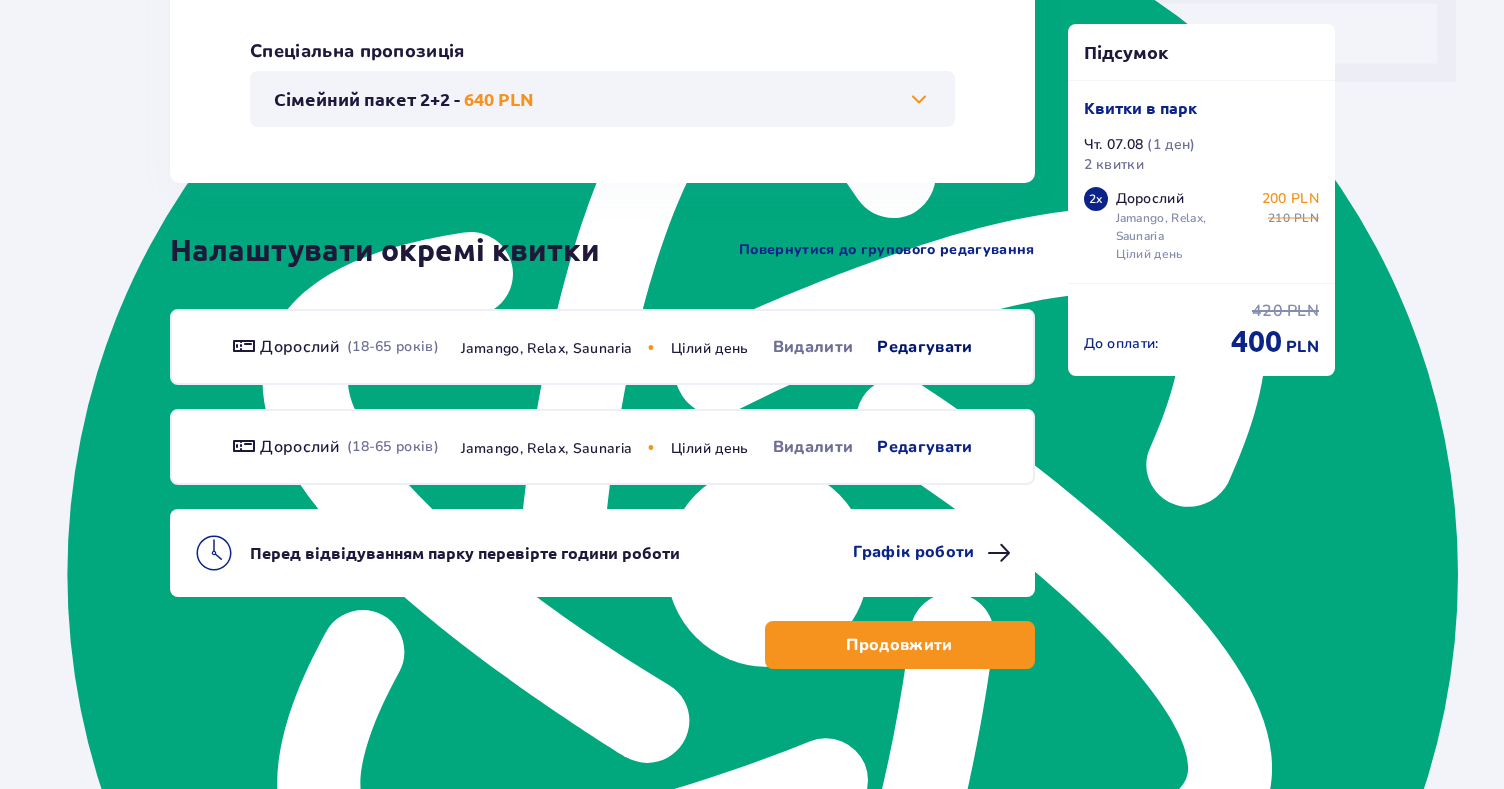 click on "Редагувати" at bounding box center (924, 347) 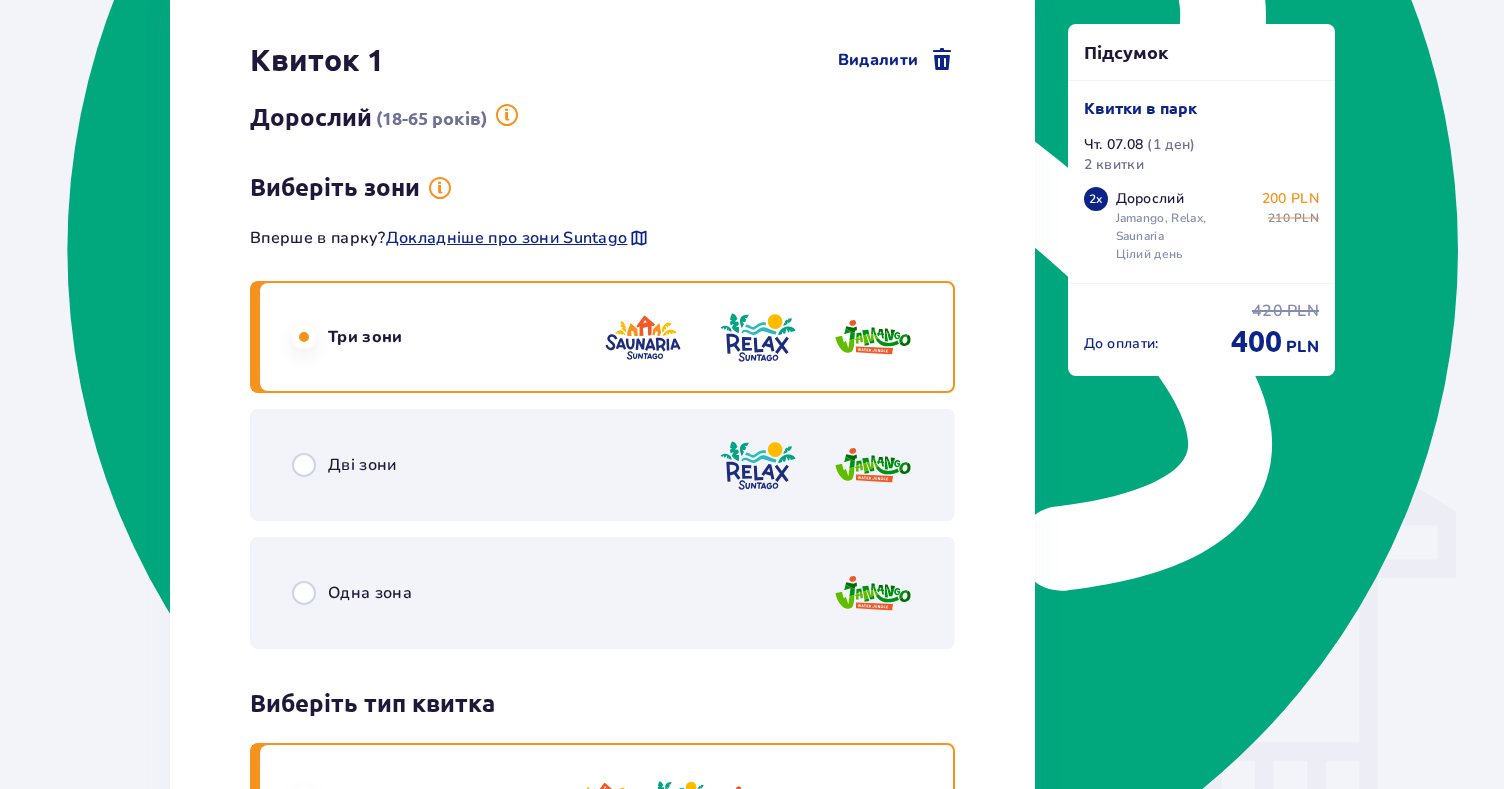 scroll, scrollTop: 1276, scrollLeft: 0, axis: vertical 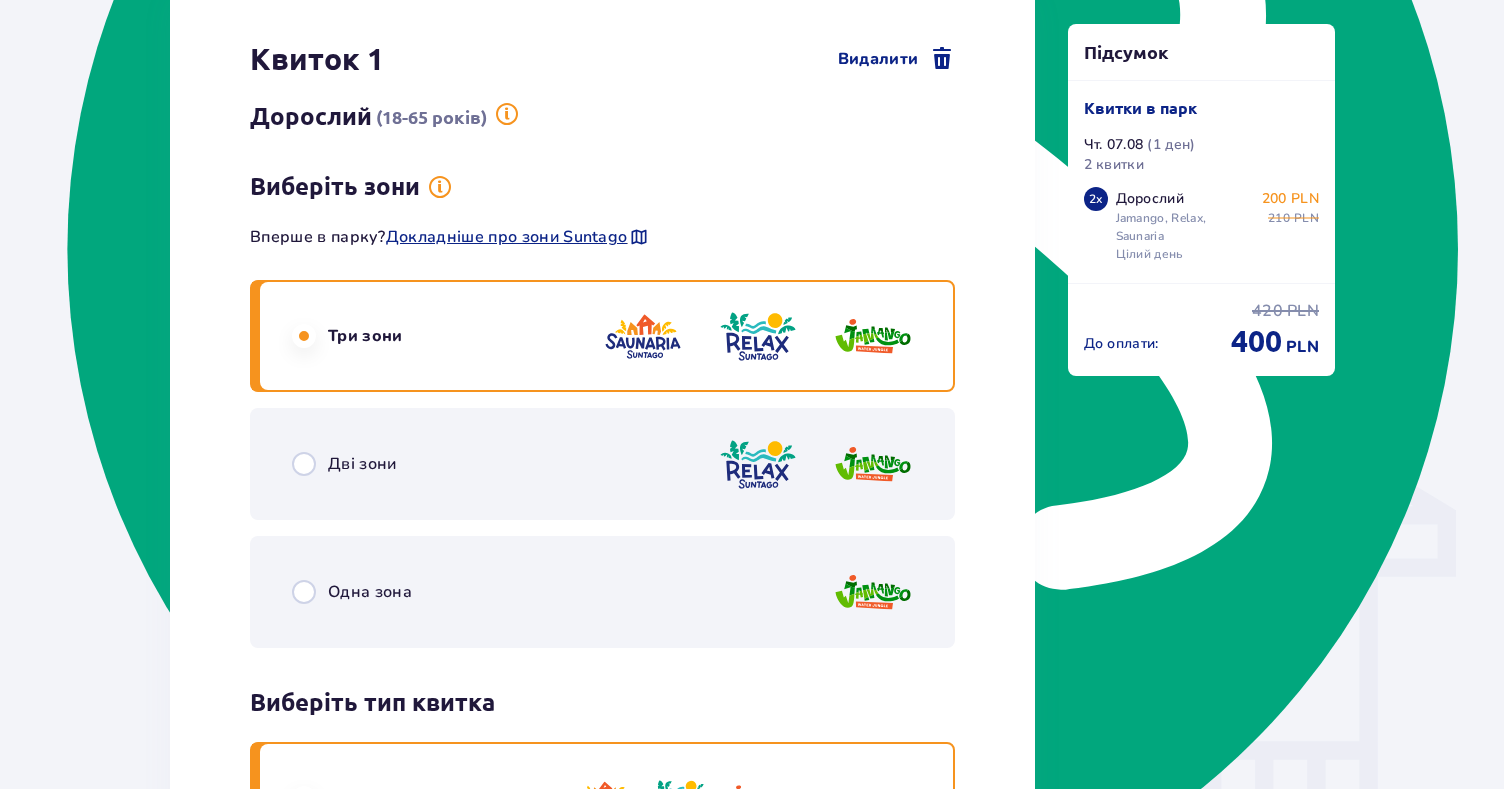 click on "Одна зона" at bounding box center [352, 592] 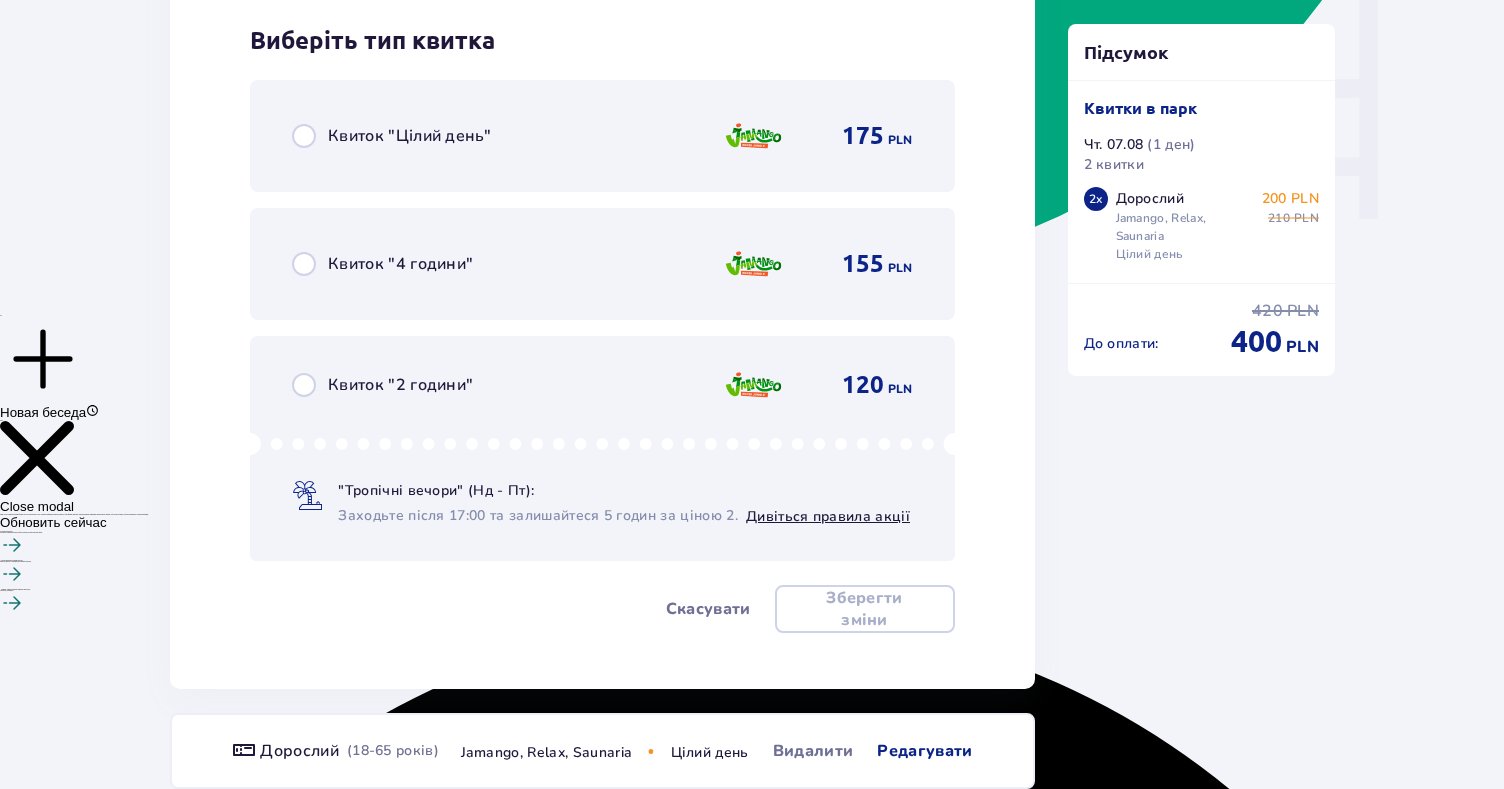 scroll, scrollTop: 1940, scrollLeft: 0, axis: vertical 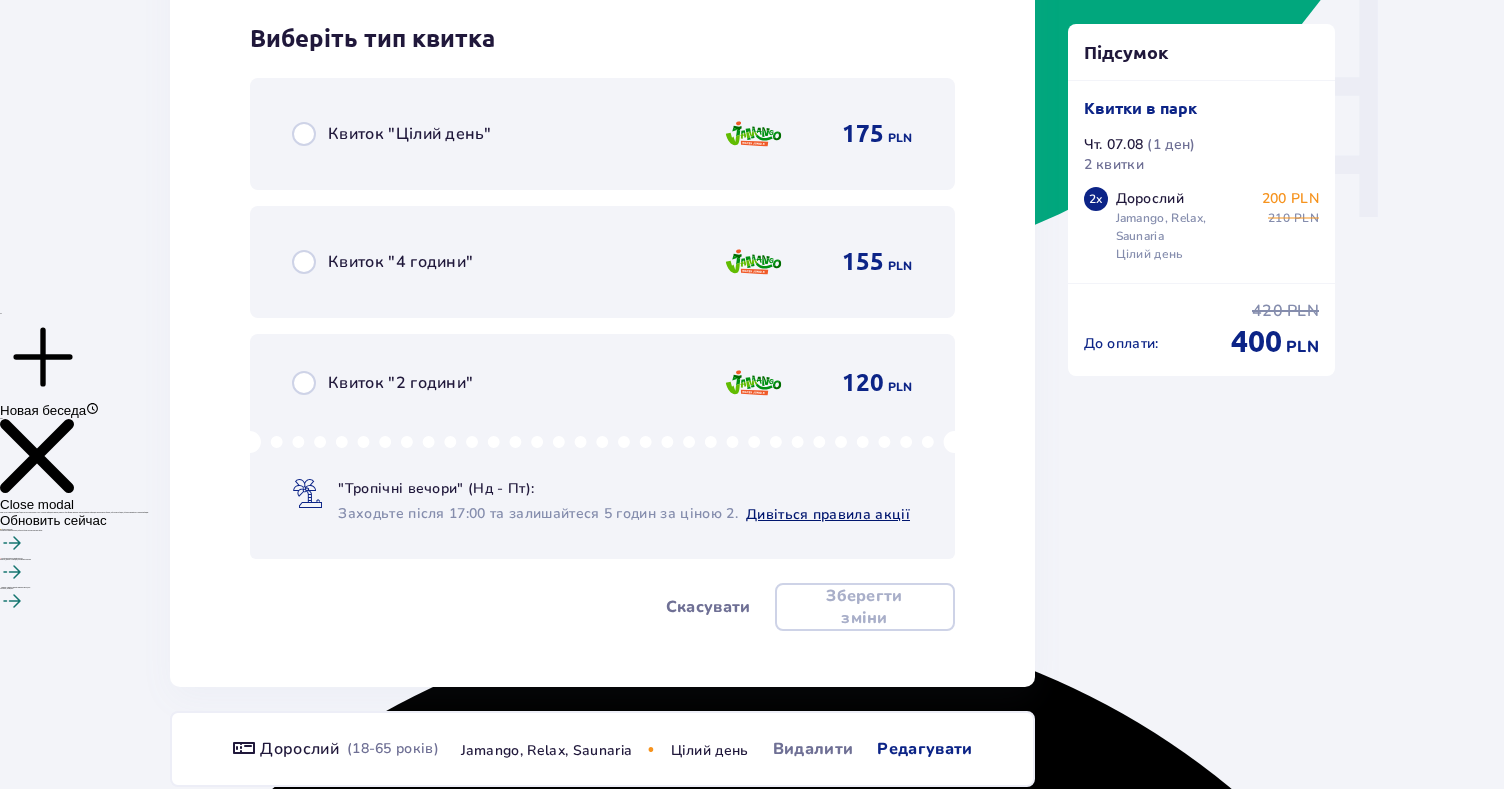 click on "Дивіться правила акції" at bounding box center (828, 514) 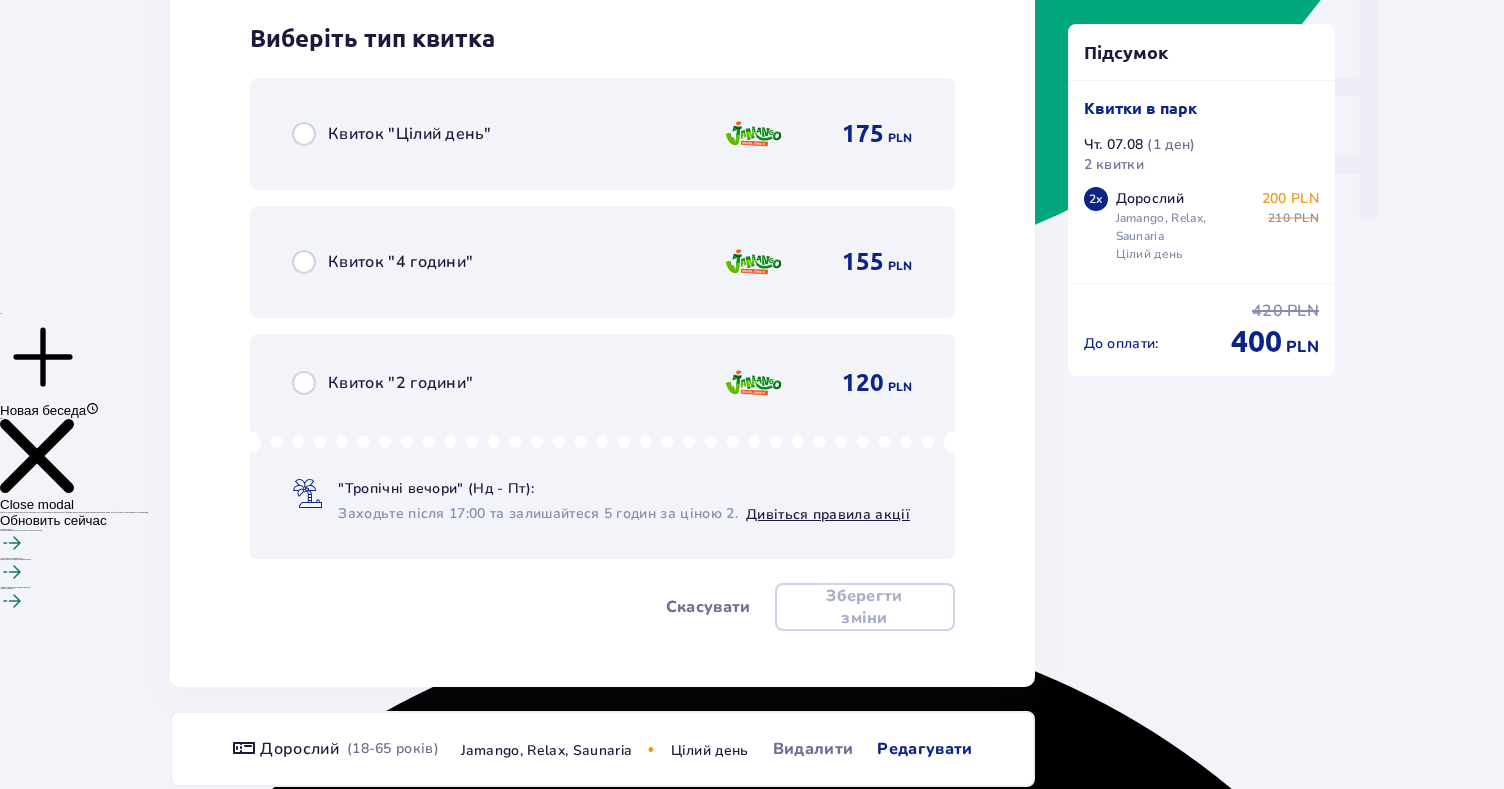 click on "Квиток   1 Видалити Дорослий ( 18-65 років ) Виберіть зони Вперше в парку?  Докладніше про зони Suntago Три зони Дві зони Одна зона Виберіть тип квитка Квиток "Цілий день"   175 PLN Квиток "4 години"   155 PLN Квиток "2 години"   120 PLN "Тропічні вечори" (Нд - Пт): Заходьте після 17:00 та залишайтеся 5 годин за ціною 2. Дивіться правила акції Скасувати Зберегти зміни" at bounding box center (602, 3) 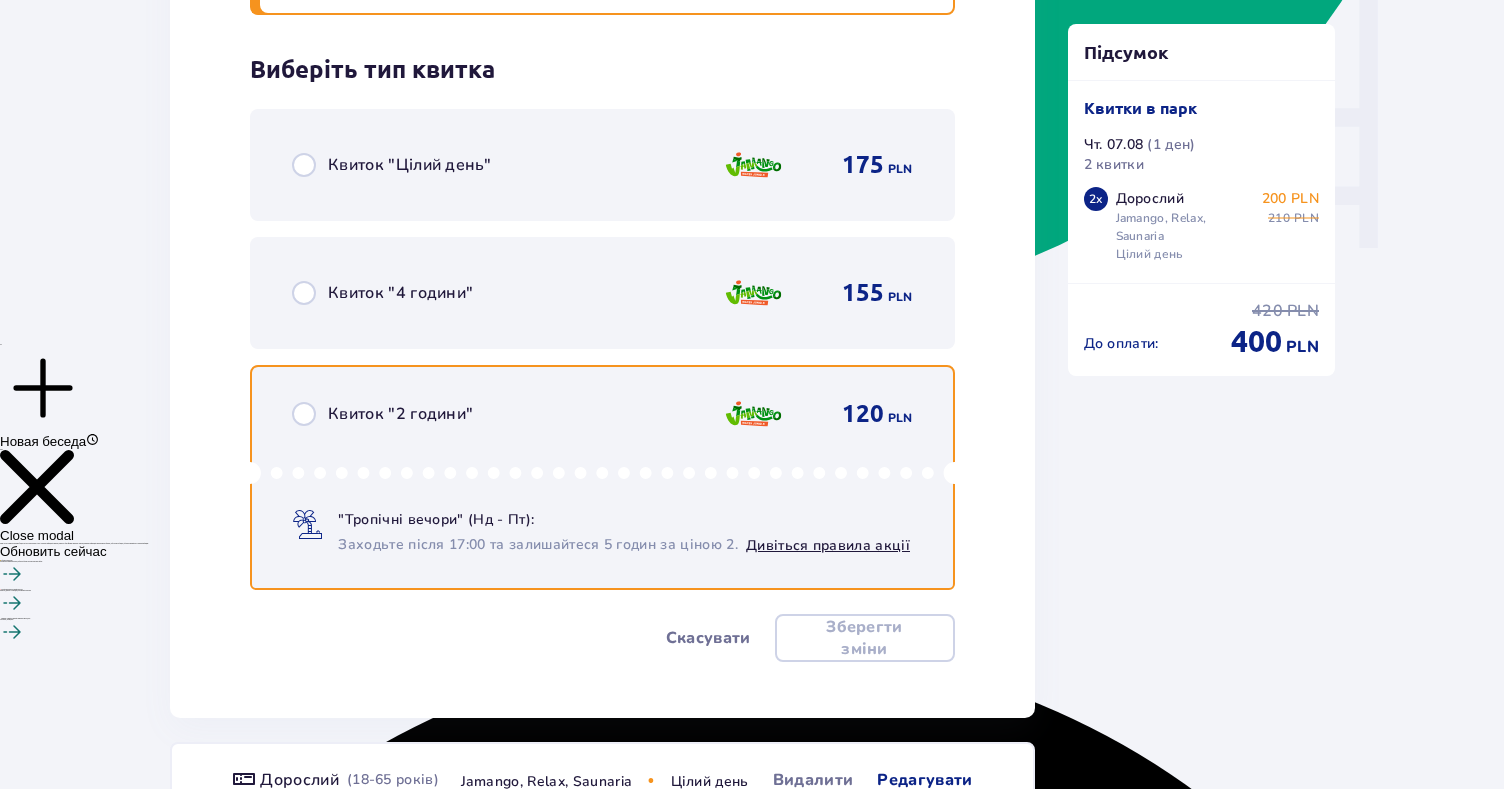 click at bounding box center (304, 414) 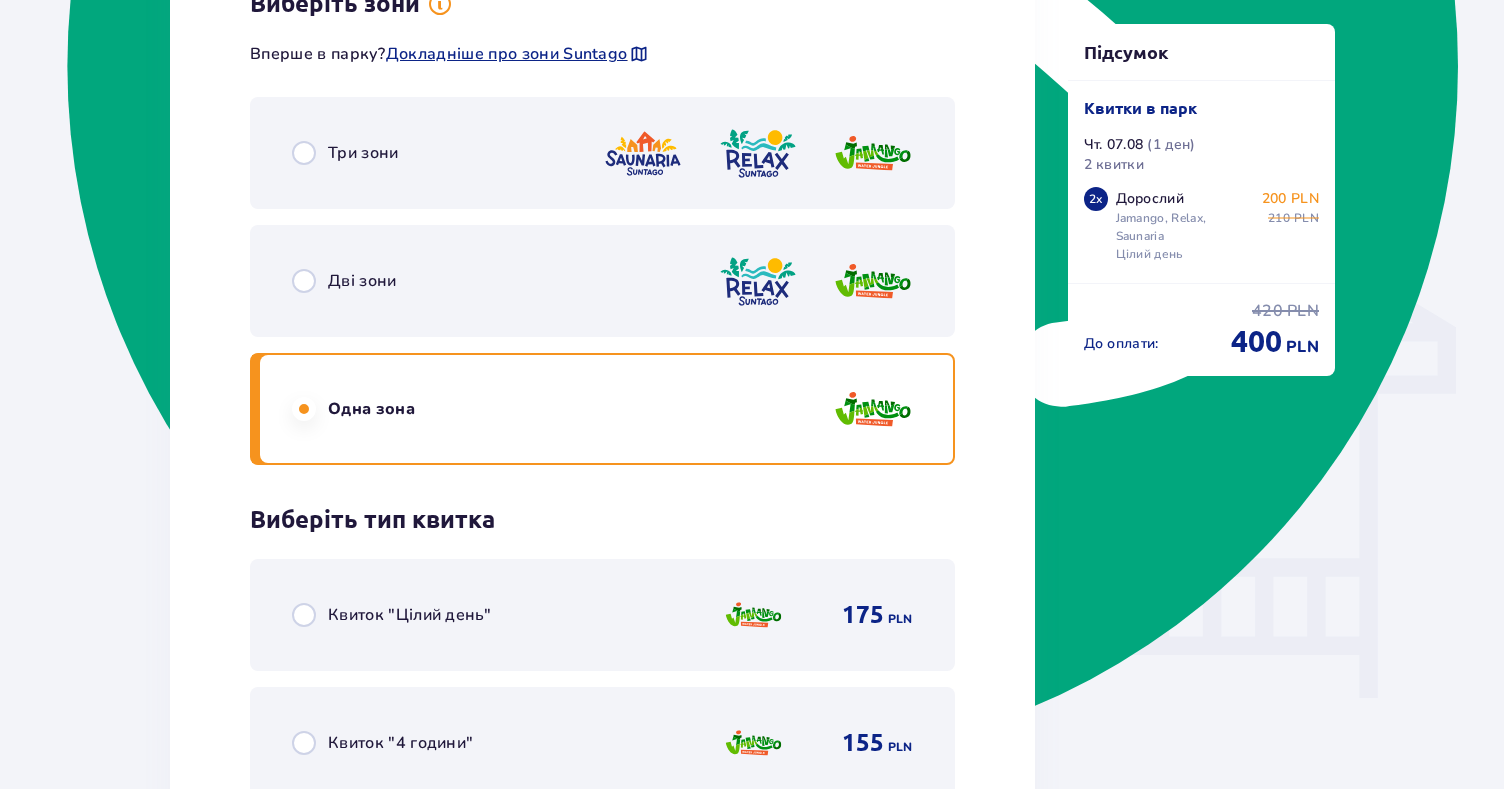 scroll, scrollTop: 1449, scrollLeft: 0, axis: vertical 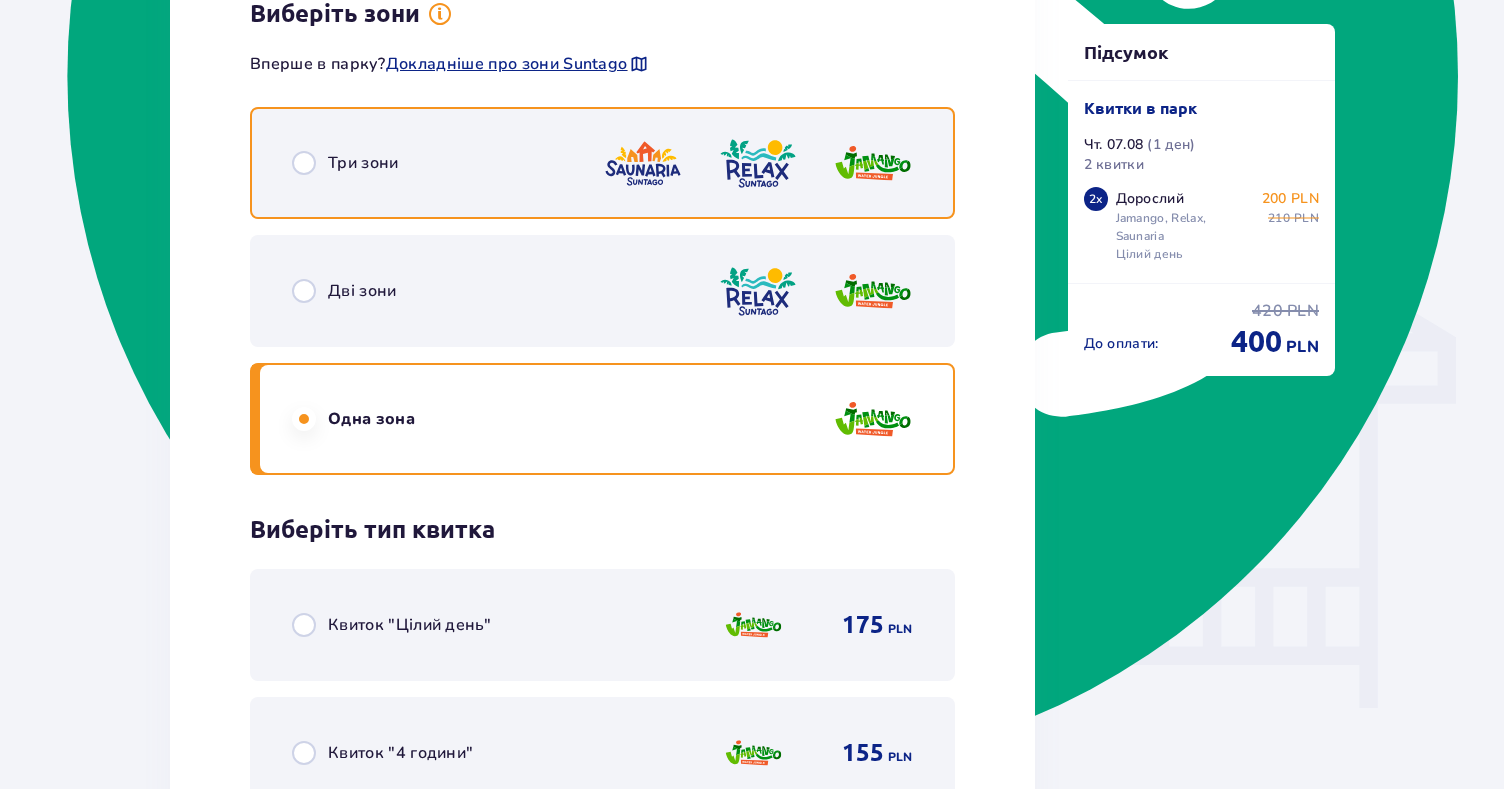 click at bounding box center (304, 163) 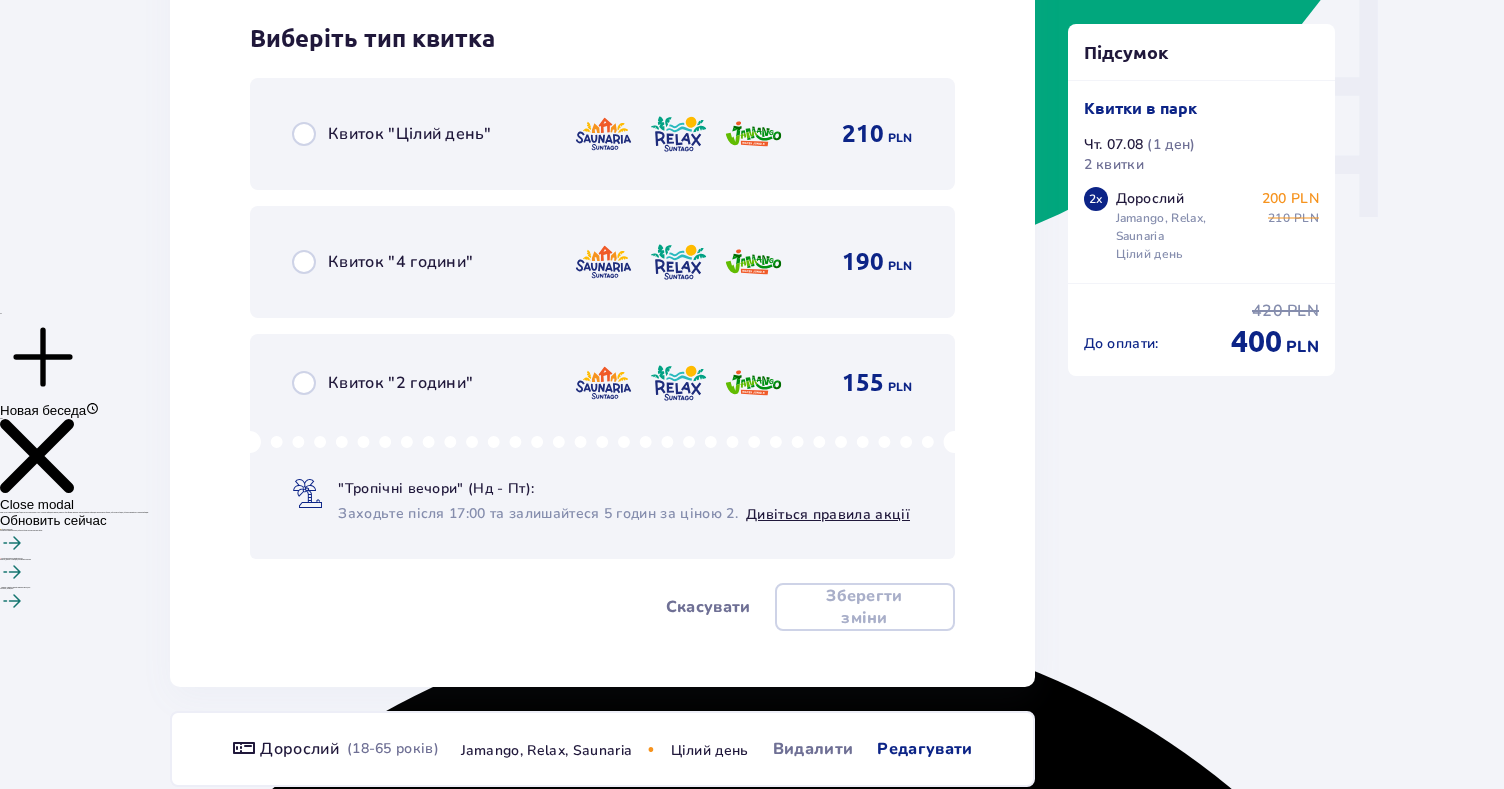 scroll, scrollTop: 1962, scrollLeft: 0, axis: vertical 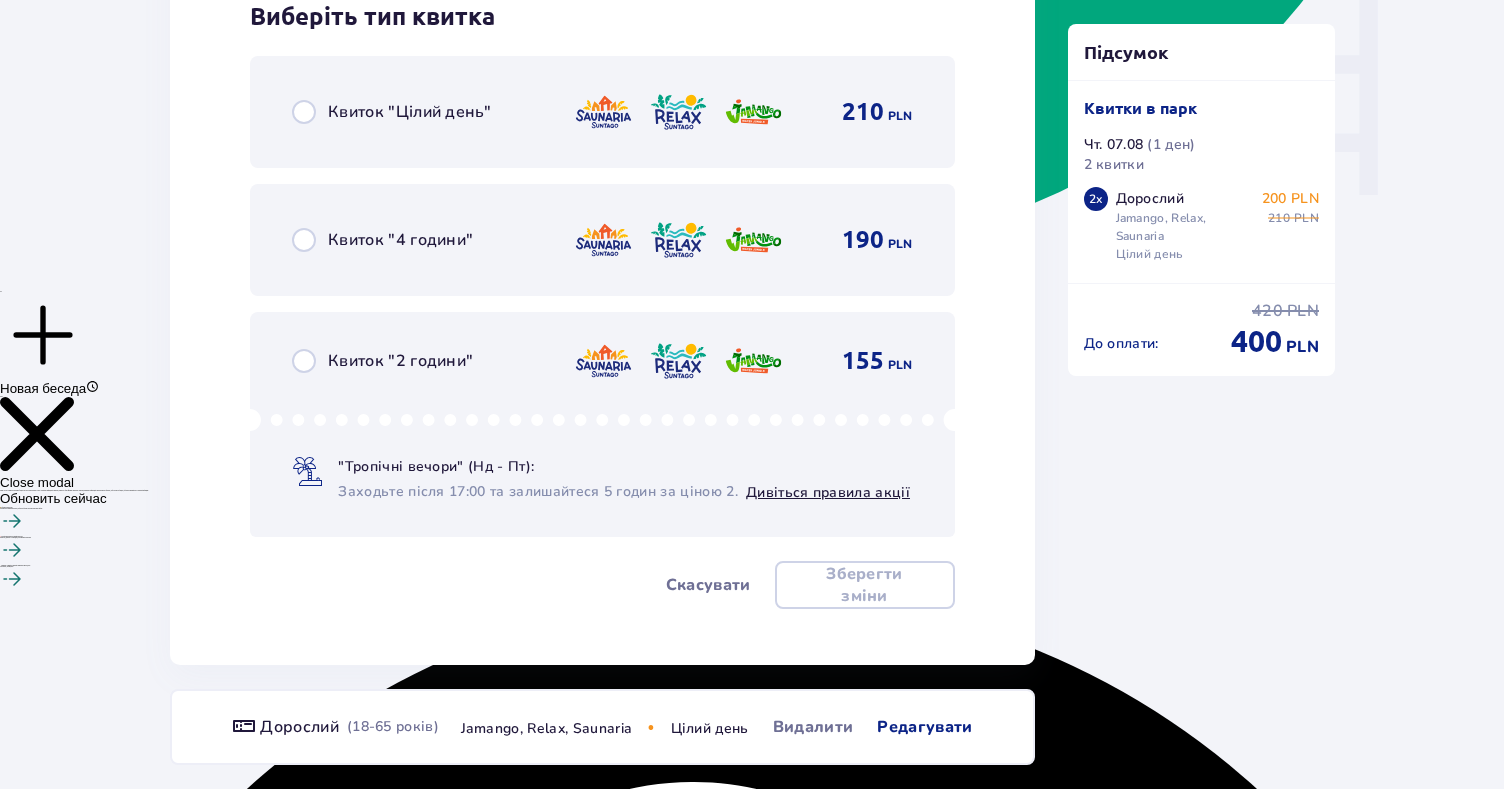 click on "Квиток "2 години"" at bounding box center (382, 361) 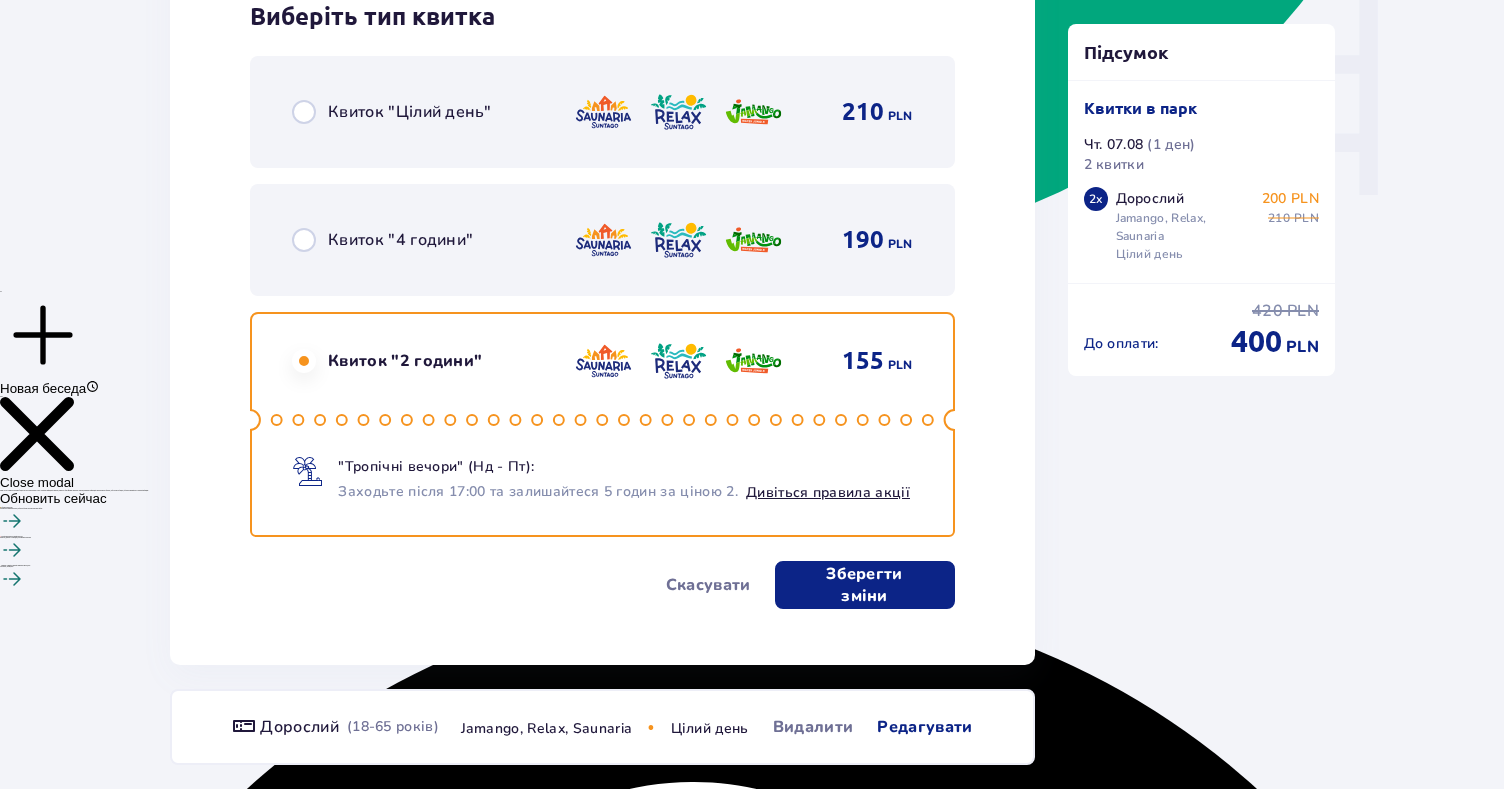click on "Зберегти зміни" at bounding box center (865, 585) 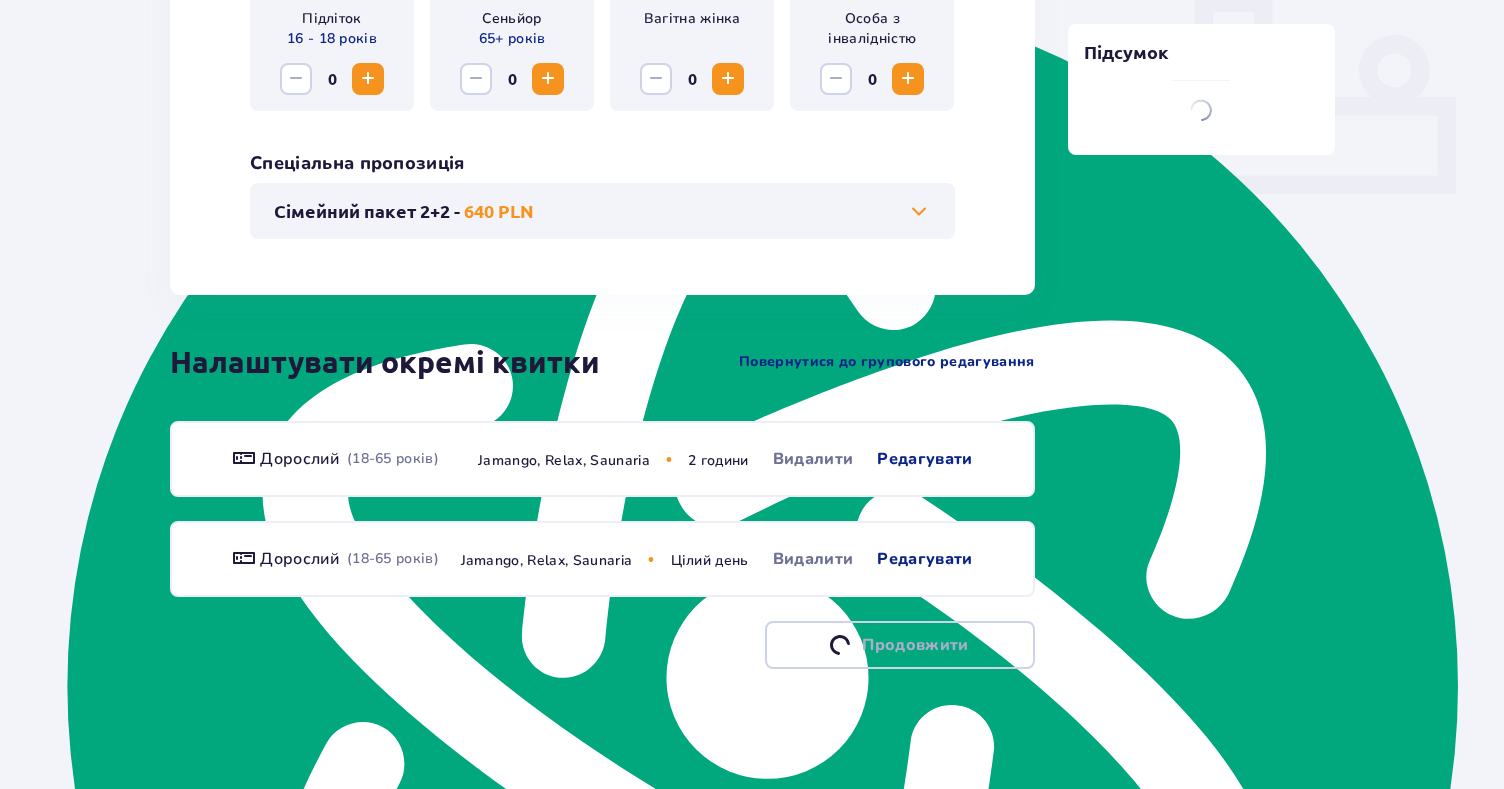 scroll, scrollTop: 951, scrollLeft: 0, axis: vertical 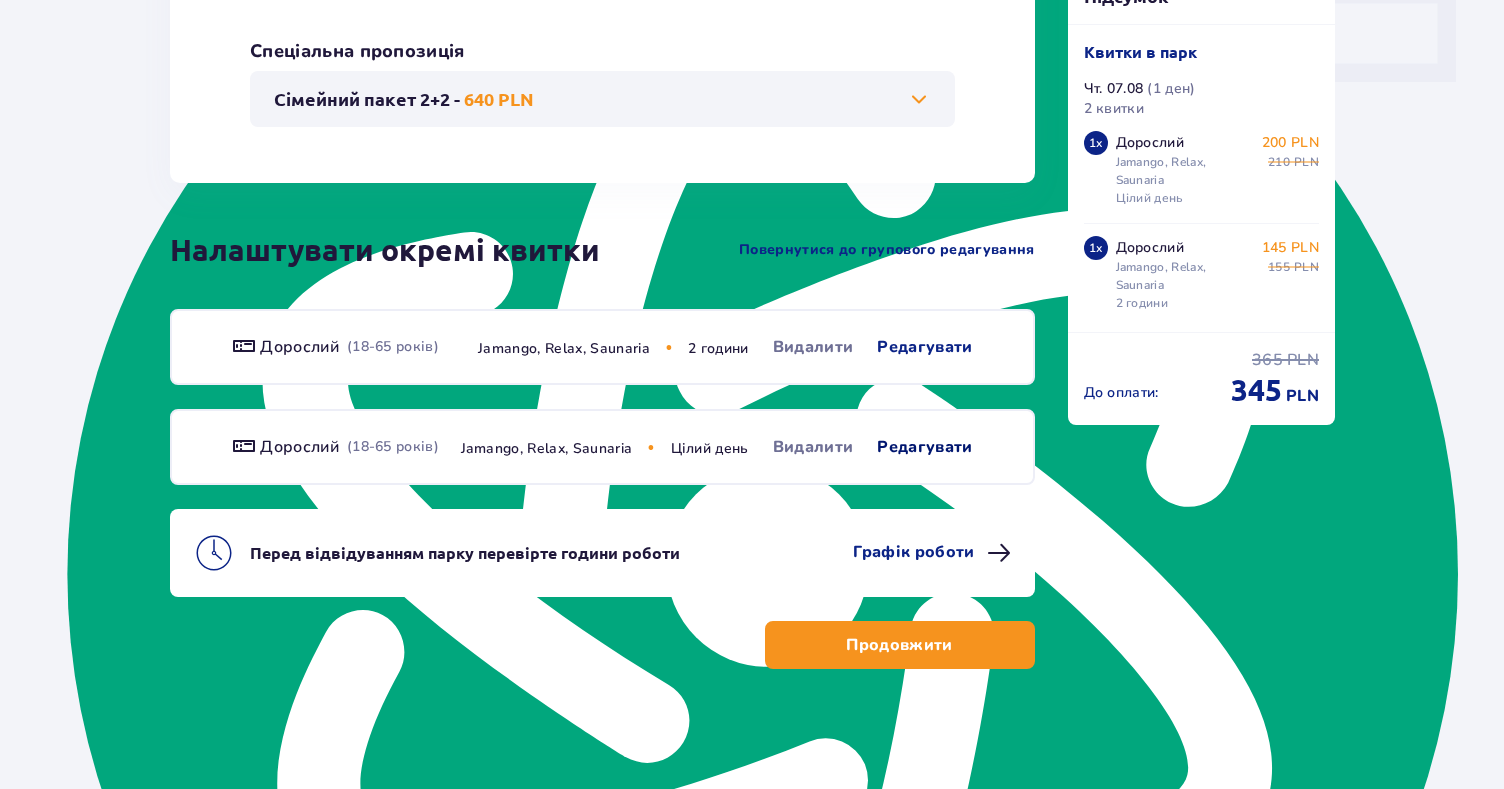 click on "Редагувати" at bounding box center (924, 447) 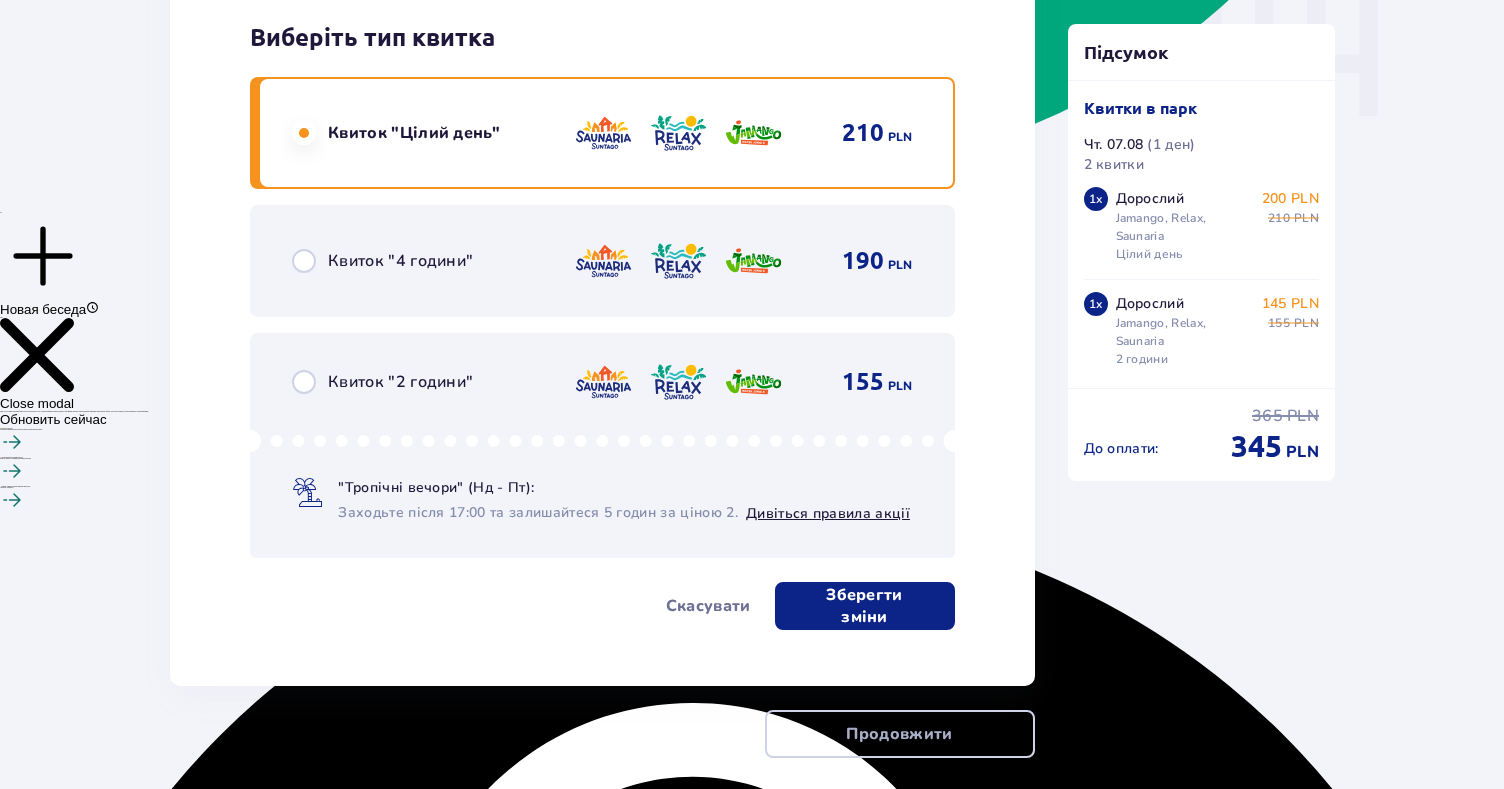 scroll, scrollTop: 2042, scrollLeft: 0, axis: vertical 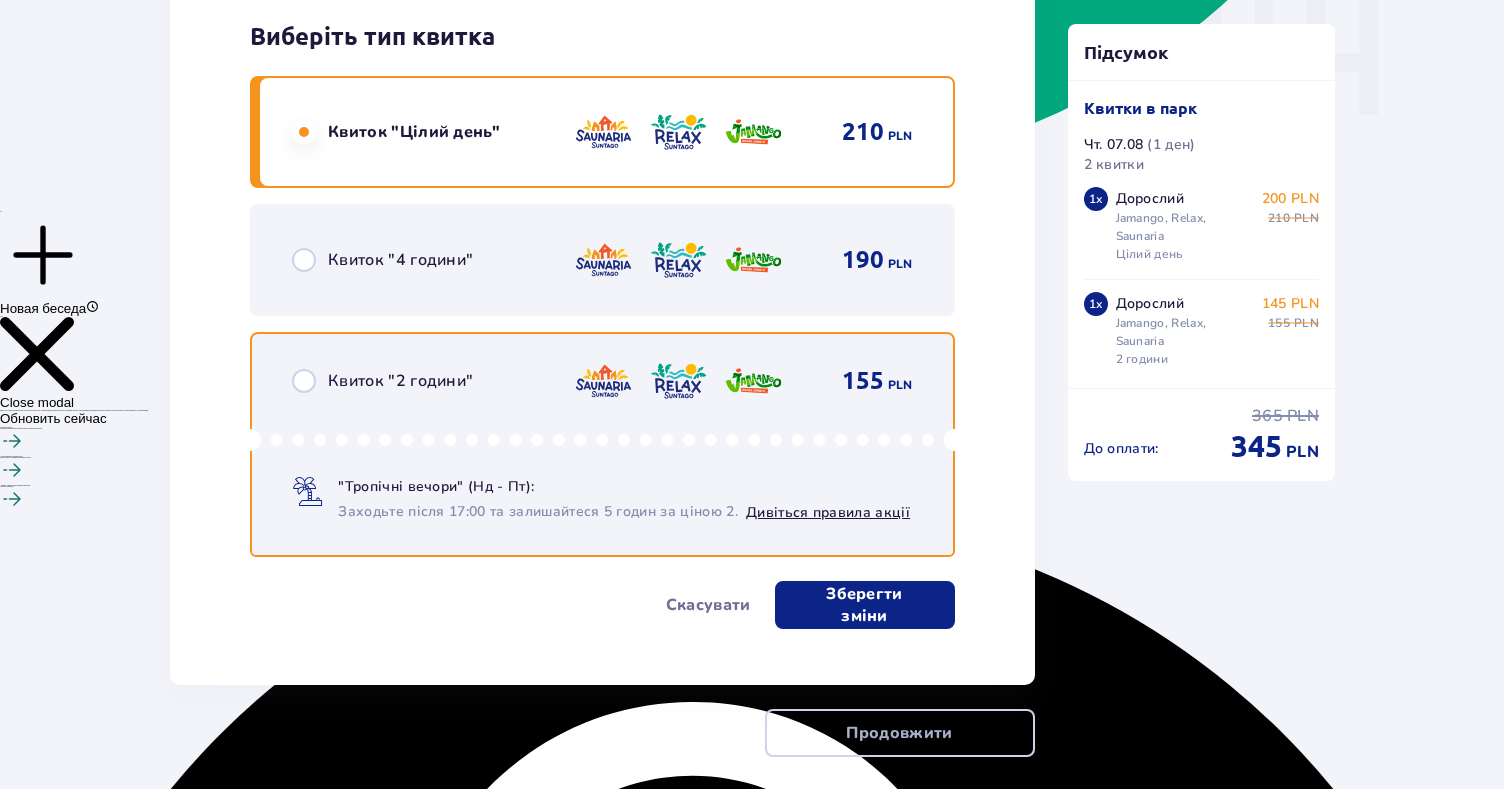 click at bounding box center (304, 381) 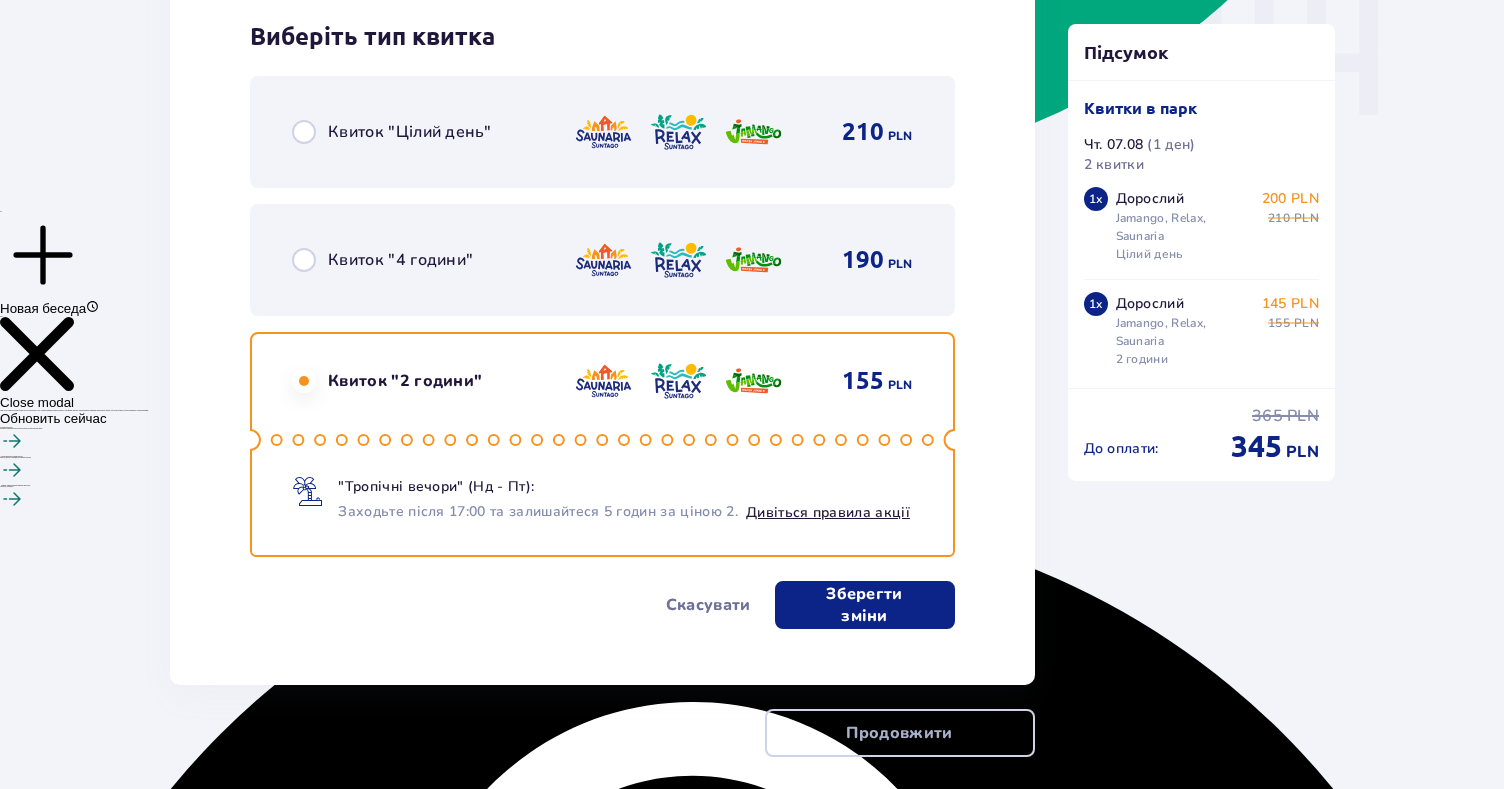 click on "Зберегти зміни" at bounding box center [865, 605] 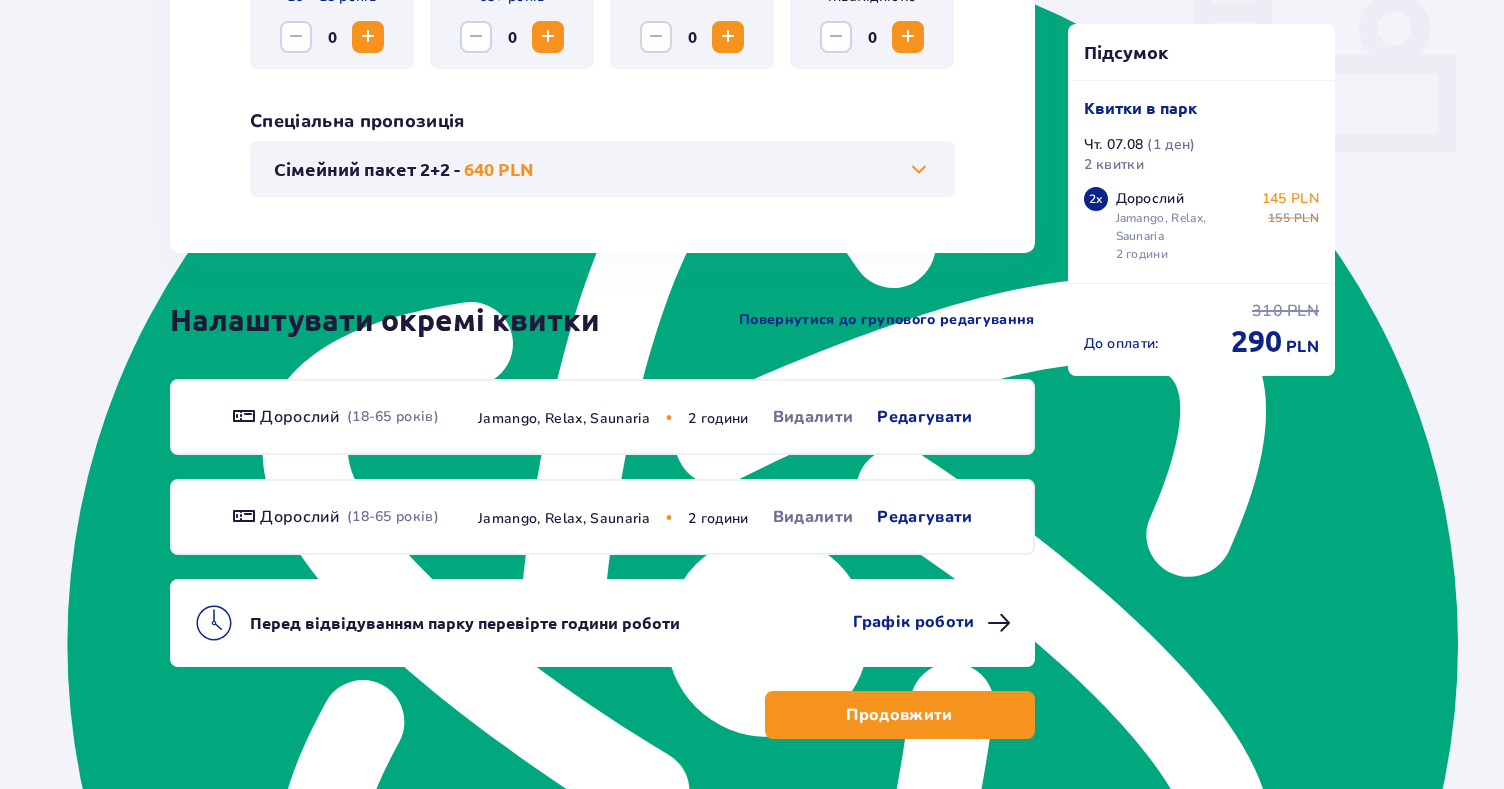 scroll, scrollTop: 914, scrollLeft: 0, axis: vertical 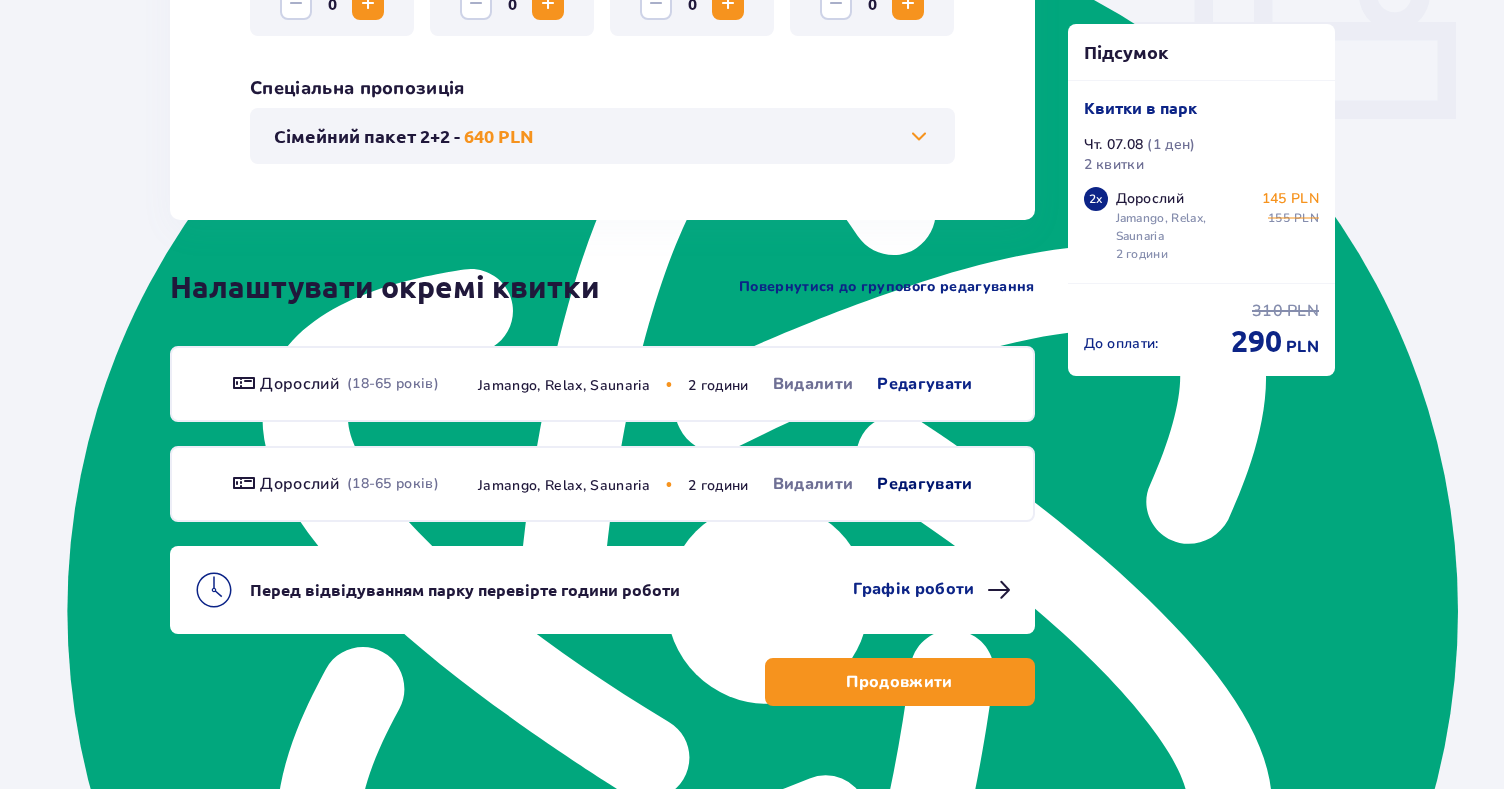 click on "Редагувати" at bounding box center (924, 484) 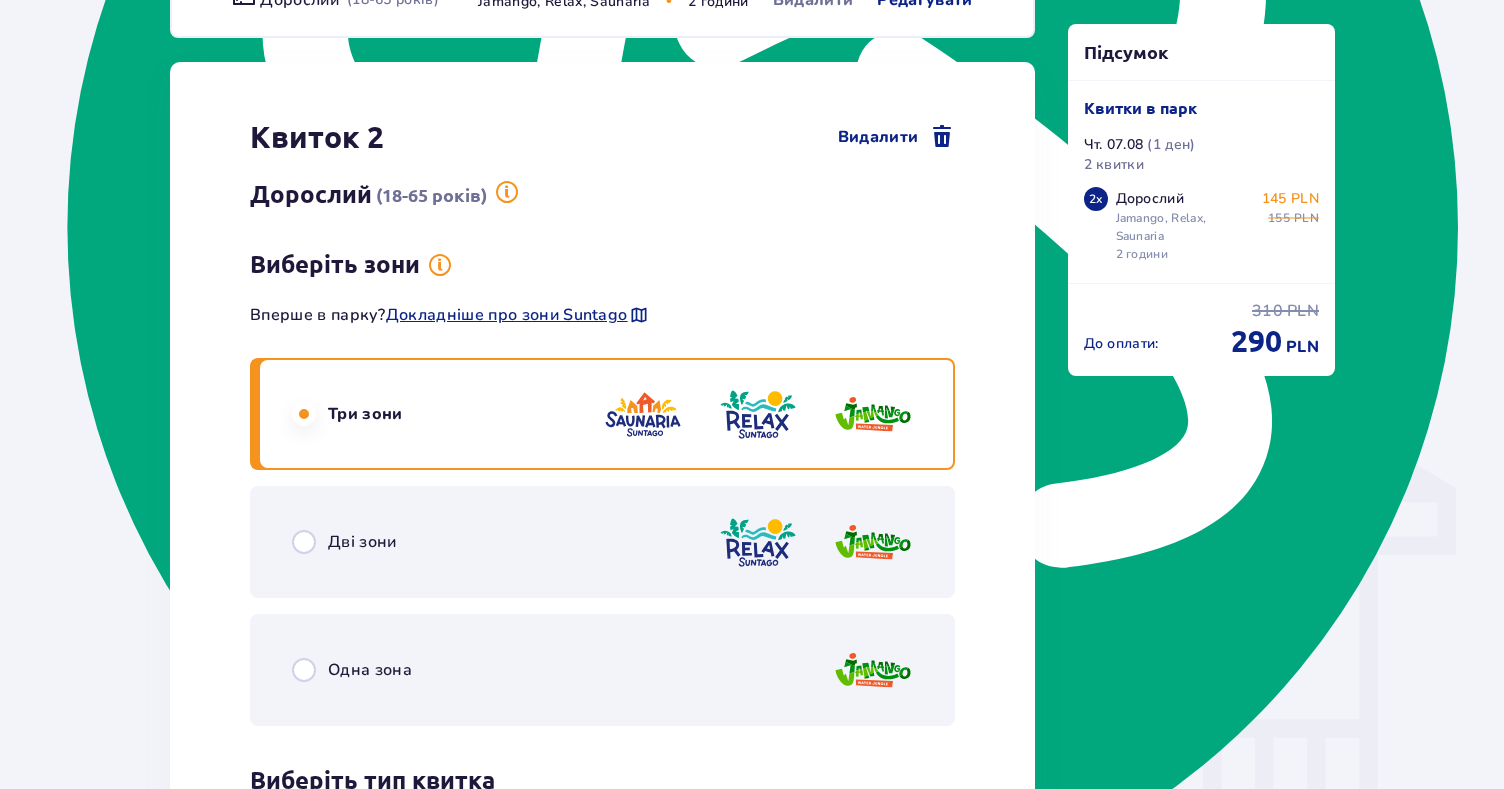 scroll, scrollTop: 1305, scrollLeft: 0, axis: vertical 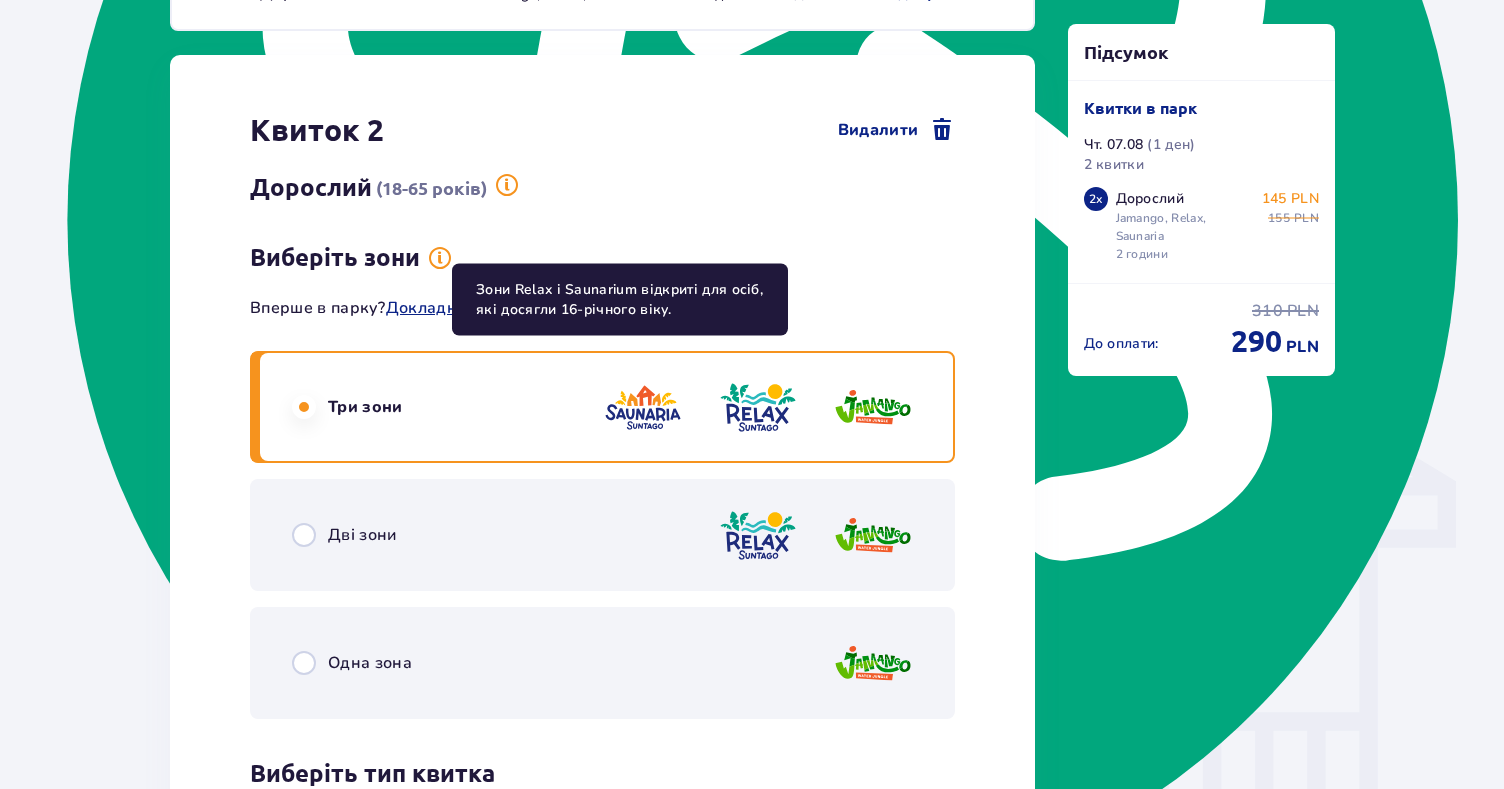 click at bounding box center (440, 258) 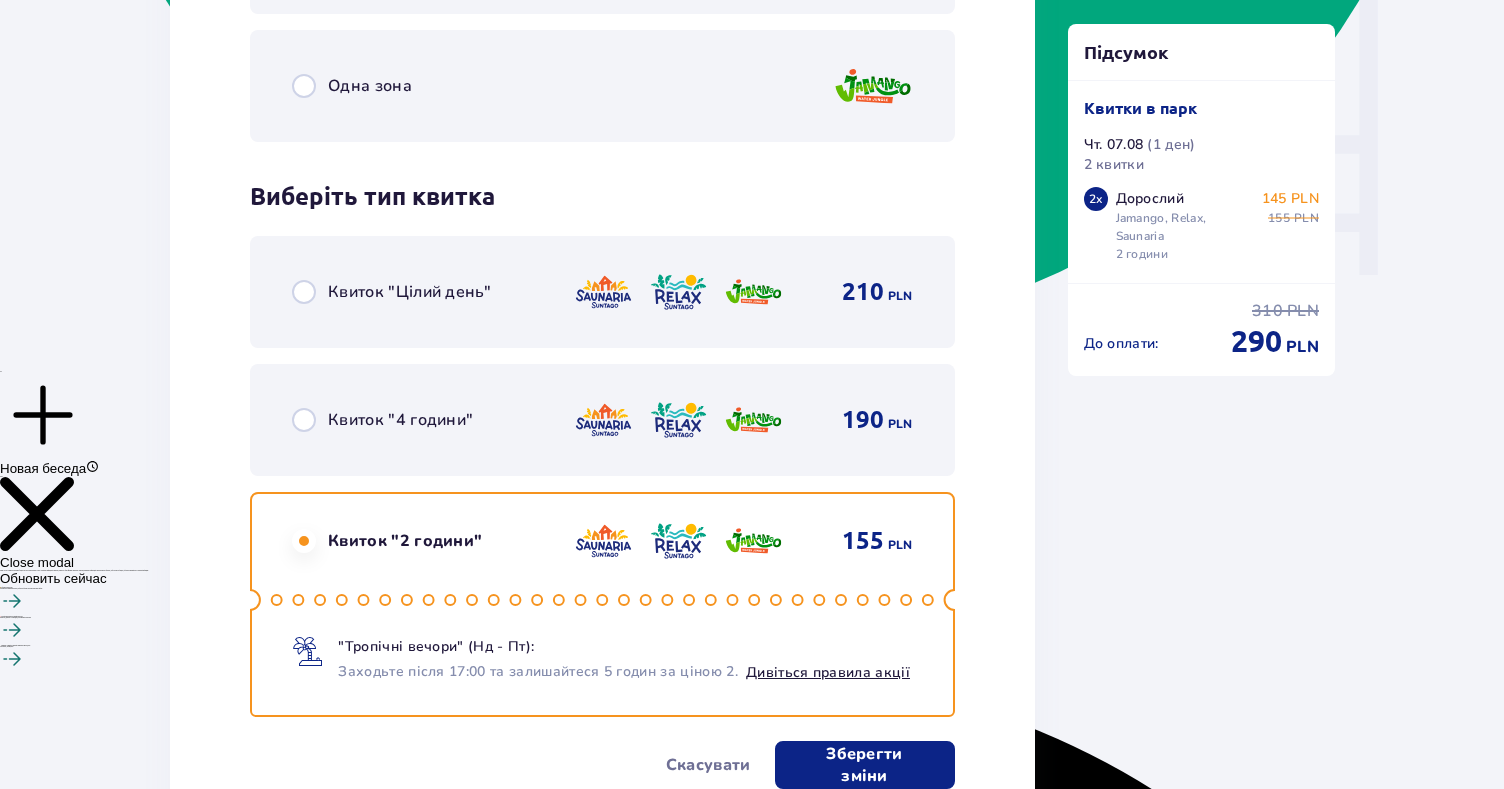 scroll, scrollTop: 2130, scrollLeft: 0, axis: vertical 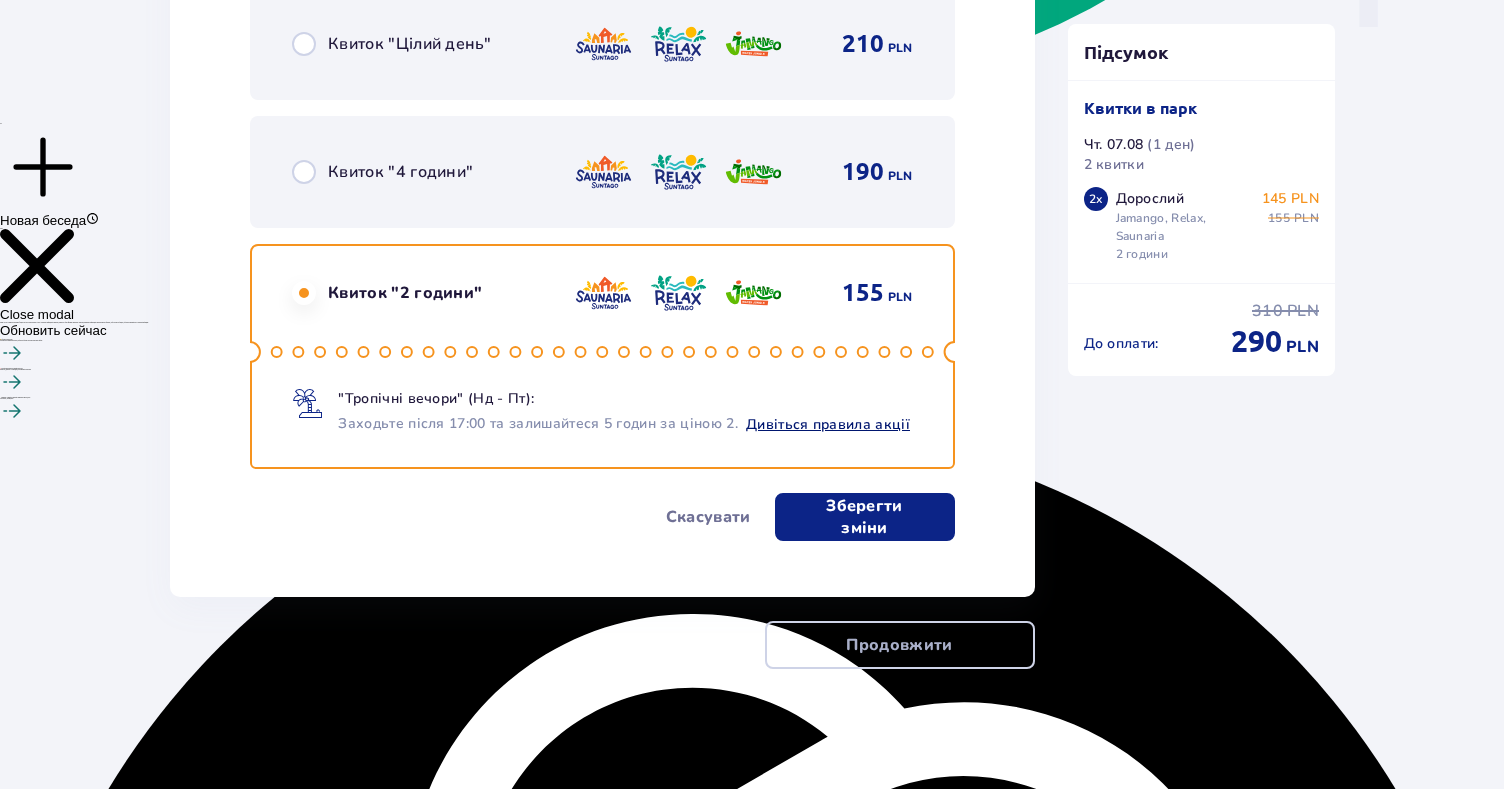 click on "Дивіться правила акції" at bounding box center [828, 424] 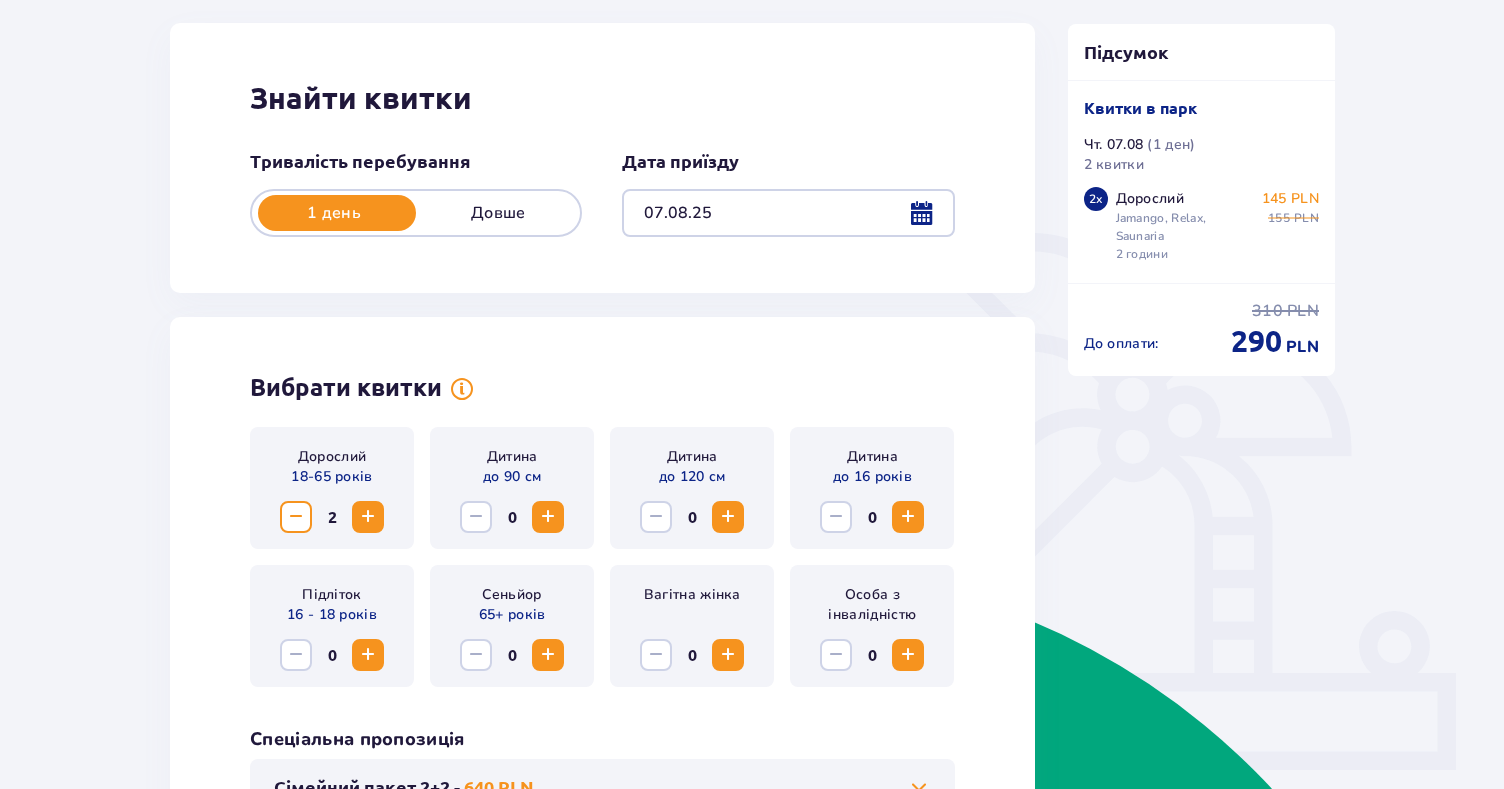 scroll, scrollTop: 0, scrollLeft: 0, axis: both 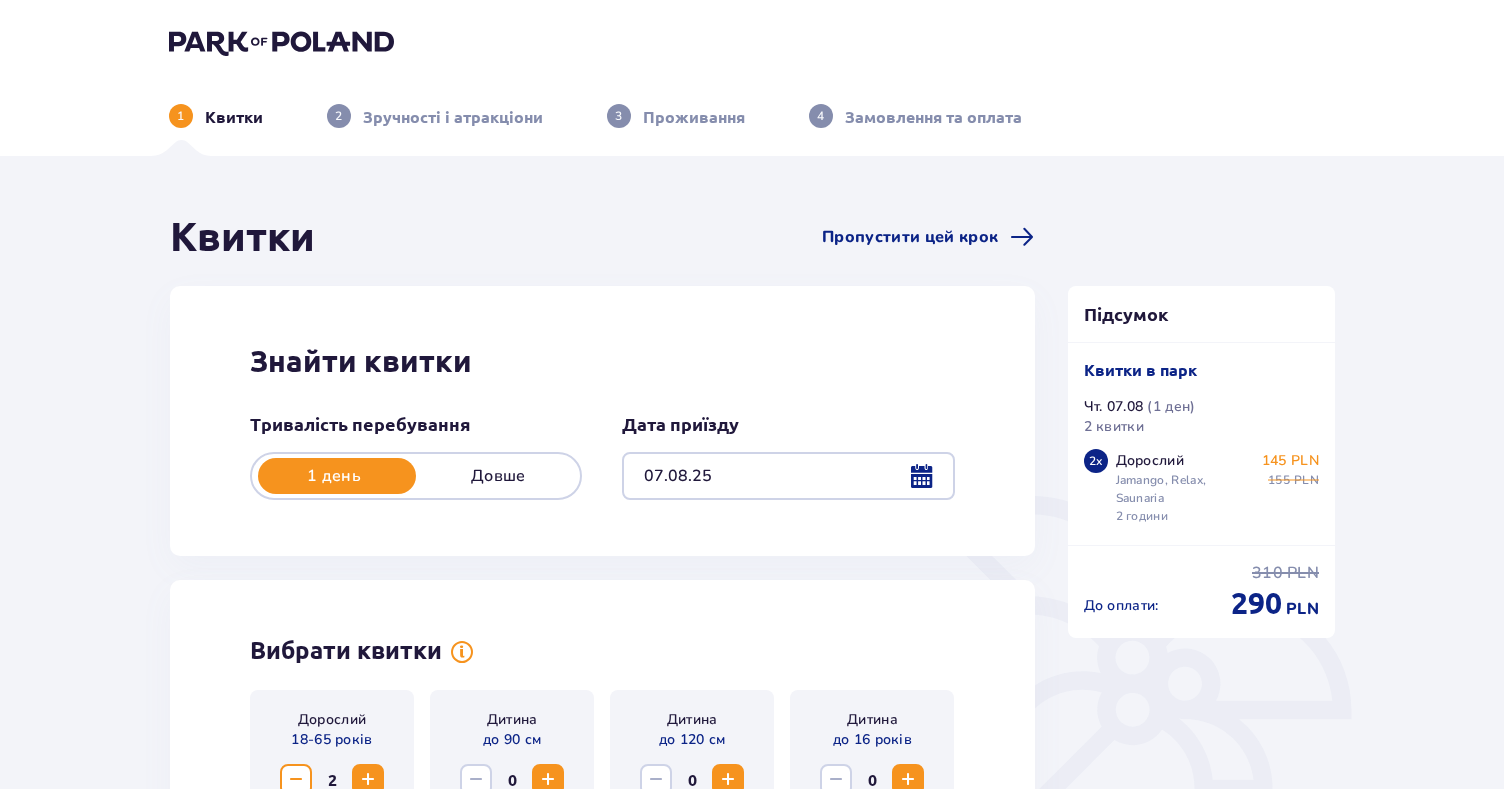 click at bounding box center [281, 42] 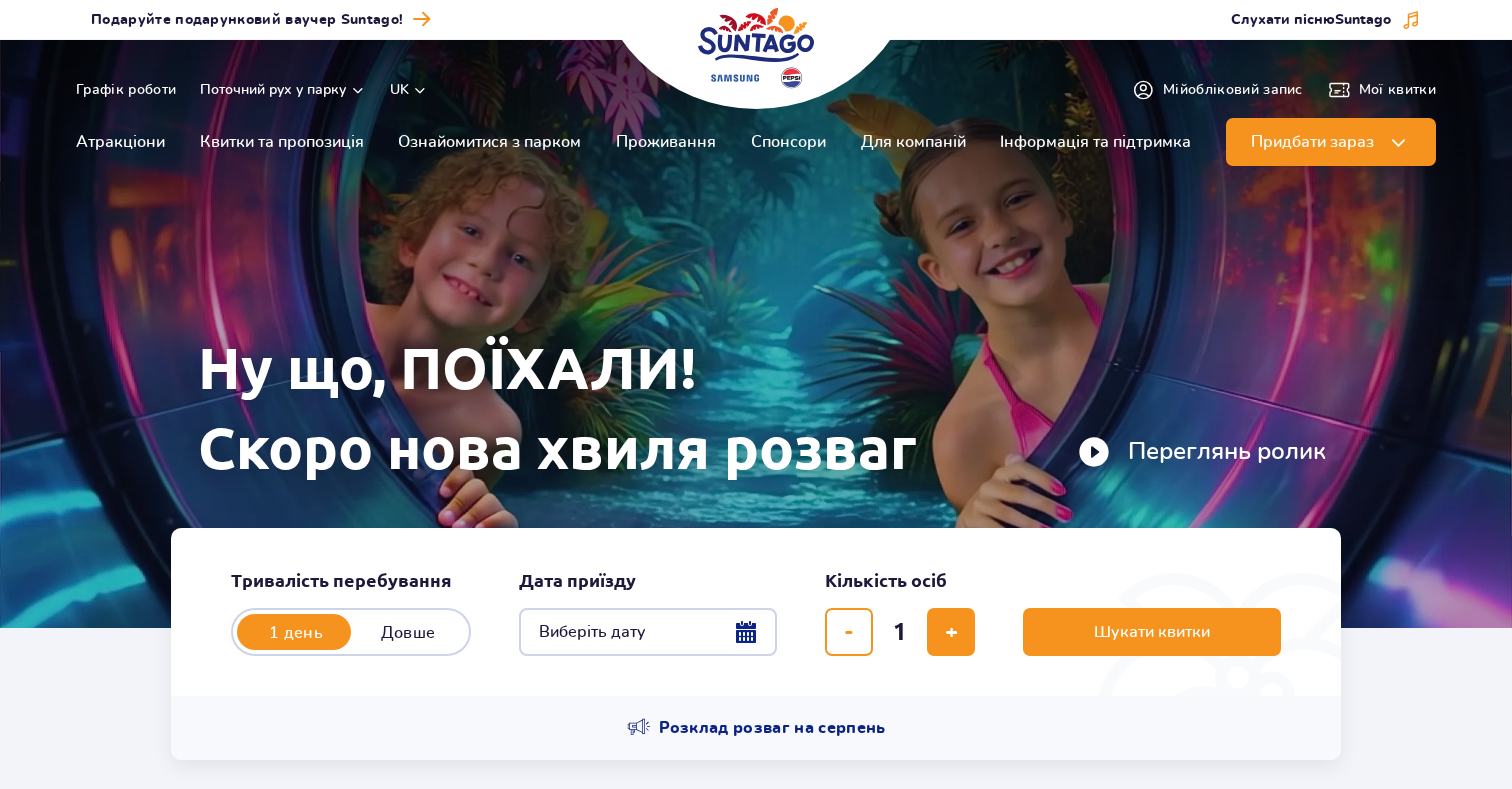 scroll, scrollTop: 0, scrollLeft: 0, axis: both 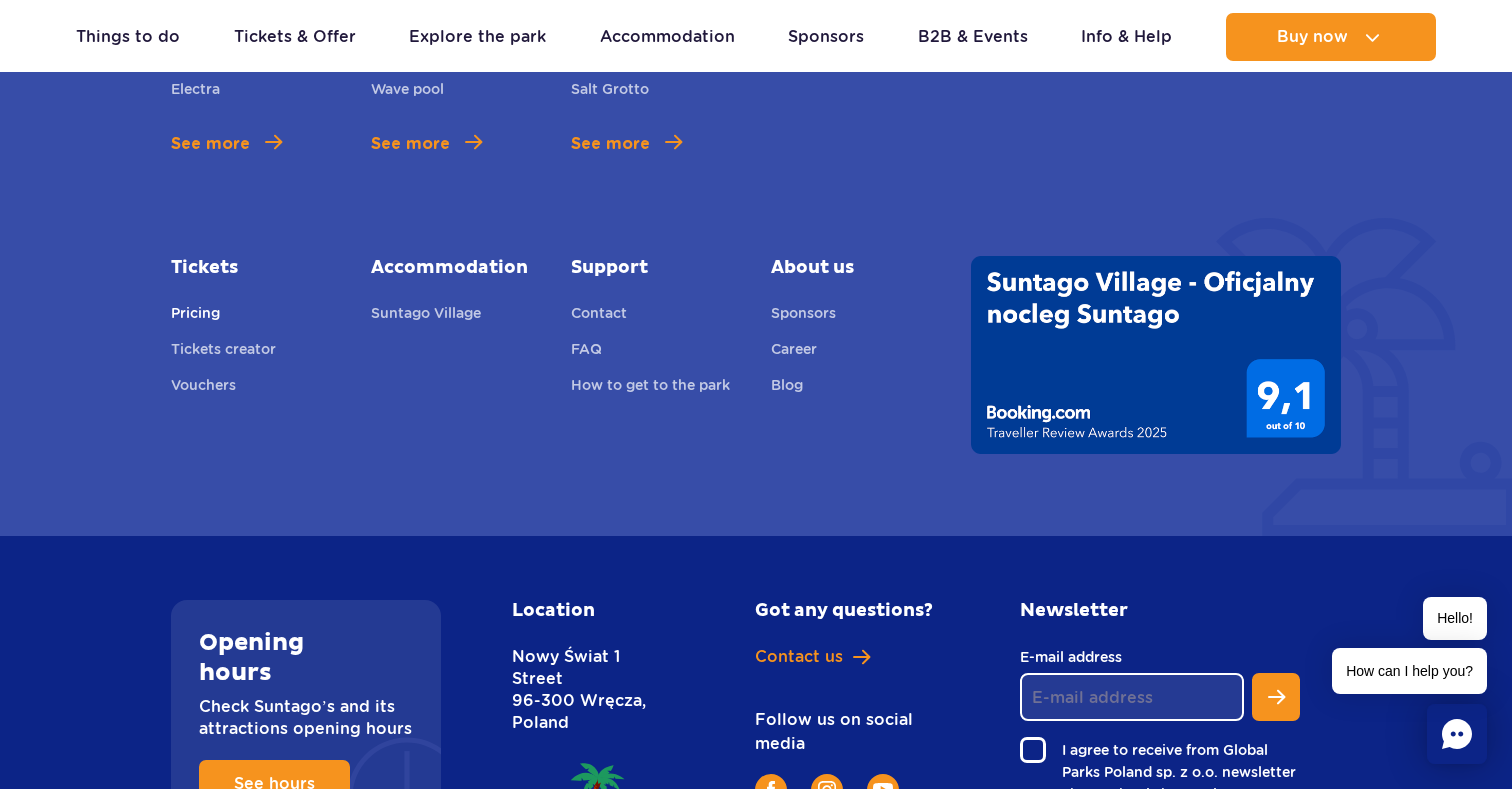 click on "Pricing" at bounding box center (195, 316) 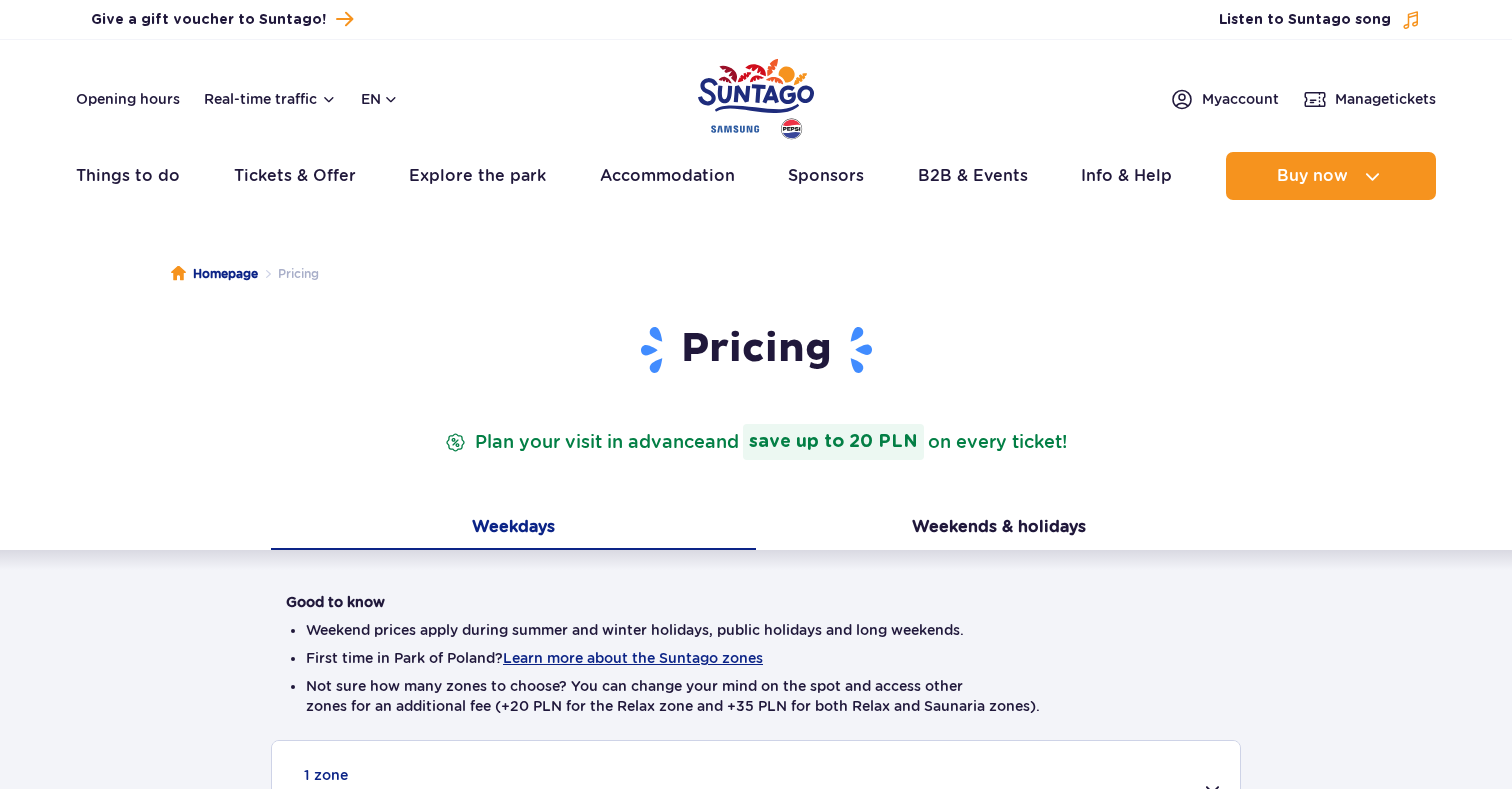 scroll, scrollTop: 0, scrollLeft: 0, axis: both 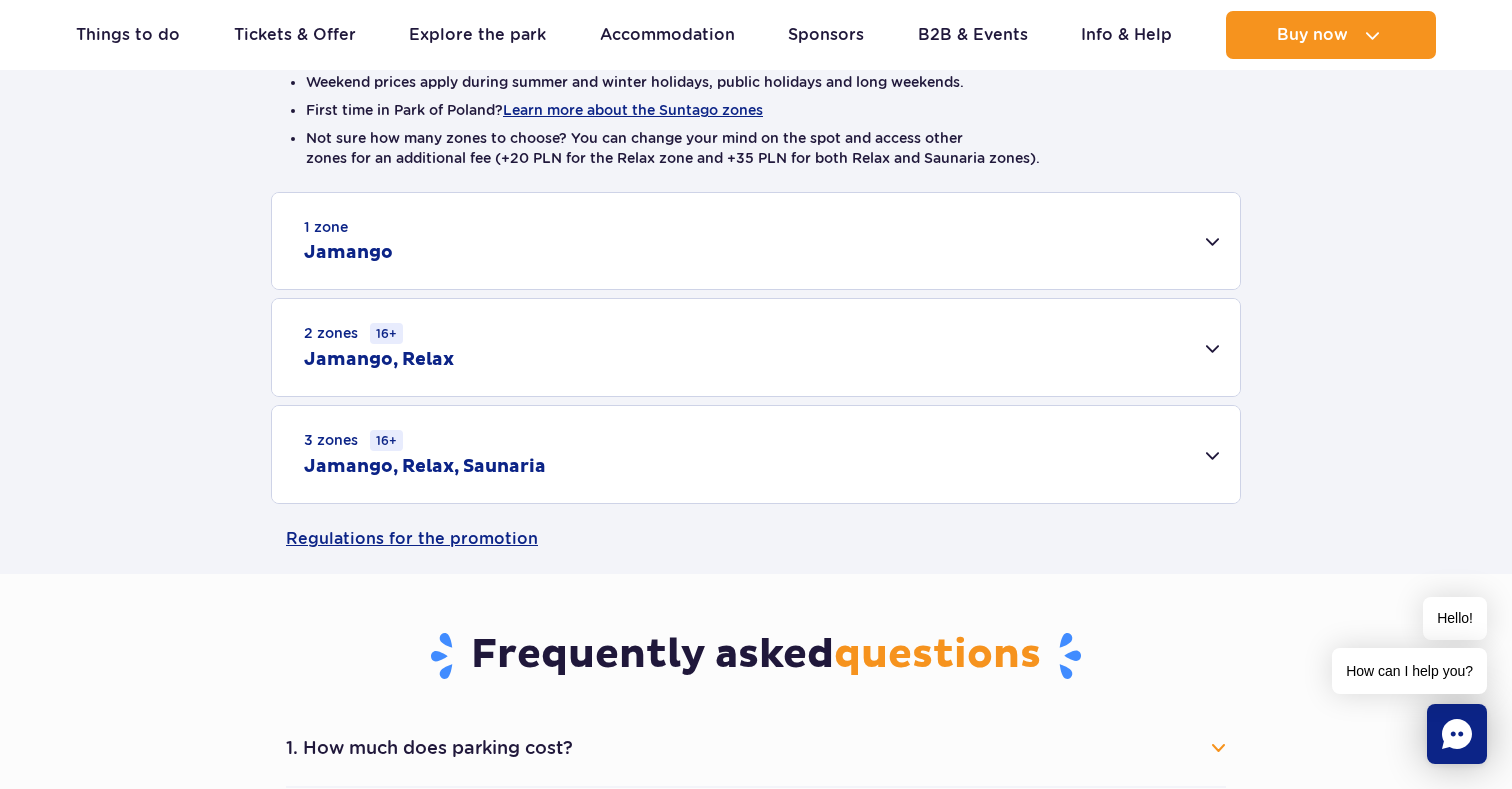 click on "3 zones  16+
Jamango, Relax, Saunaria" at bounding box center [756, 454] 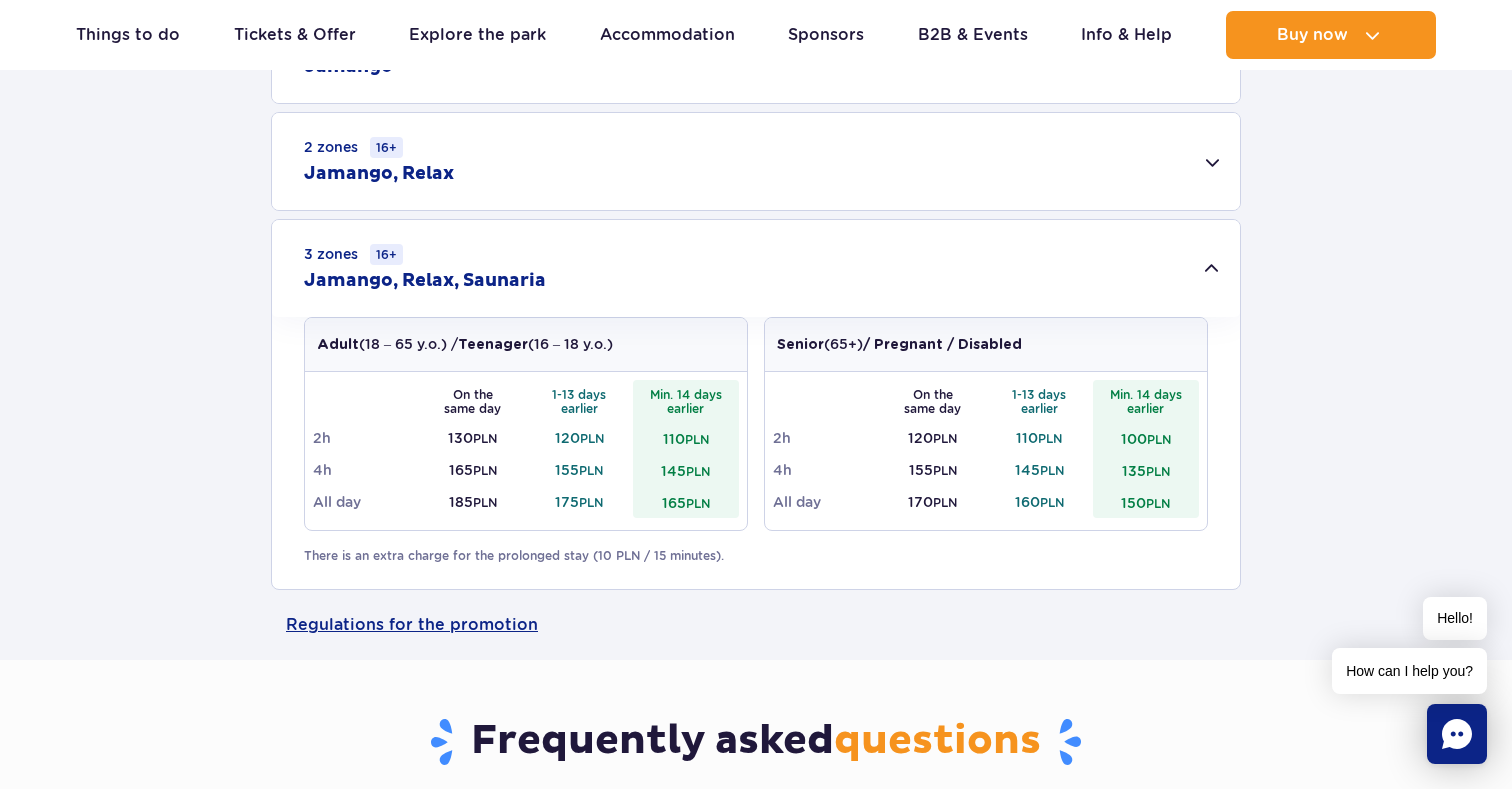 scroll, scrollTop: 737, scrollLeft: 0, axis: vertical 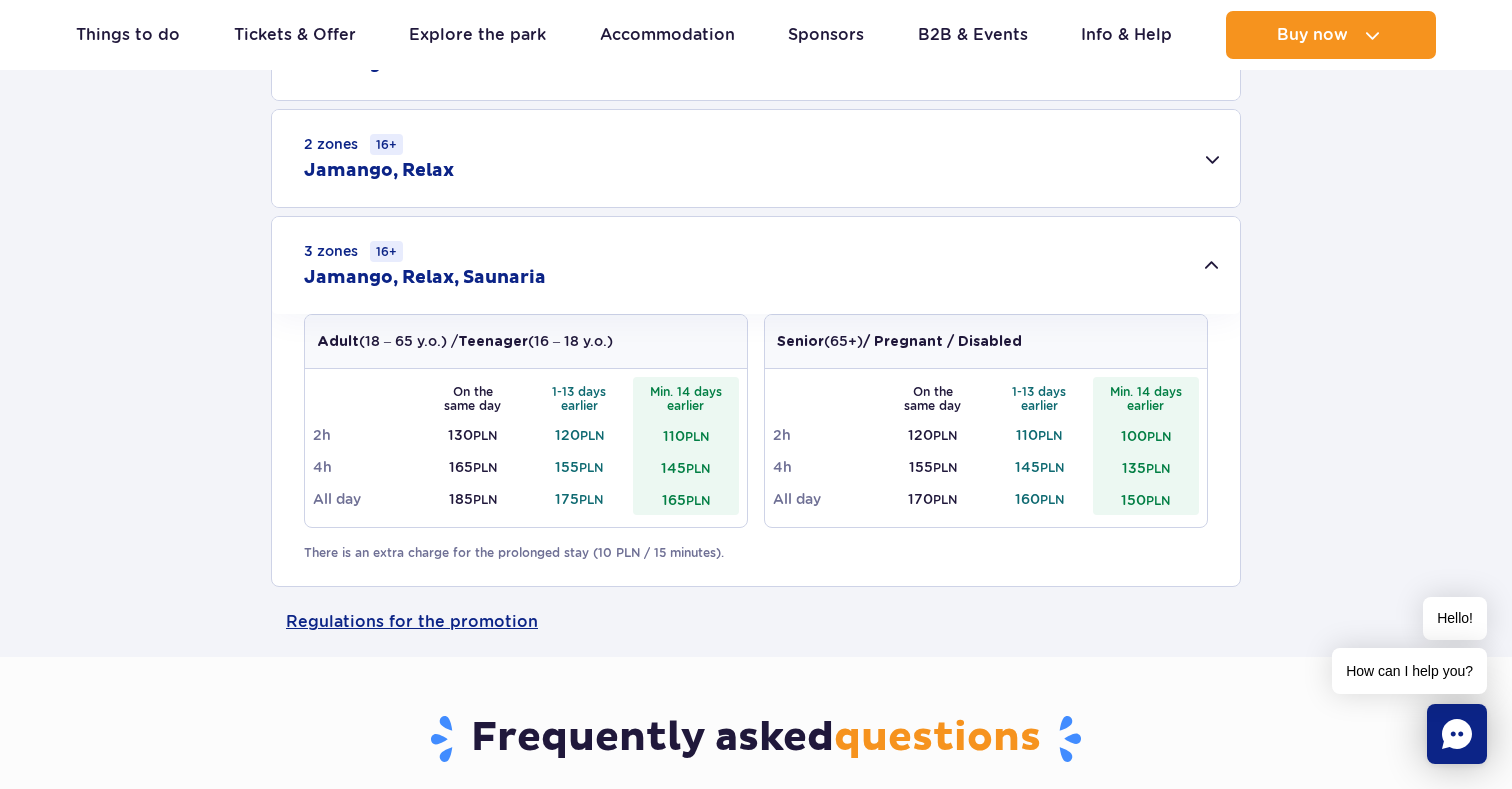click on "There is an extra charge for the prolonged stay (10 PLN / 15 minutes)." at bounding box center [756, 553] 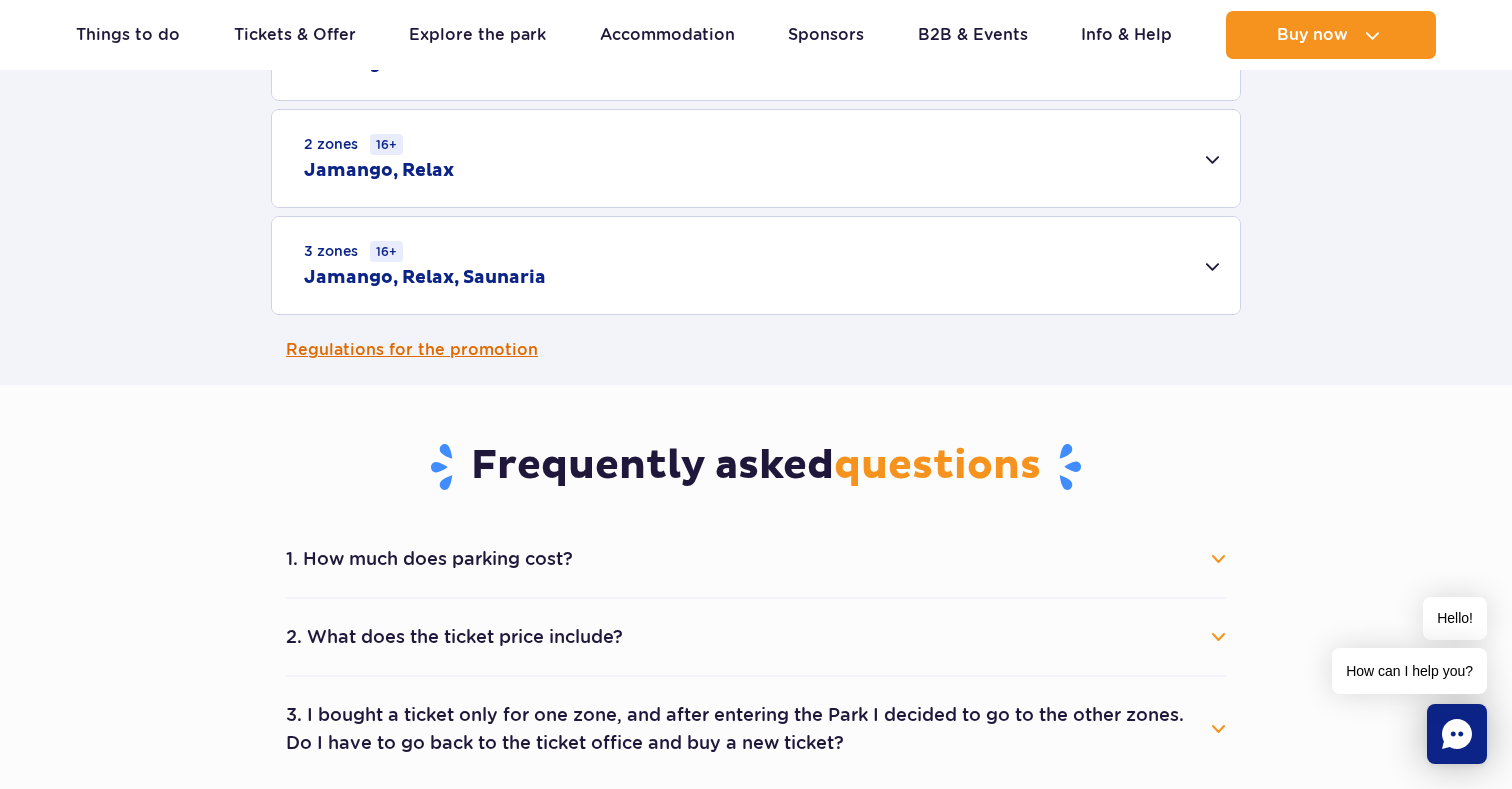click on "Regulations for the promotion" at bounding box center [756, 350] 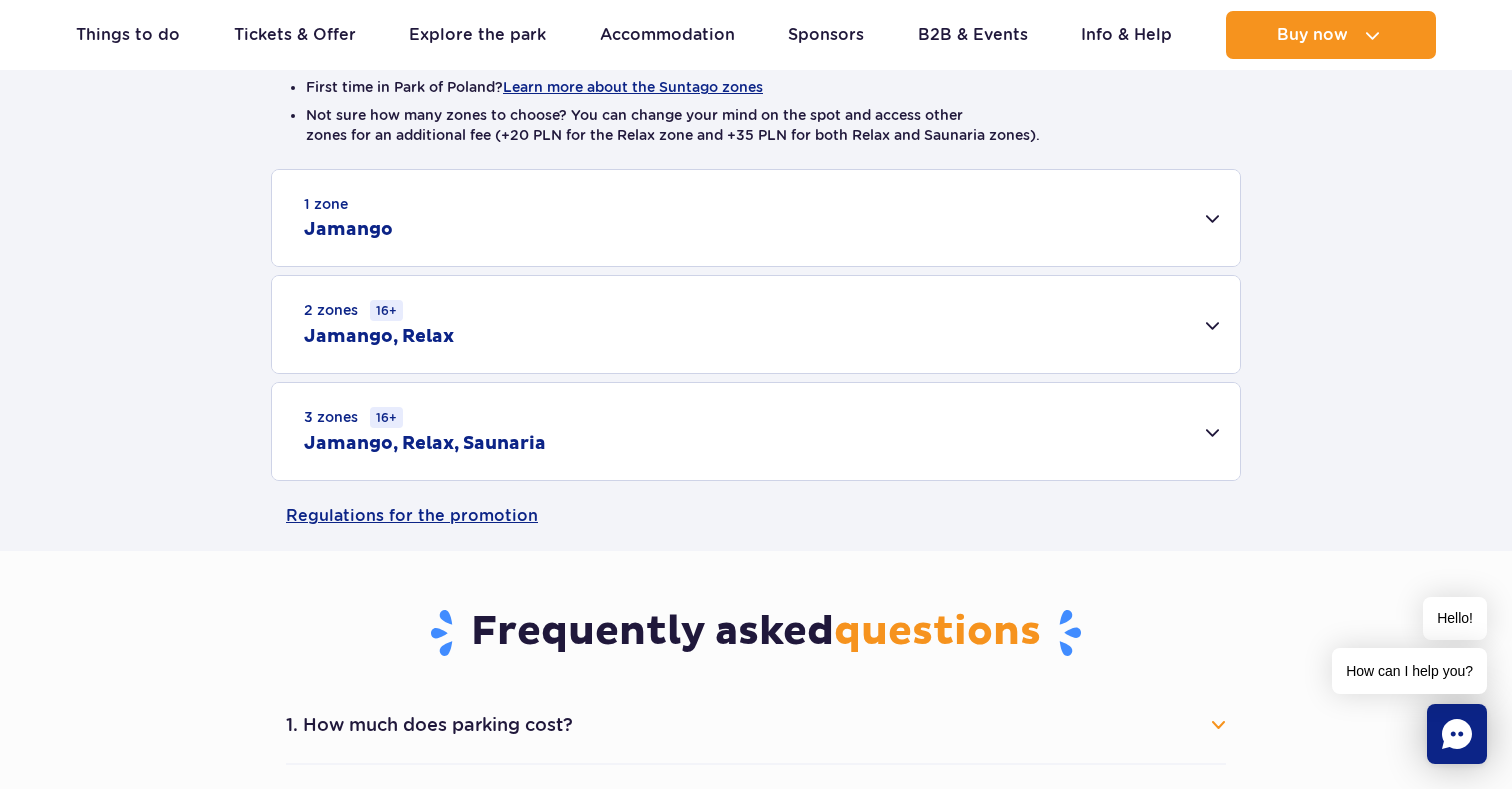 scroll, scrollTop: 563, scrollLeft: 0, axis: vertical 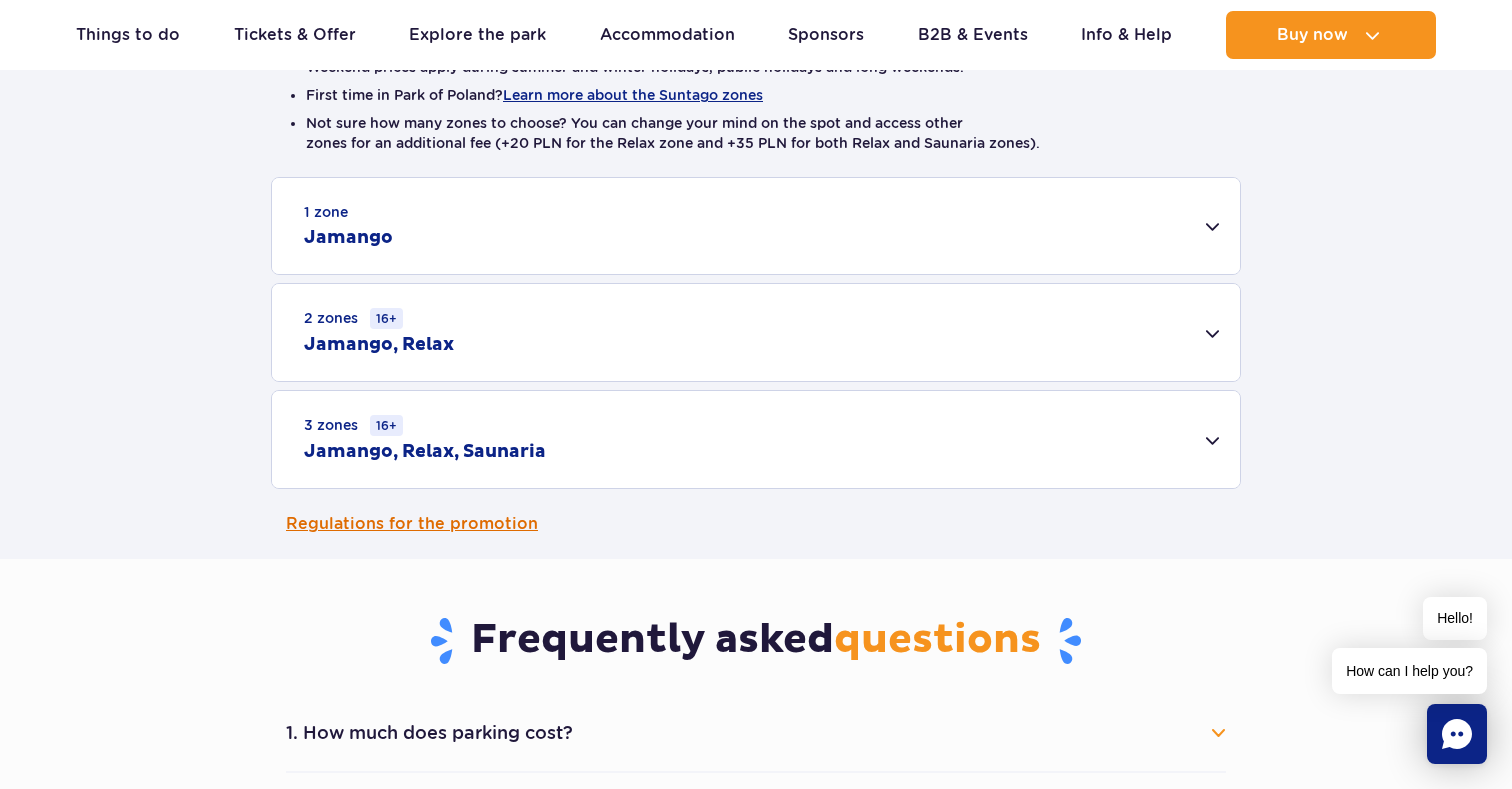 click on "Regulations for the promotion" at bounding box center [756, 524] 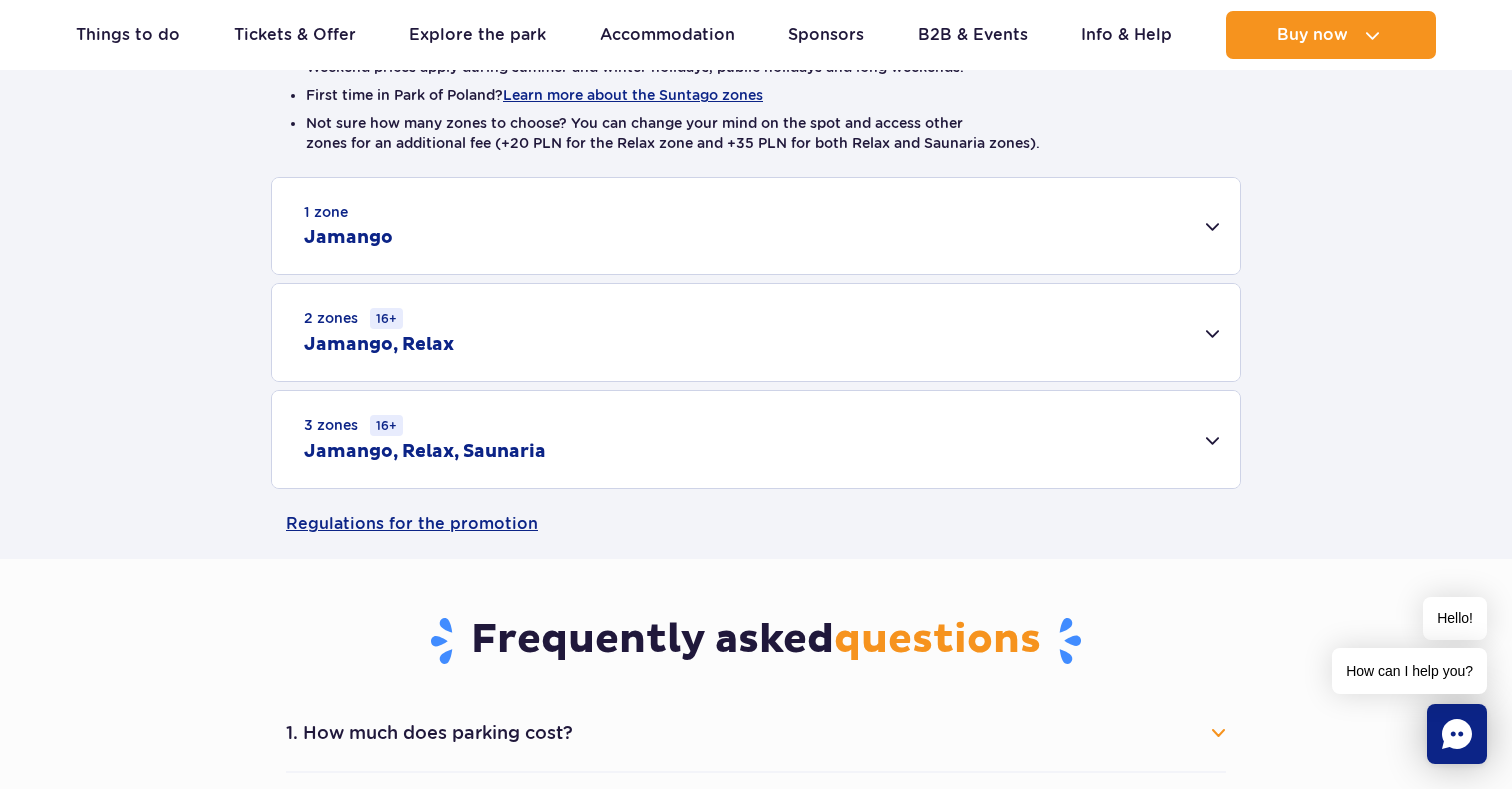click on "3 zones  16+
Jamango, Relax, Saunaria" at bounding box center [756, 439] 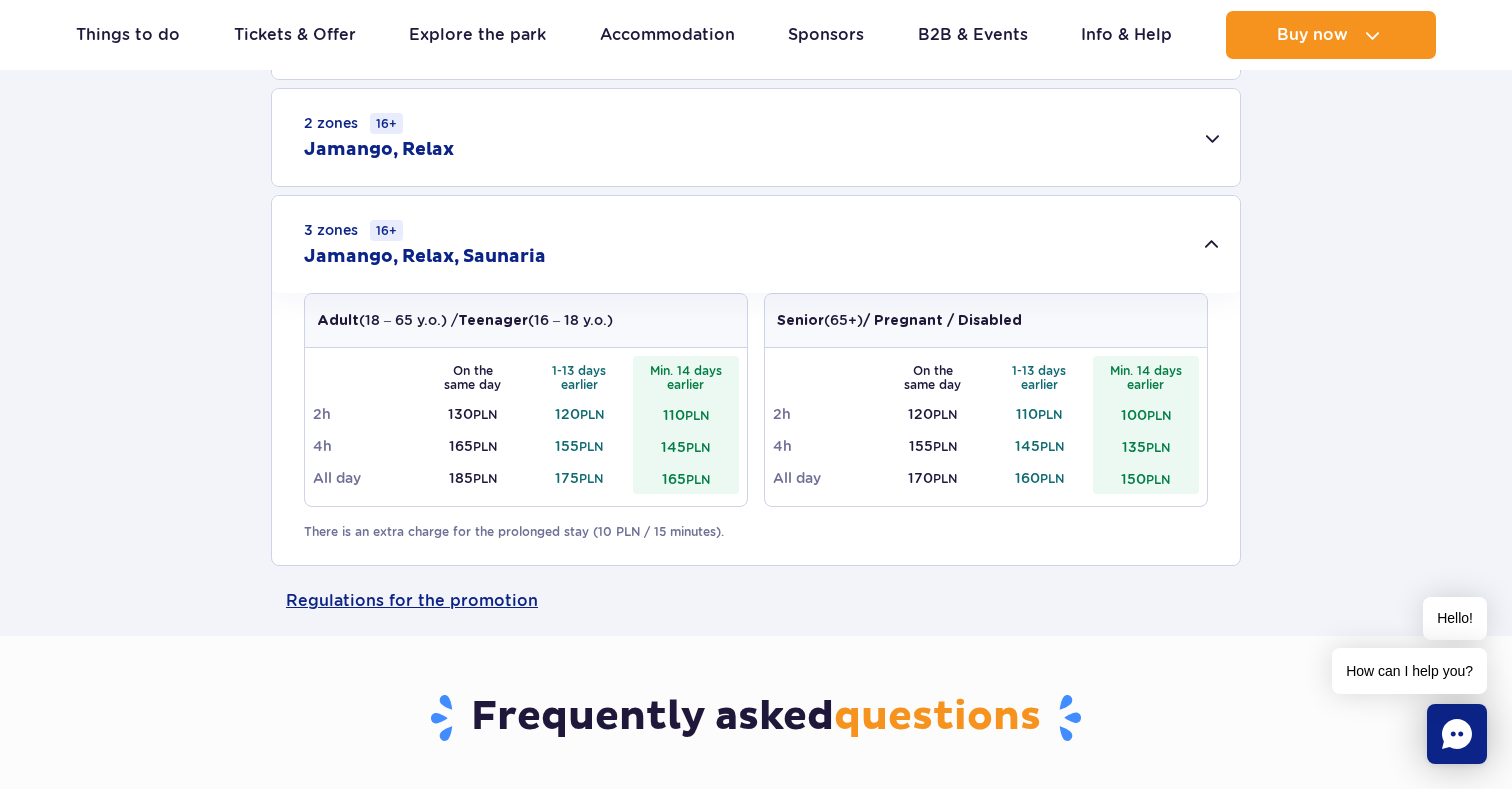 scroll, scrollTop: 761, scrollLeft: 0, axis: vertical 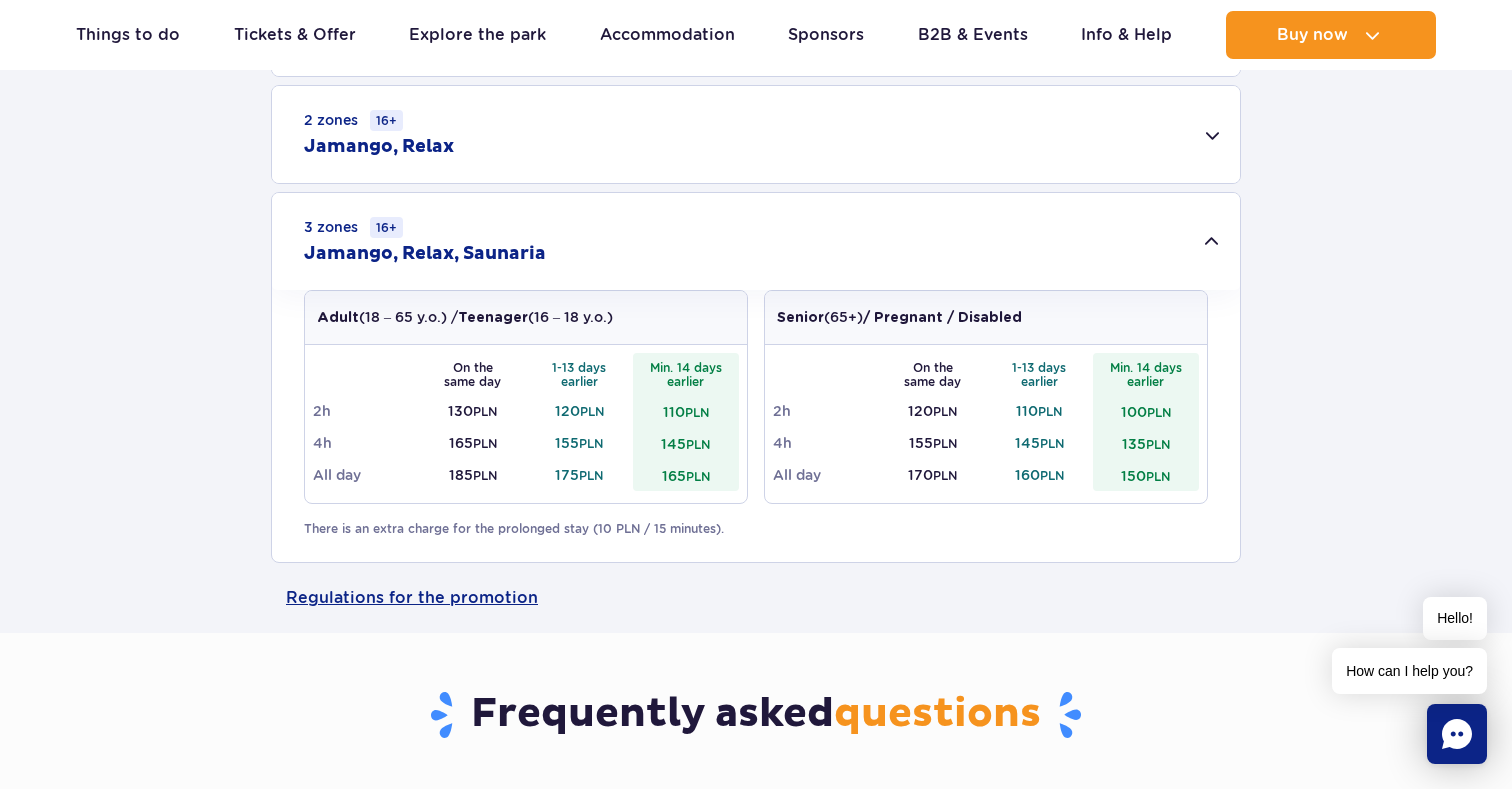 click on "There is an extra charge for the prolonged stay (10 PLN / 15 minutes)." at bounding box center (756, 529) 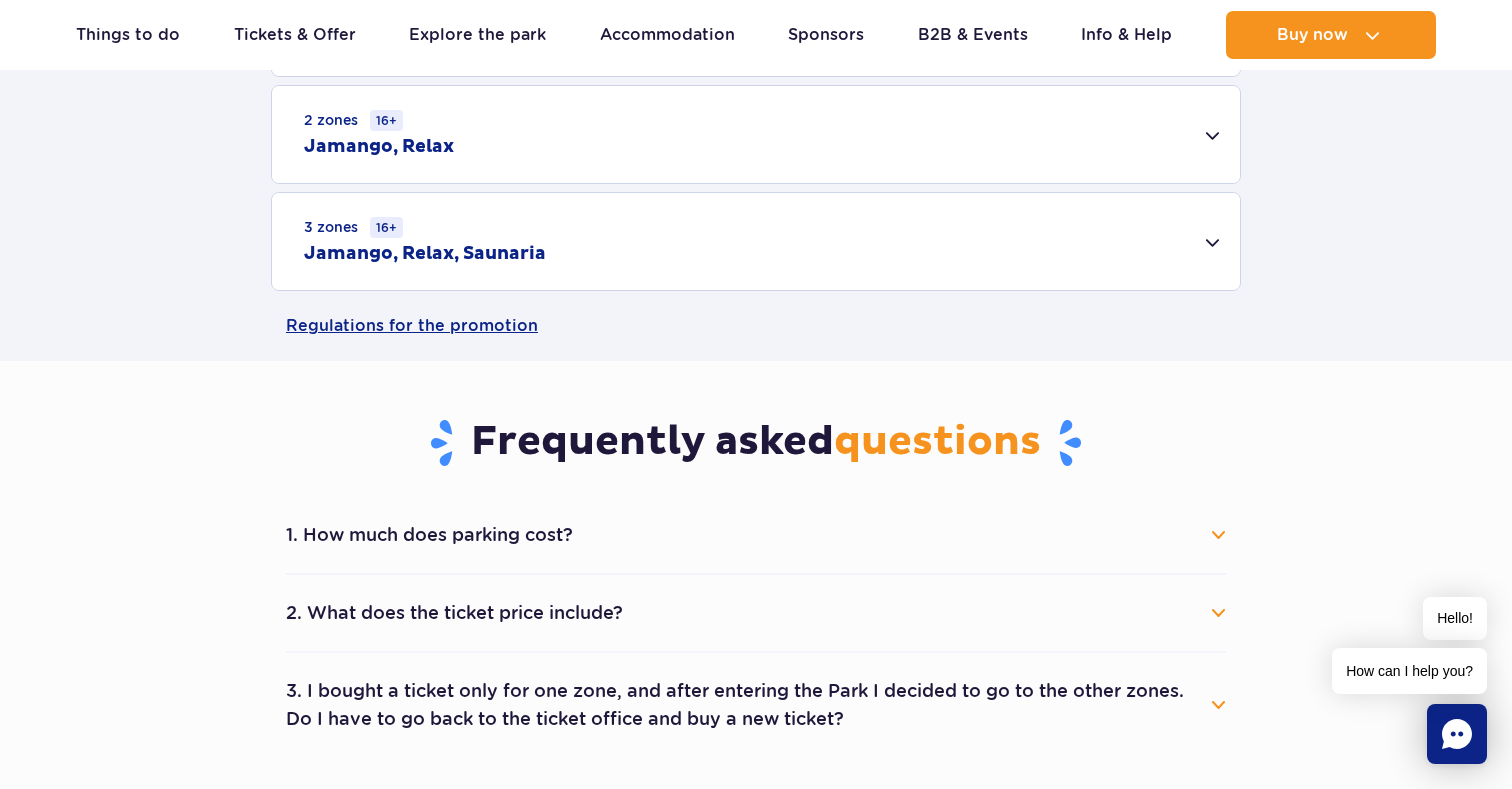 click on "There is an extra charge for the prolonged stay (10 PLN / 15 minutes)." at bounding box center [756, 529] 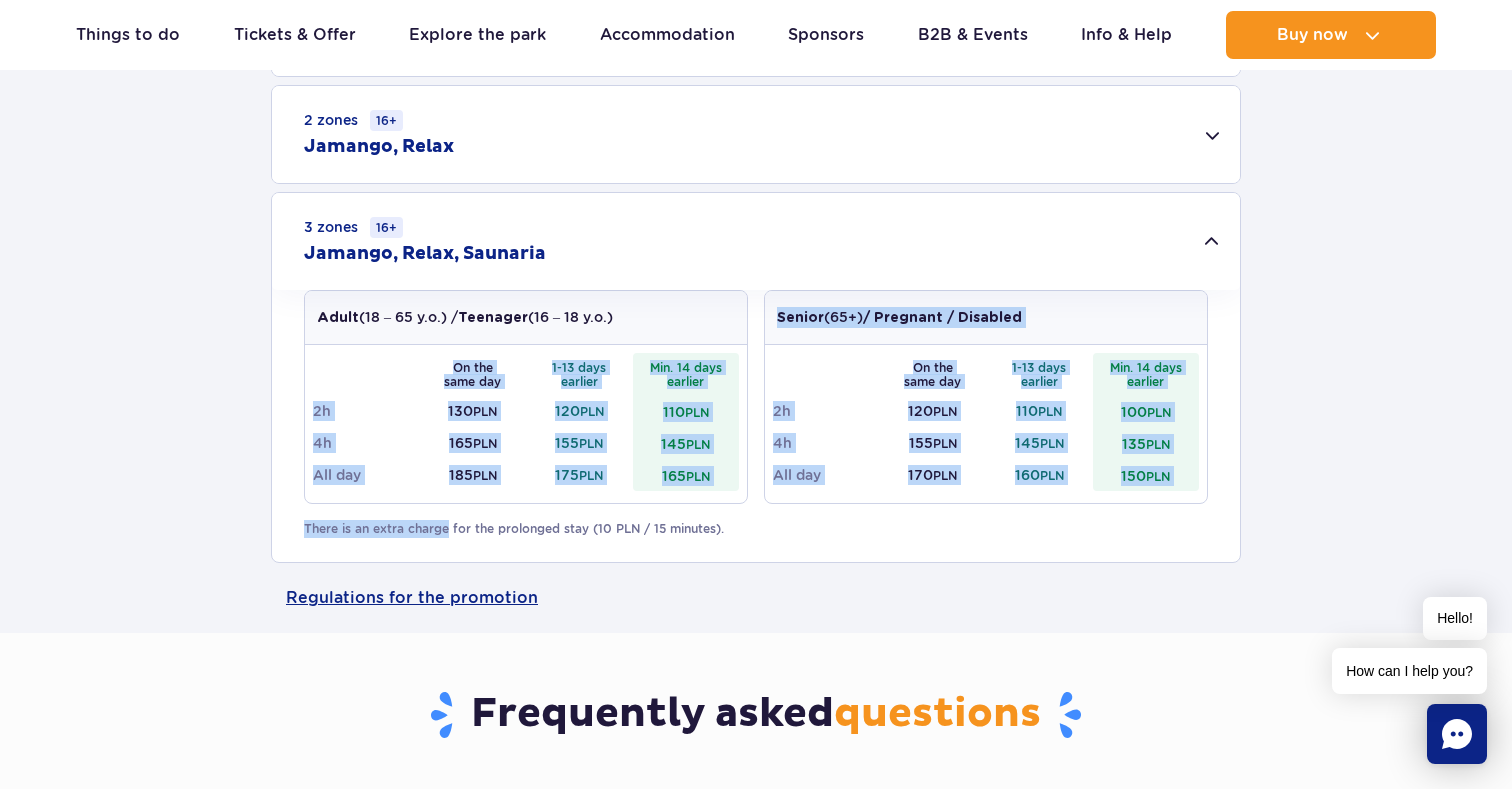 drag, startPoint x: 448, startPoint y: 530, endPoint x: 740, endPoint y: 517, distance: 292.28925 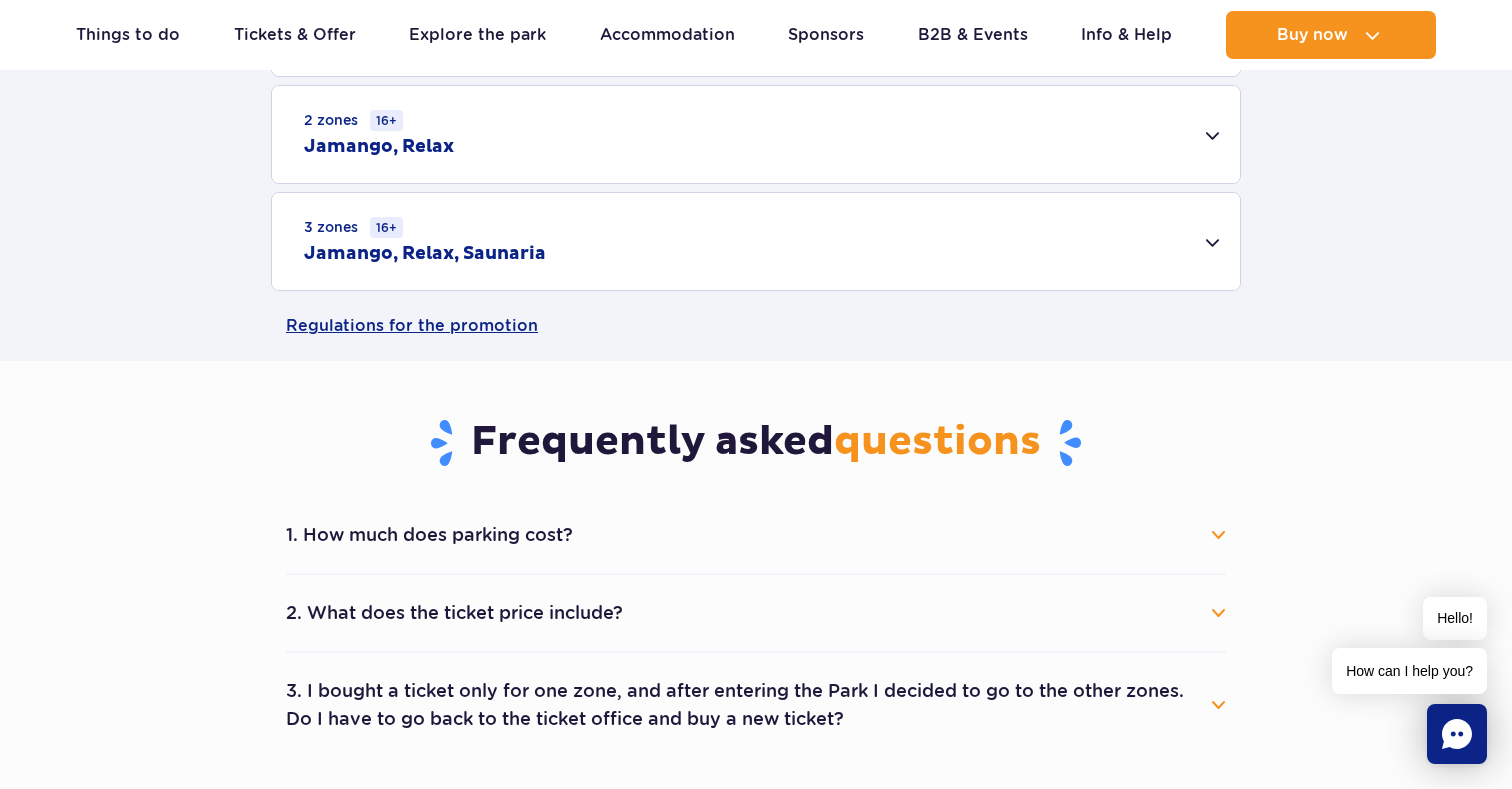 click on "3 zones  16+
Jamango, Relax, Saunaria" at bounding box center (756, 241) 